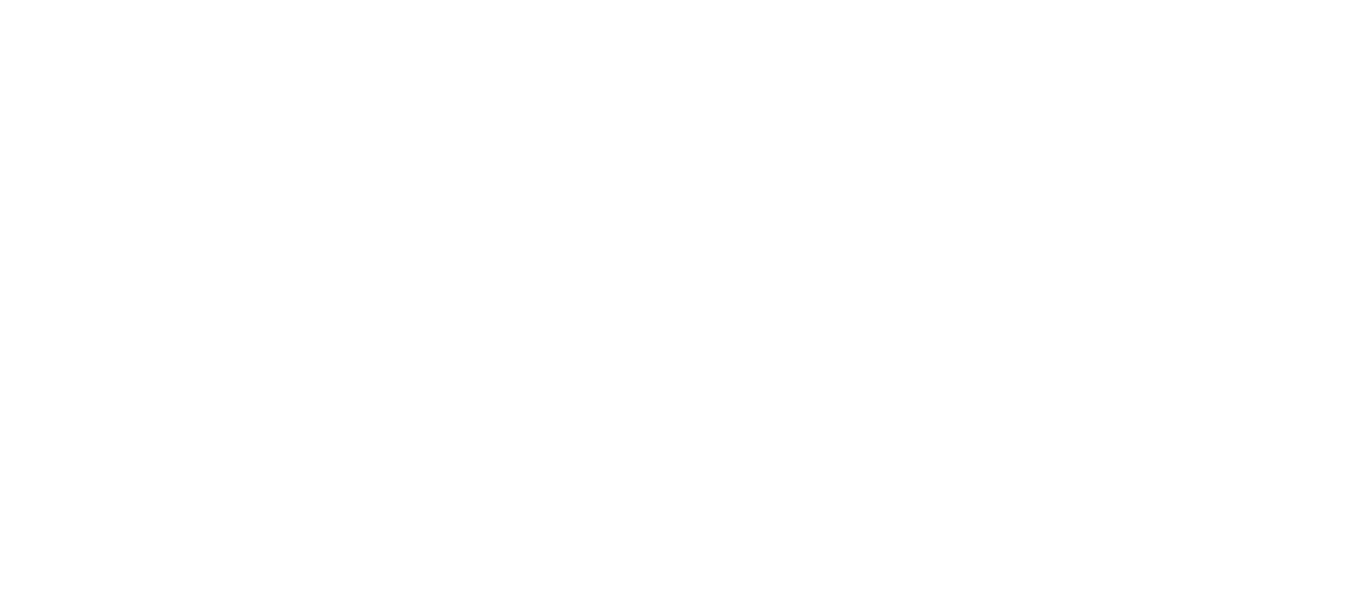 scroll, scrollTop: 0, scrollLeft: 0, axis: both 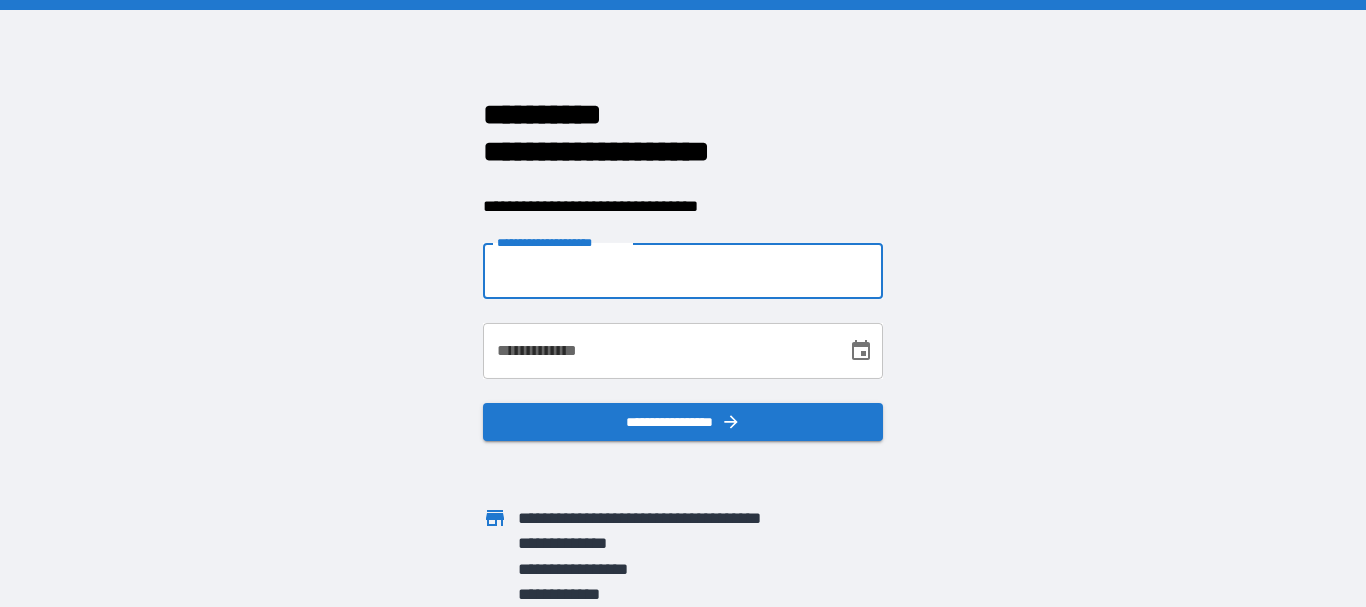click on "**********" at bounding box center [683, 271] 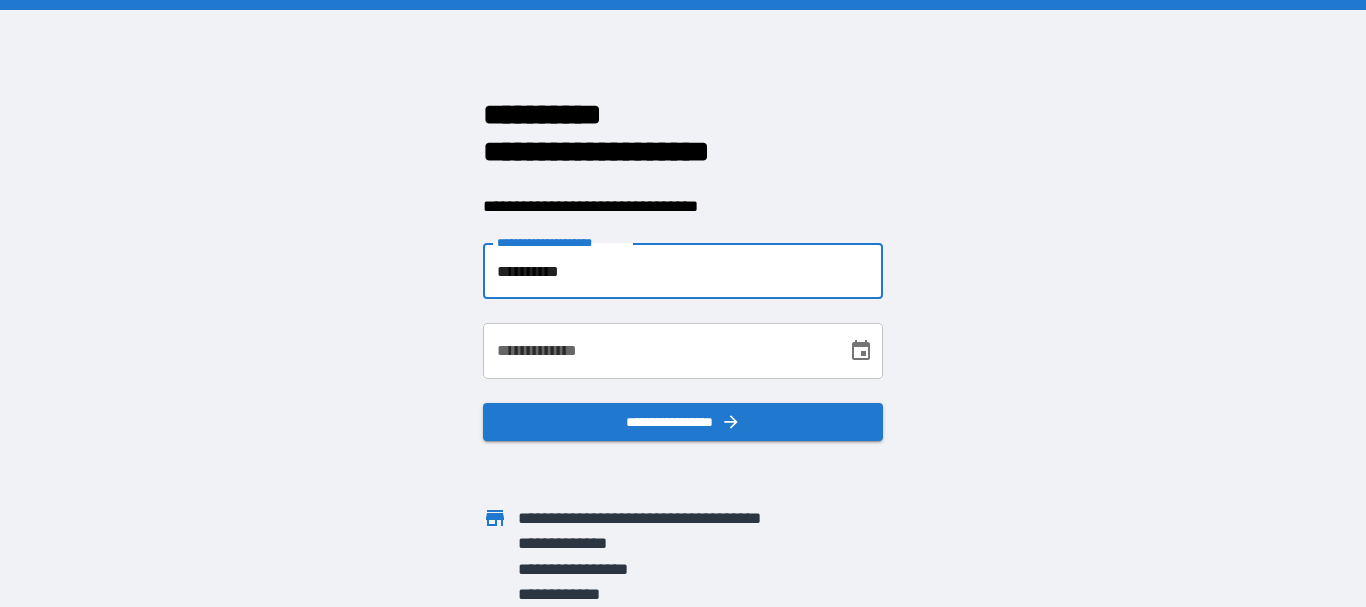 type on "**********" 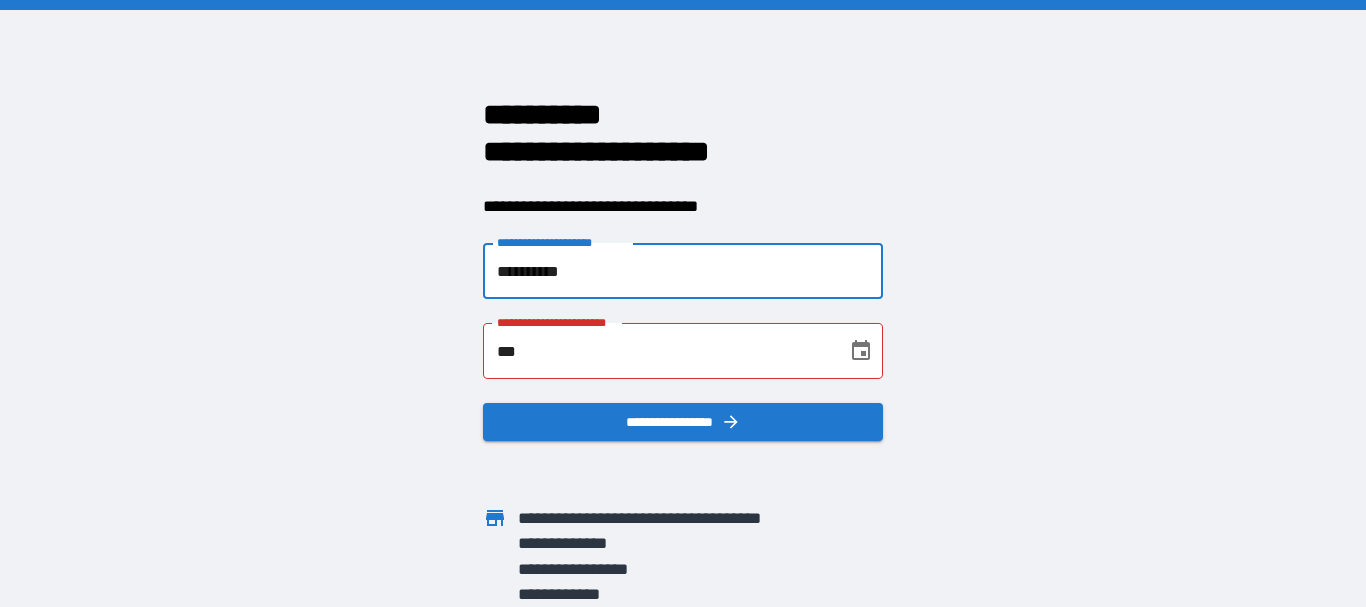 click on "**********" at bounding box center [683, 271] 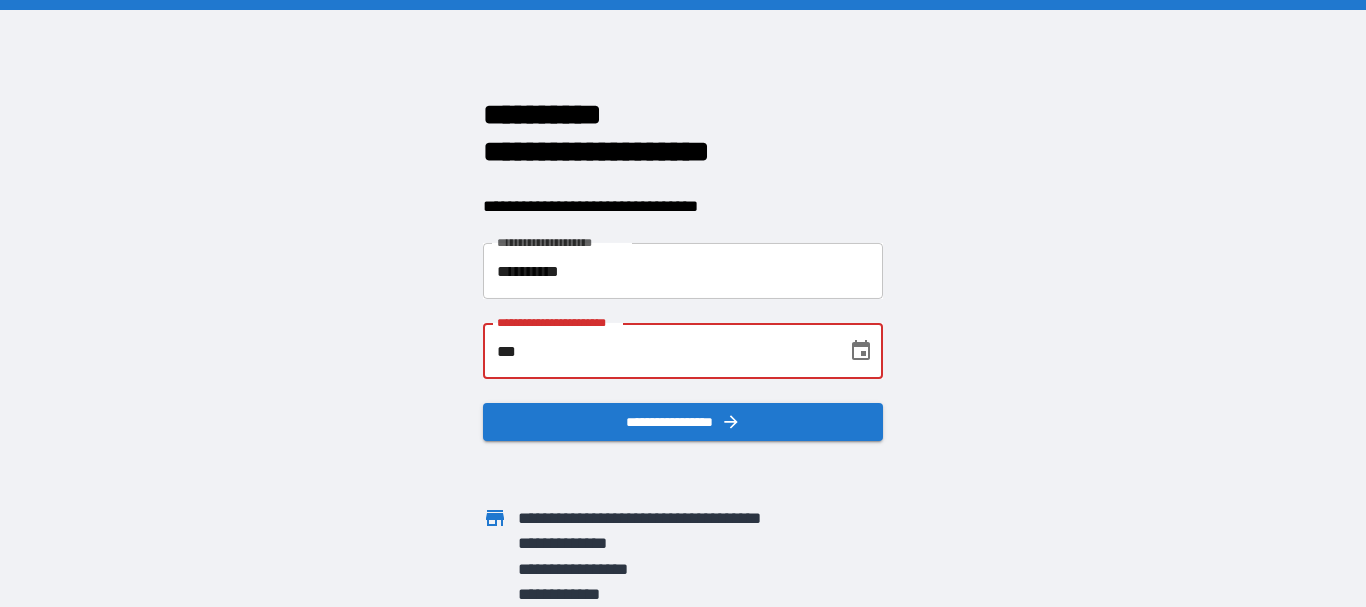 click on "***" at bounding box center (658, 351) 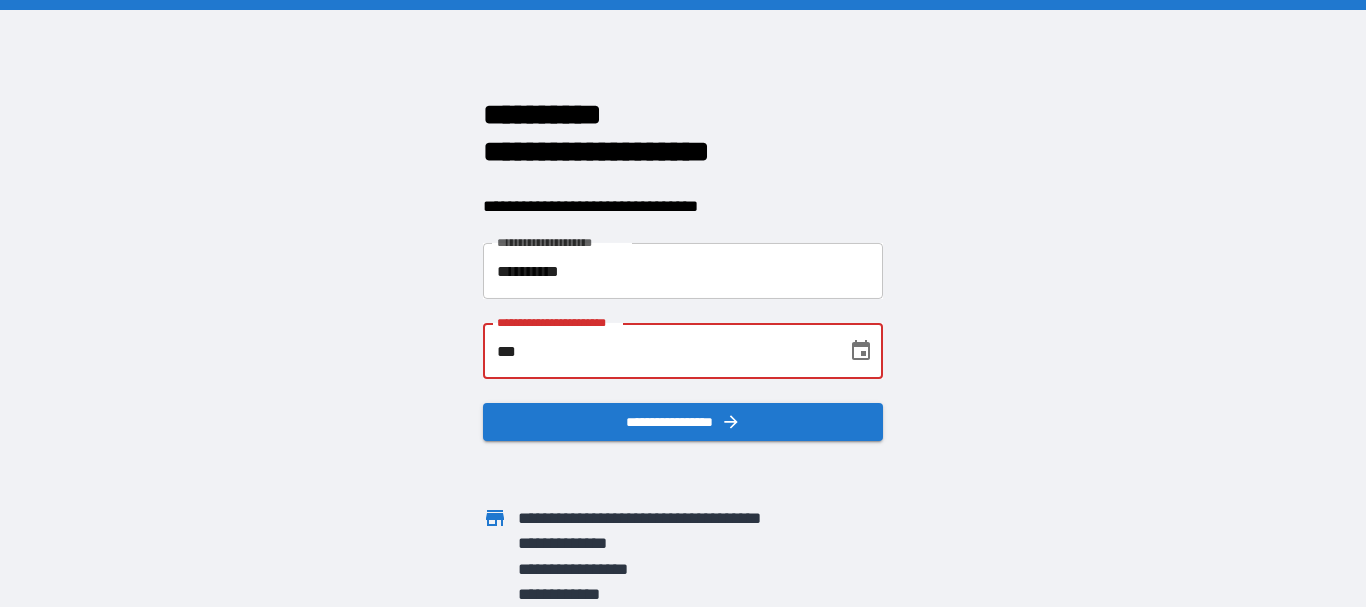 click on "***" at bounding box center [658, 351] 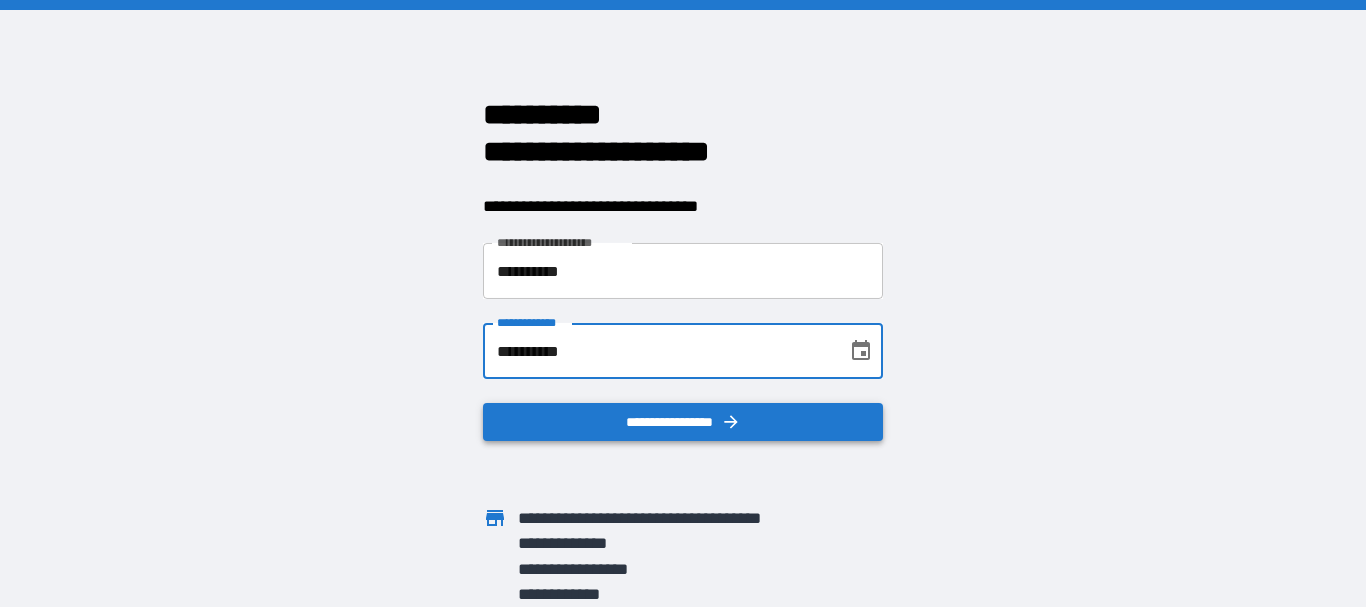 type on "**********" 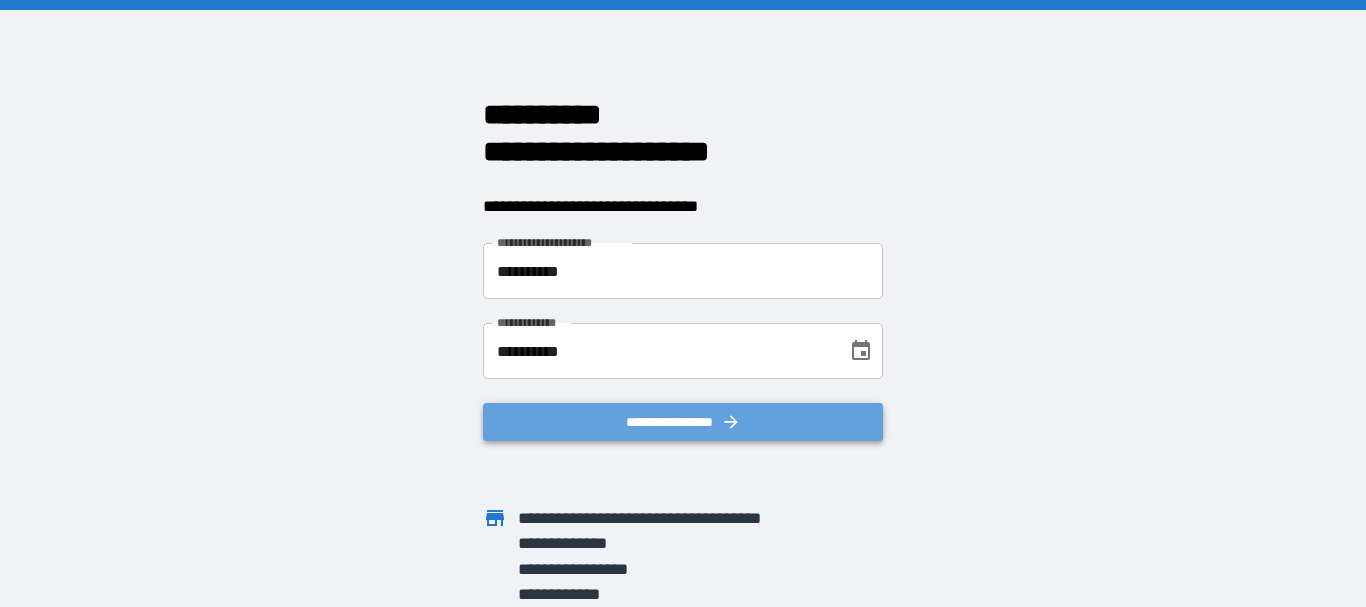 click on "**********" at bounding box center [683, 422] 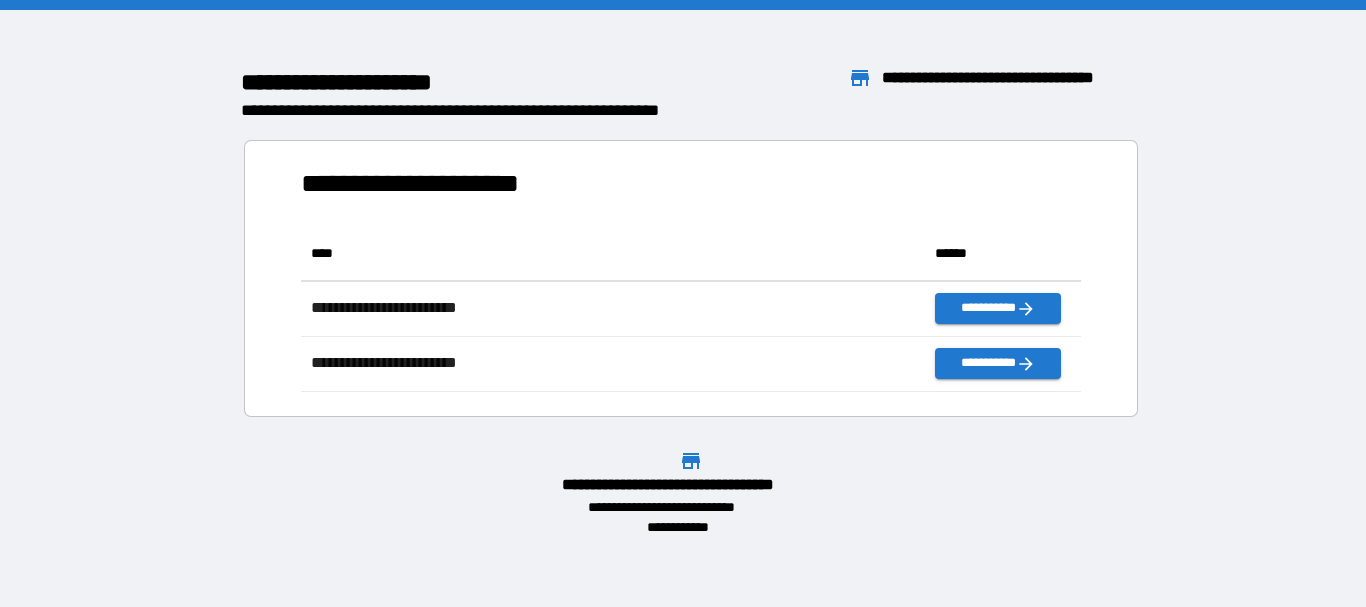 scroll, scrollTop: 16, scrollLeft: 16, axis: both 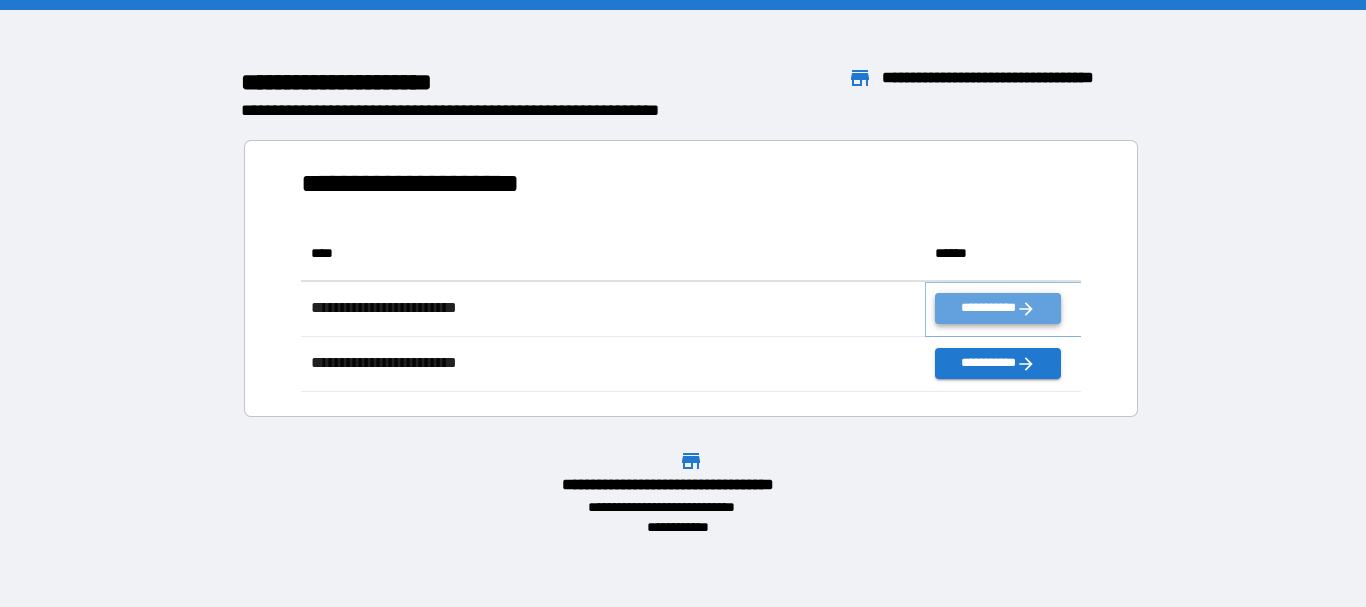 click on "**********" at bounding box center (997, 308) 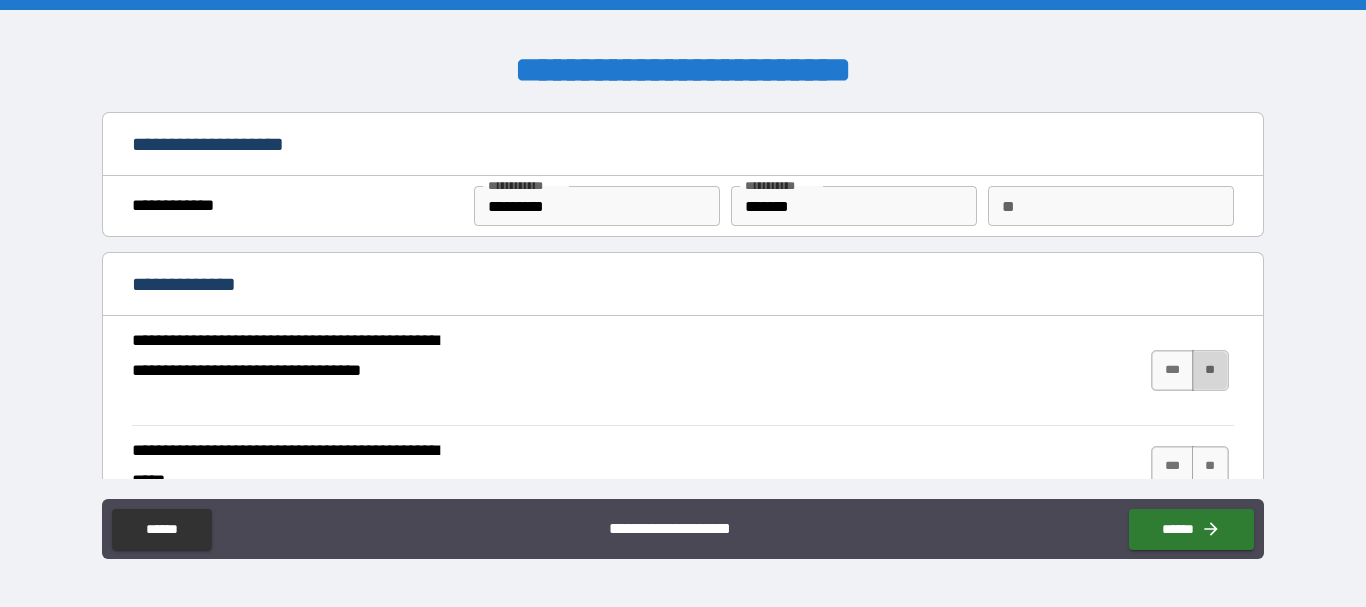 click on "**" at bounding box center (1210, 370) 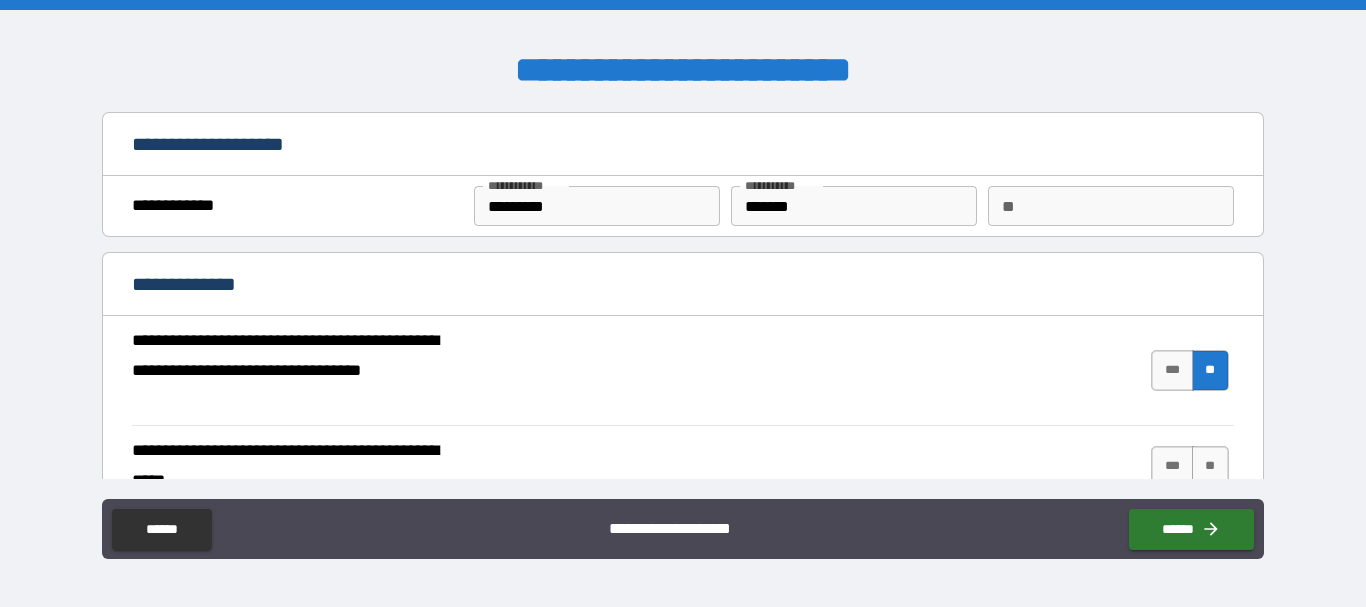 scroll, scrollTop: 321, scrollLeft: 0, axis: vertical 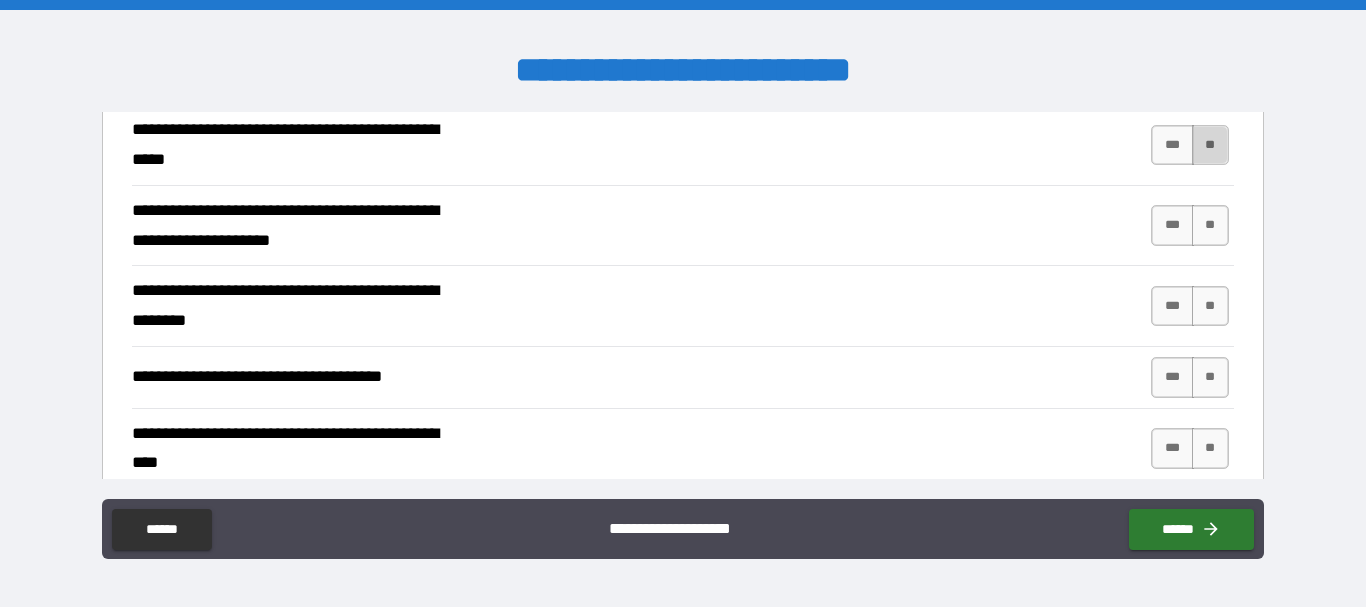 click on "**" at bounding box center [1210, 145] 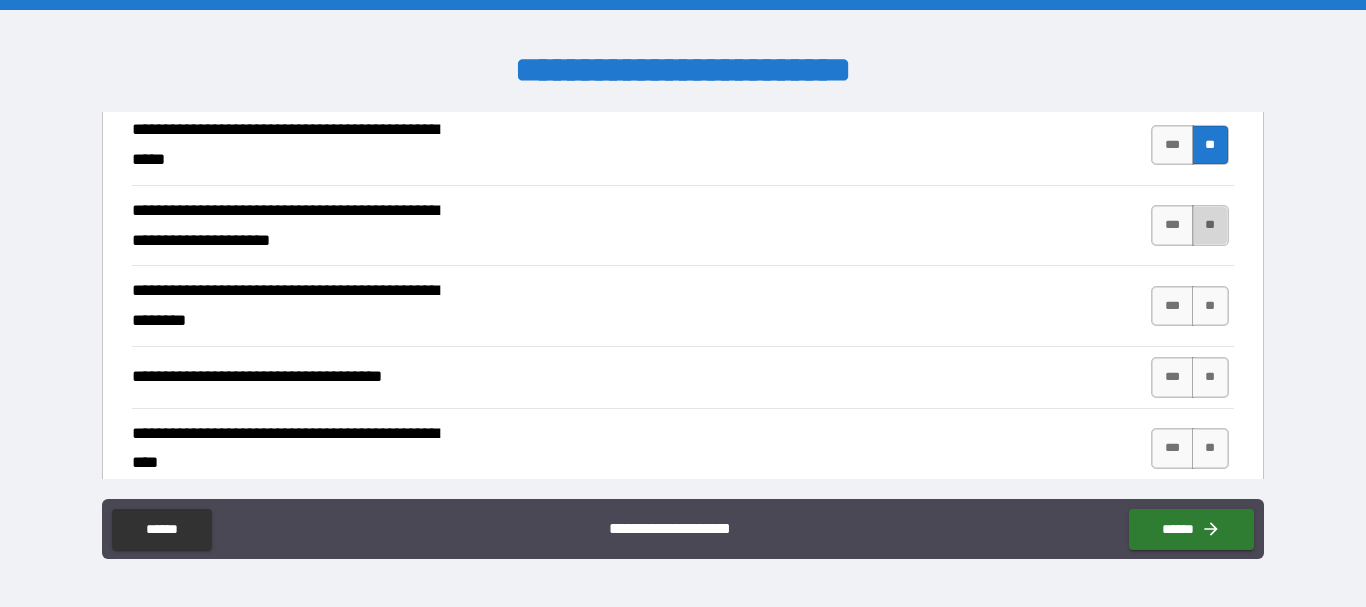 click on "**" at bounding box center (1210, 225) 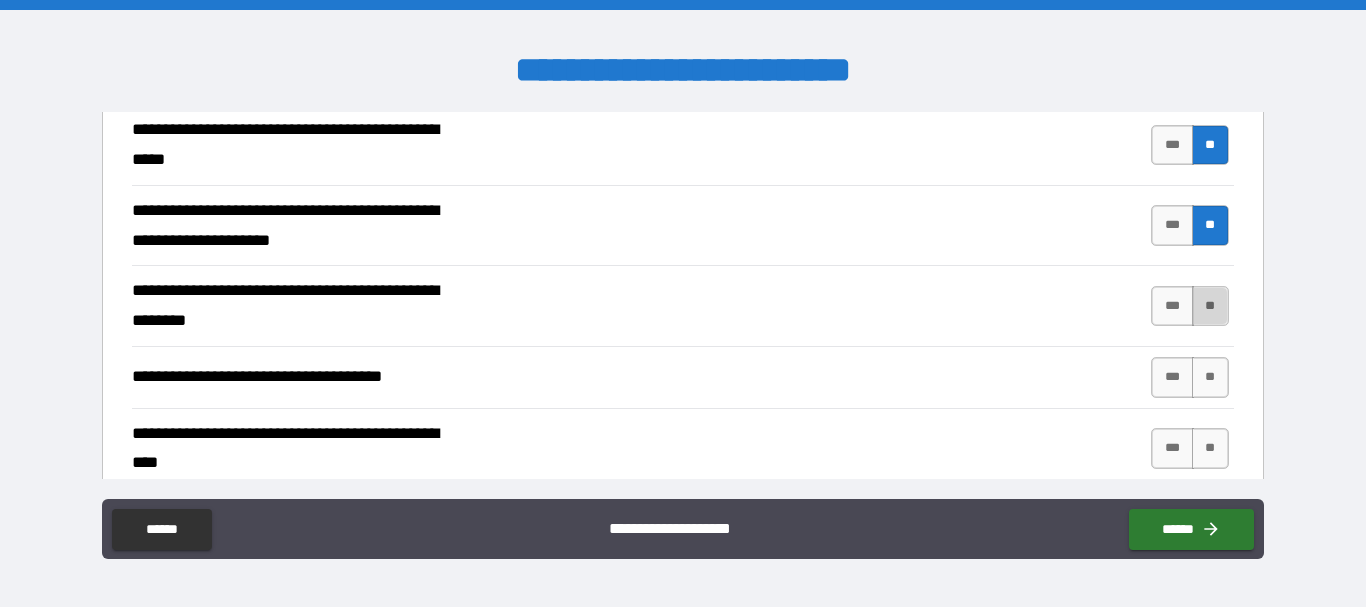 click on "**" at bounding box center [1210, 306] 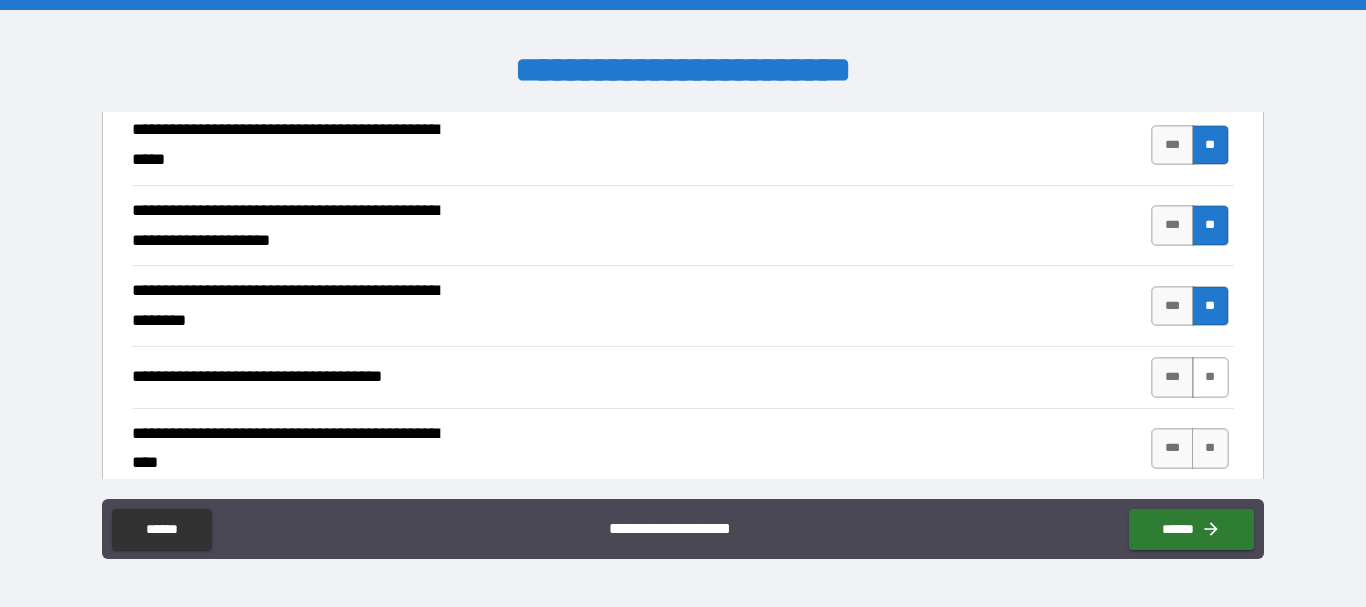 click on "**" at bounding box center [1210, 377] 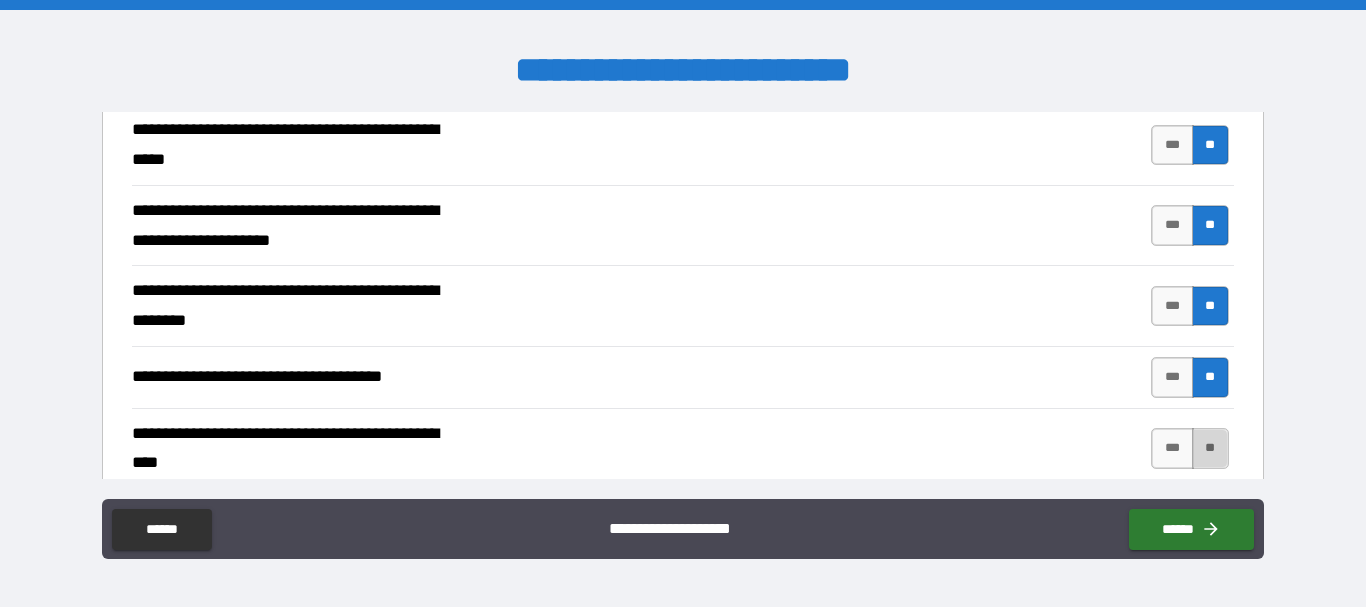 click on "**" at bounding box center (1210, 448) 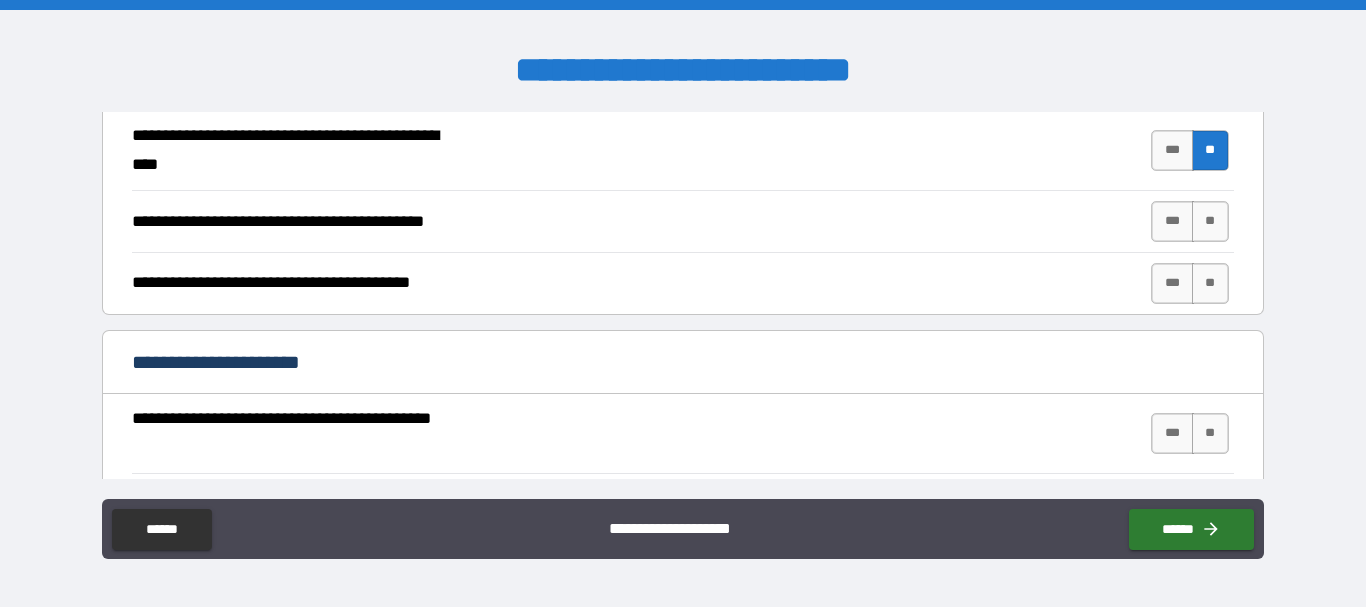 scroll, scrollTop: 642, scrollLeft: 0, axis: vertical 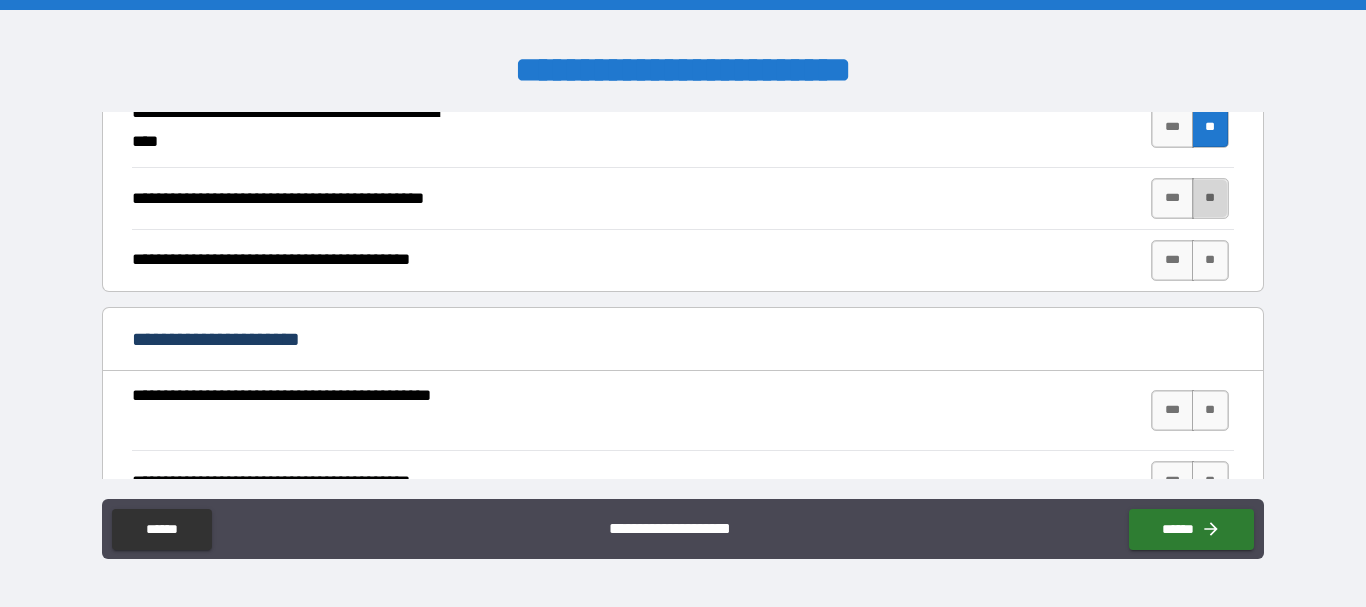 click on "**" at bounding box center [1210, 198] 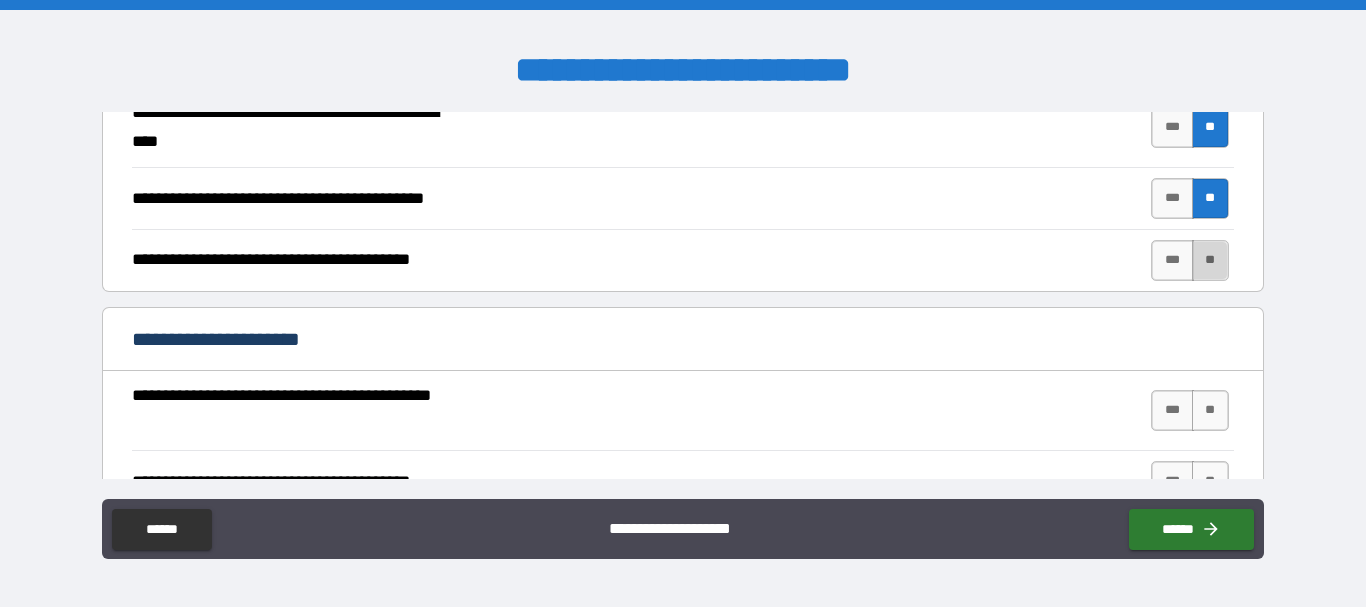 click on "**" at bounding box center [1210, 260] 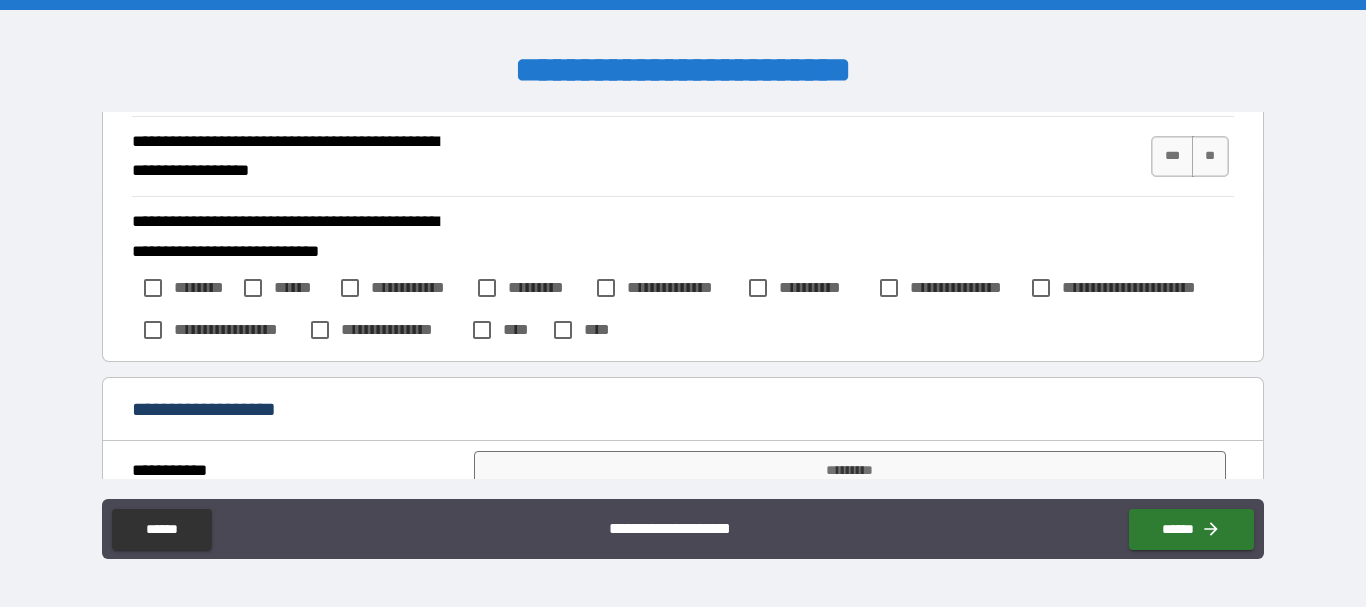 scroll, scrollTop: 1285, scrollLeft: 0, axis: vertical 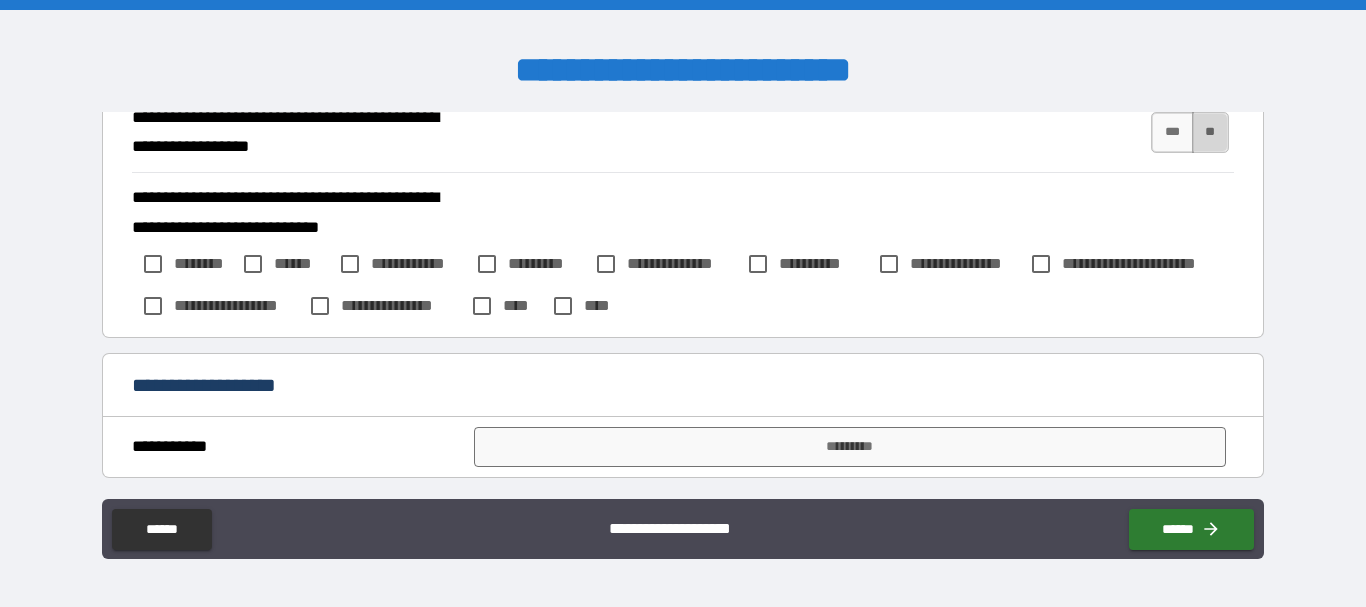 click on "**" at bounding box center [1210, 132] 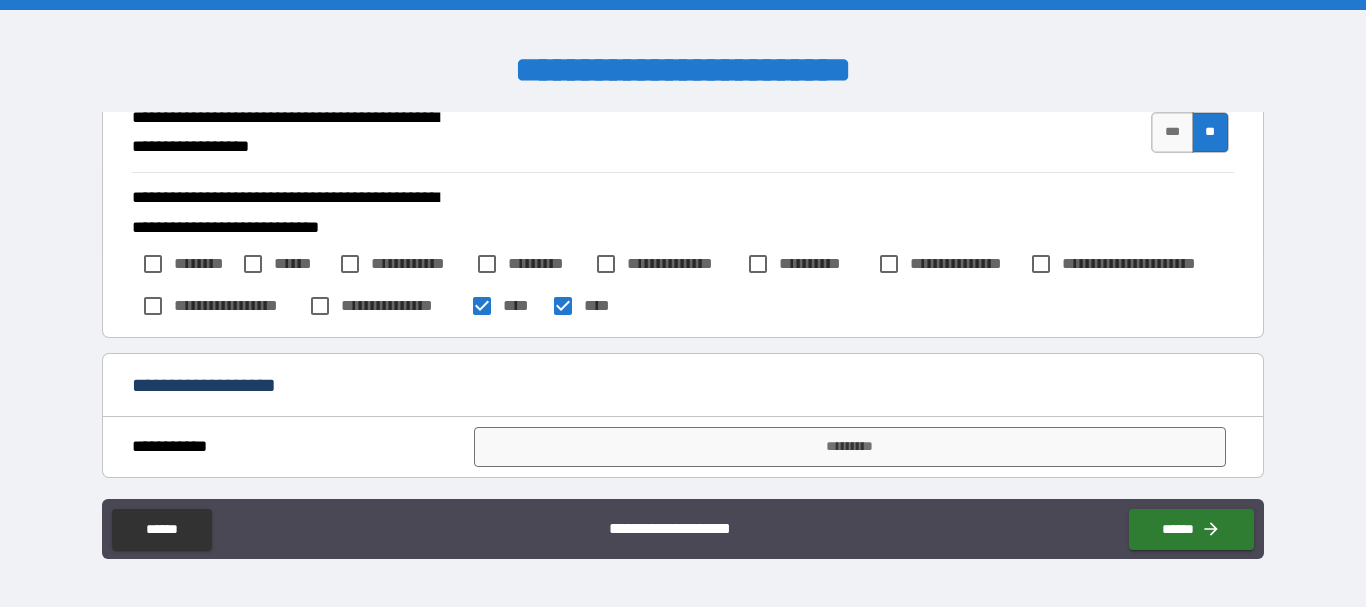 click on "**********" at bounding box center (682, 387) 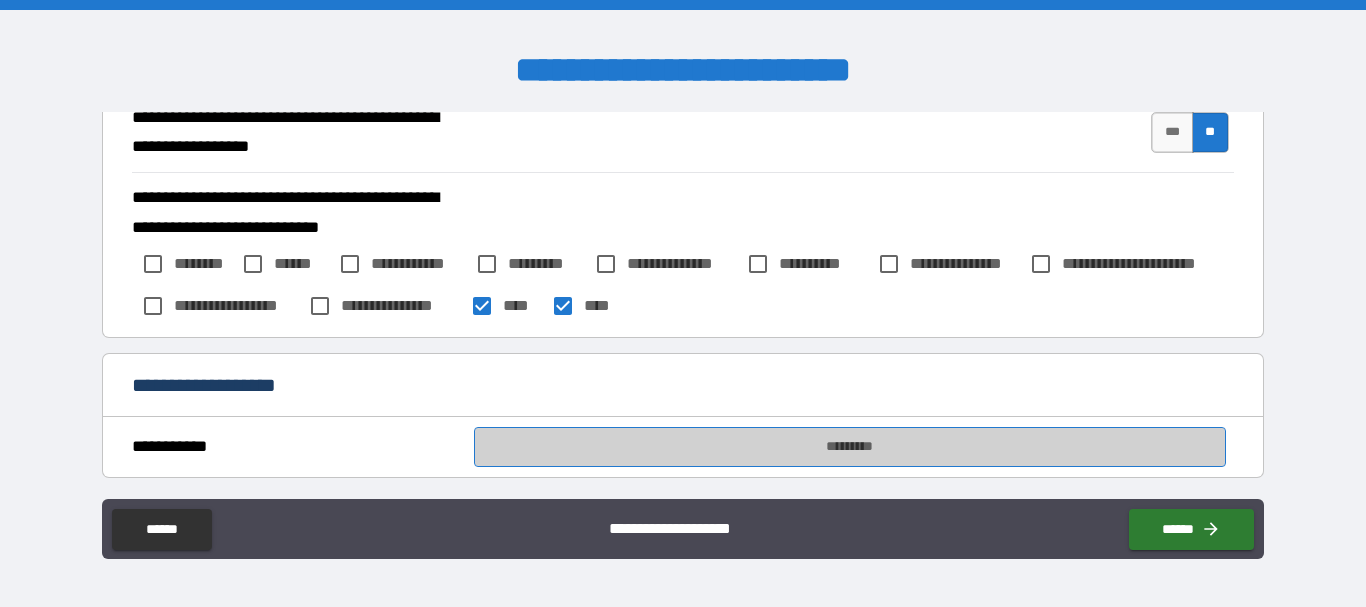 click on "*********" at bounding box center [850, 447] 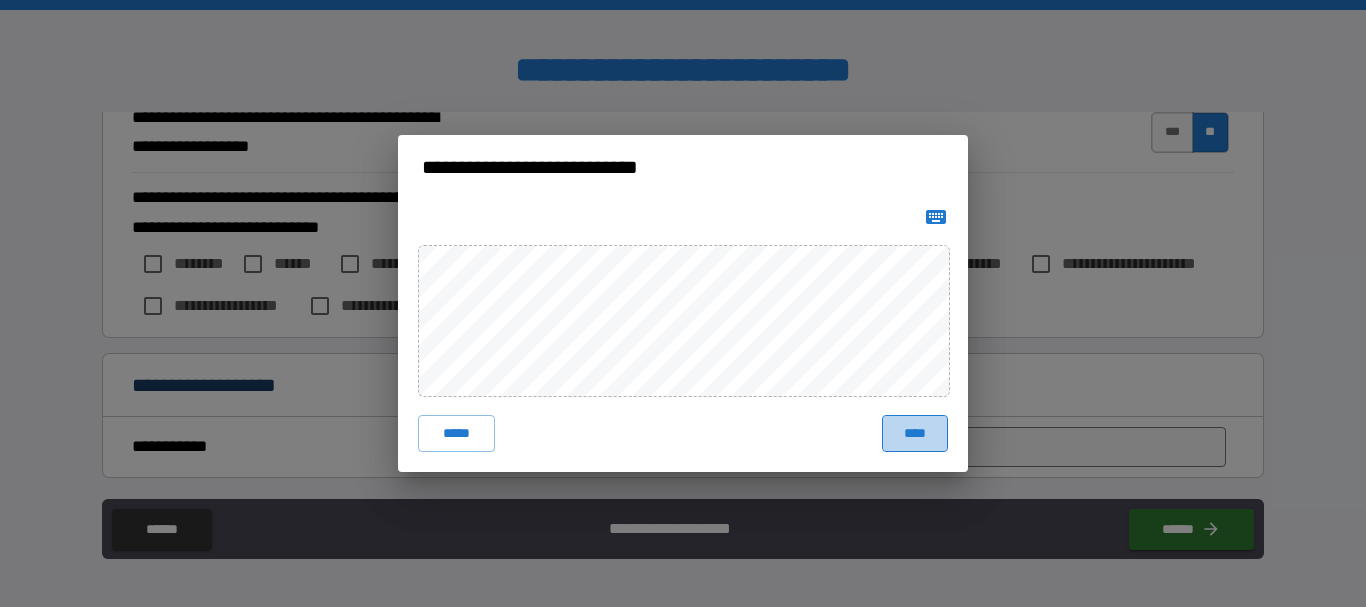 click on "****" at bounding box center [915, 433] 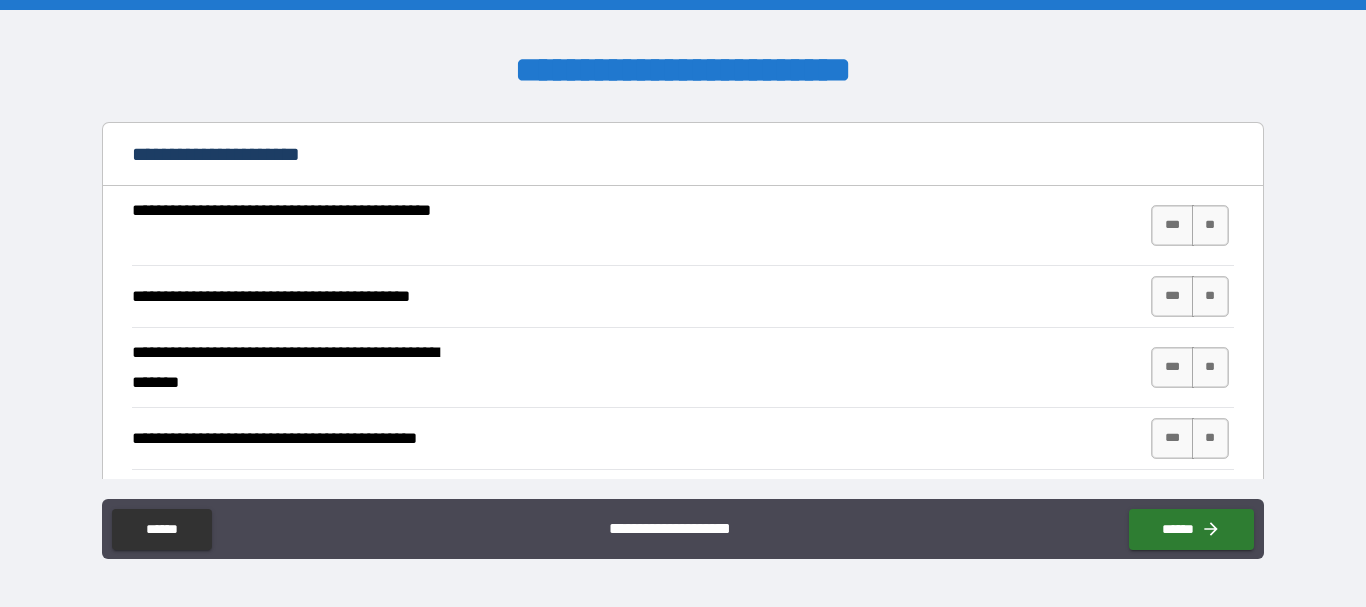 scroll, scrollTop: 1055, scrollLeft: 0, axis: vertical 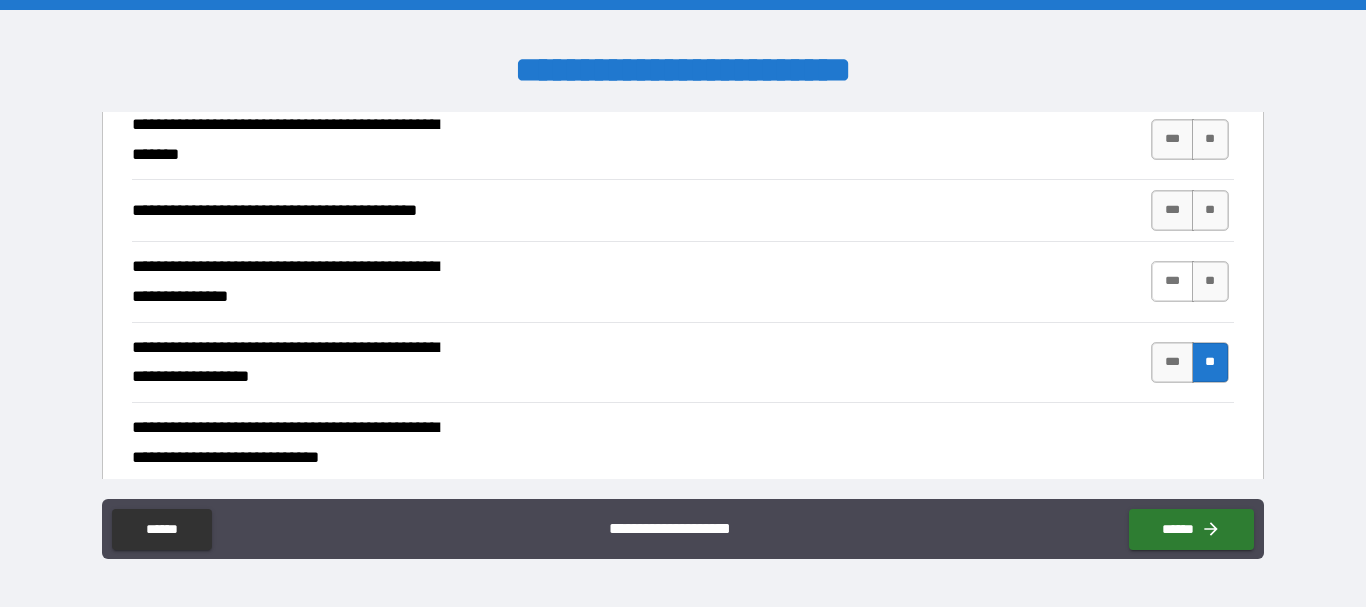 click on "***" at bounding box center (1172, 281) 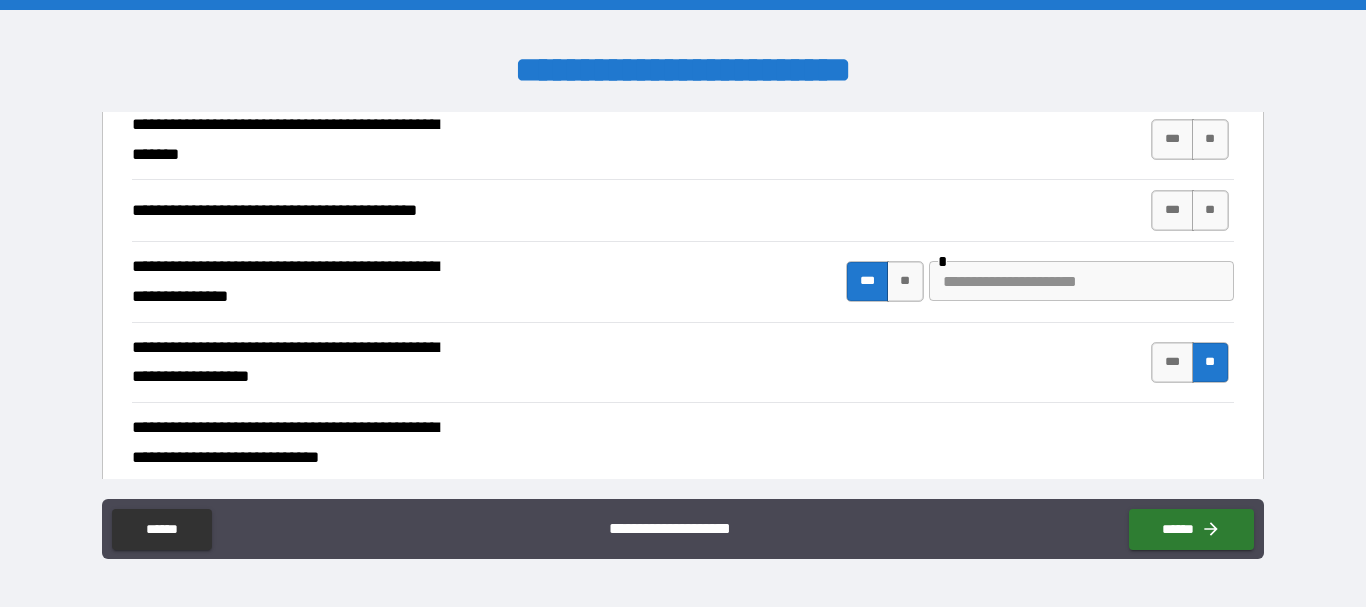 type on "****" 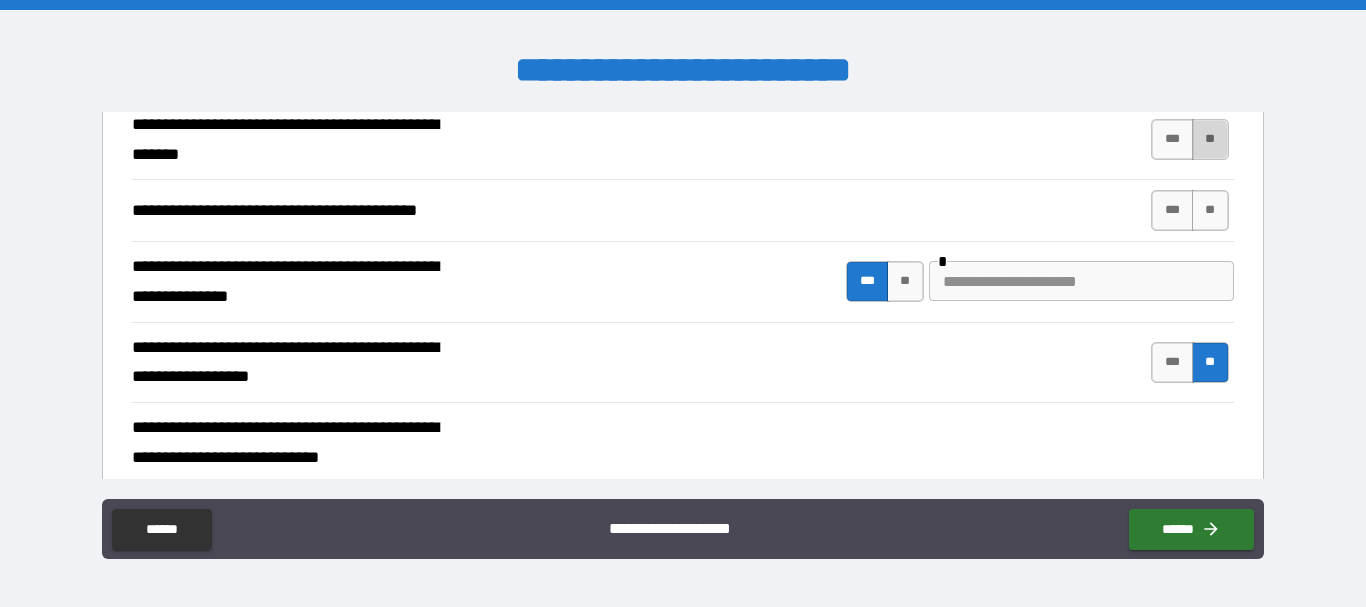 click on "**" at bounding box center (1210, 139) 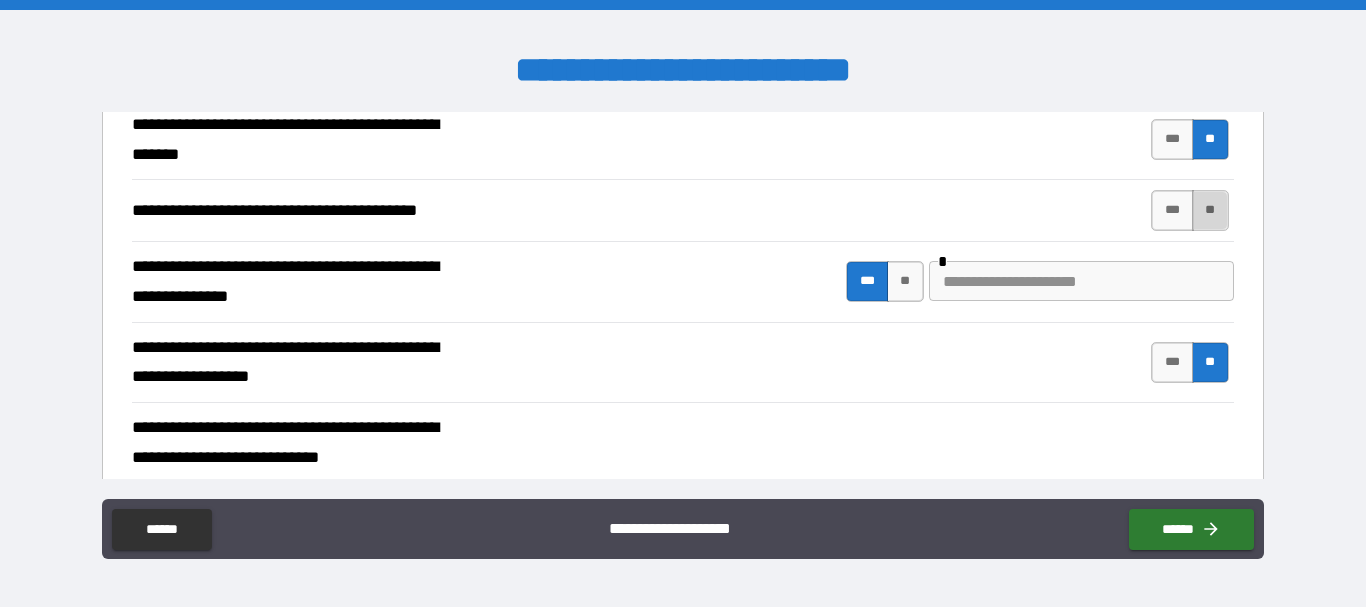 click on "**" at bounding box center [1210, 210] 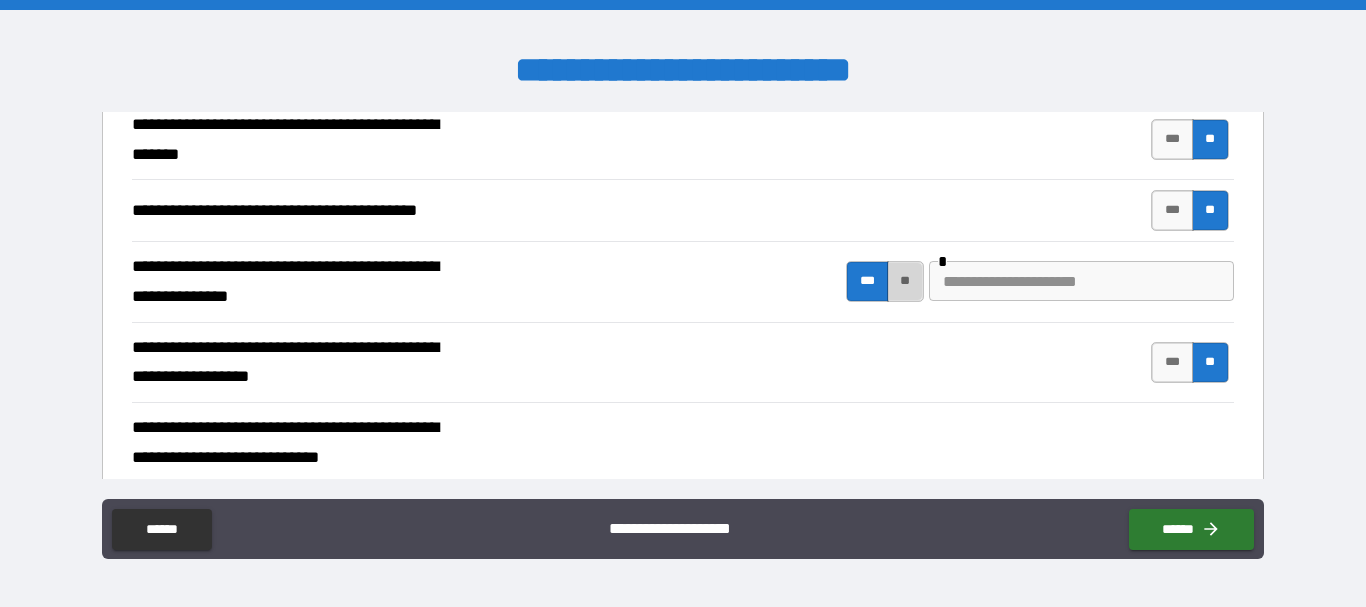 click on "**" at bounding box center (905, 281) 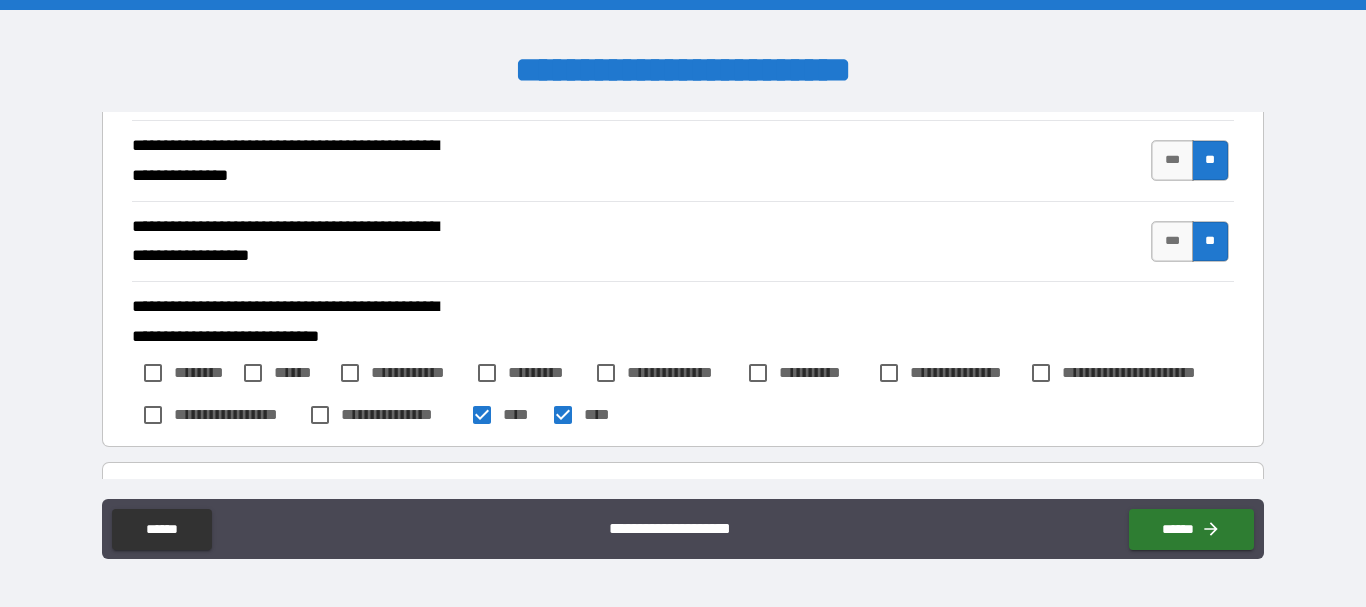 scroll, scrollTop: 1158, scrollLeft: 0, axis: vertical 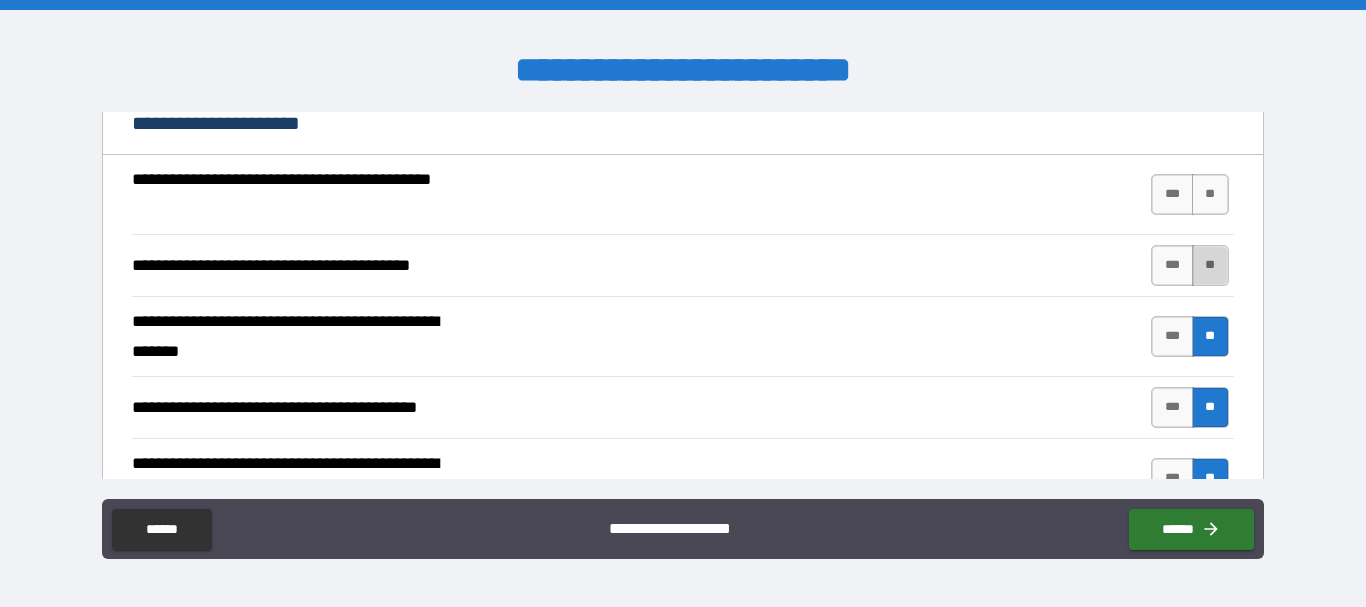 click on "**" at bounding box center [1210, 265] 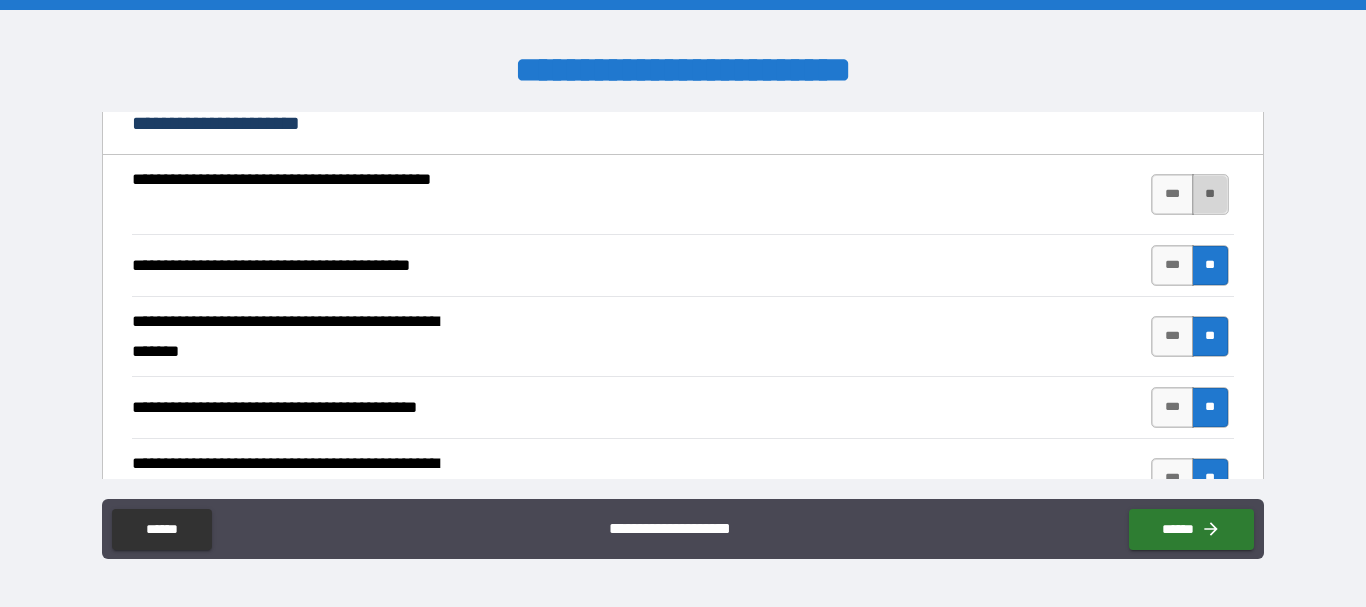 drag, startPoint x: 1198, startPoint y: 191, endPoint x: 1207, endPoint y: 202, distance: 14.21267 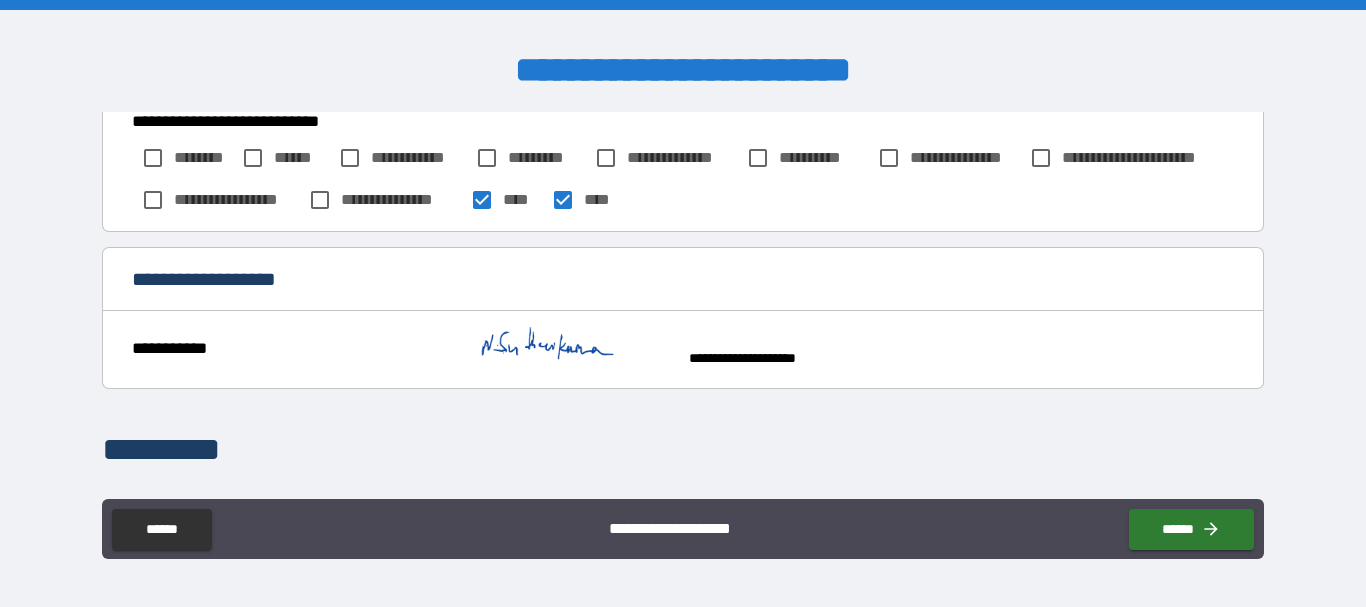 scroll, scrollTop: 1655, scrollLeft: 0, axis: vertical 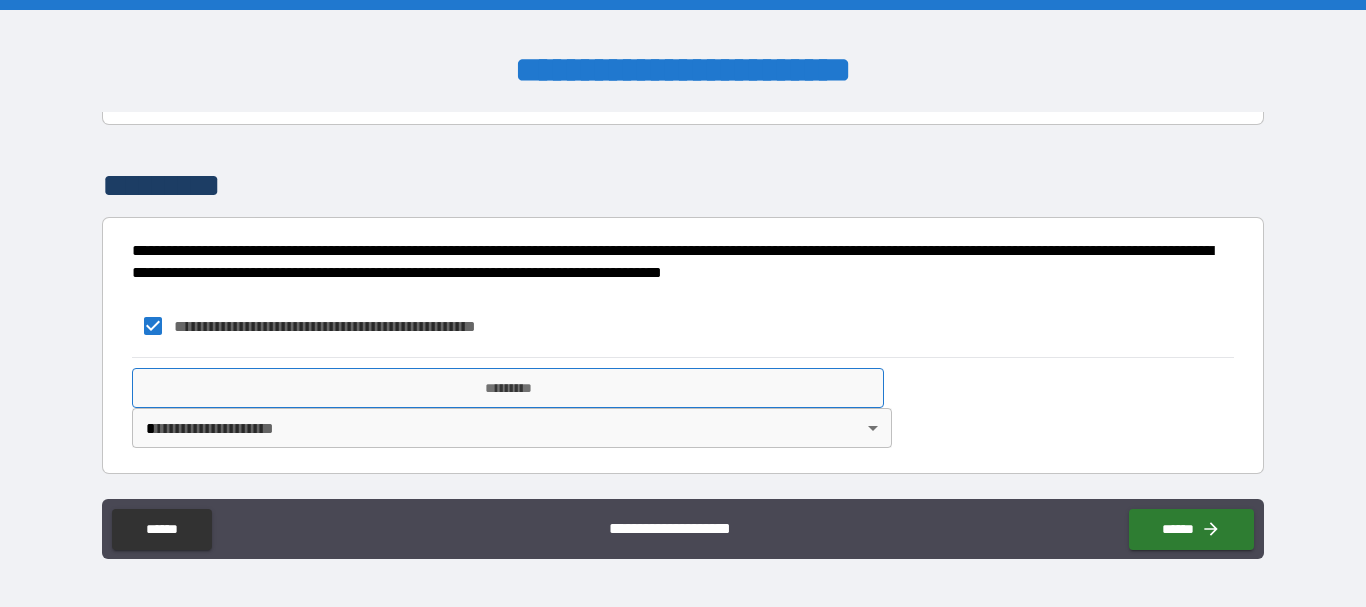 click on "*********" at bounding box center (508, 388) 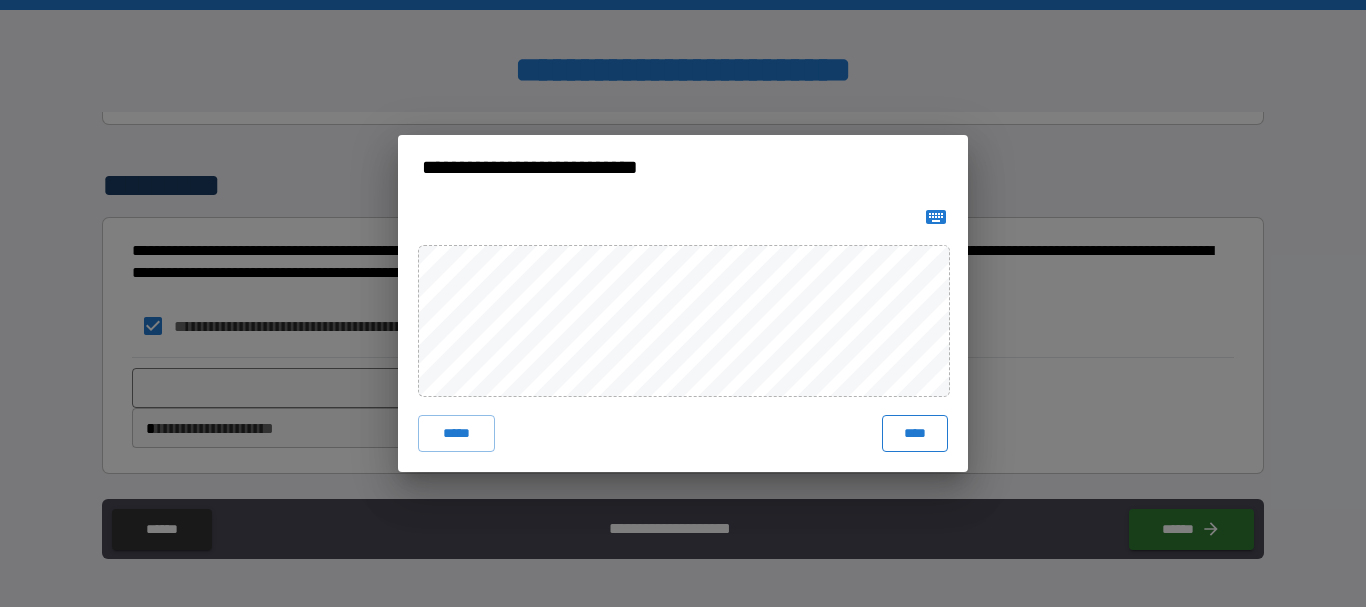 click on "****" at bounding box center [915, 433] 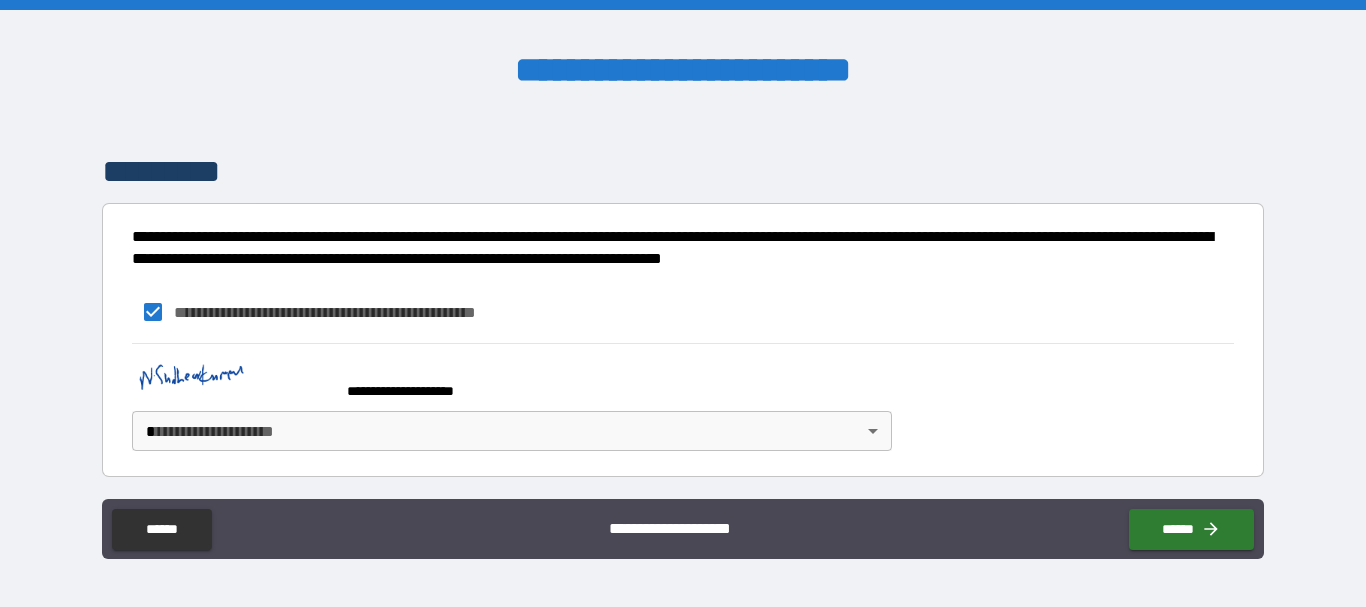 scroll, scrollTop: 1672, scrollLeft: 0, axis: vertical 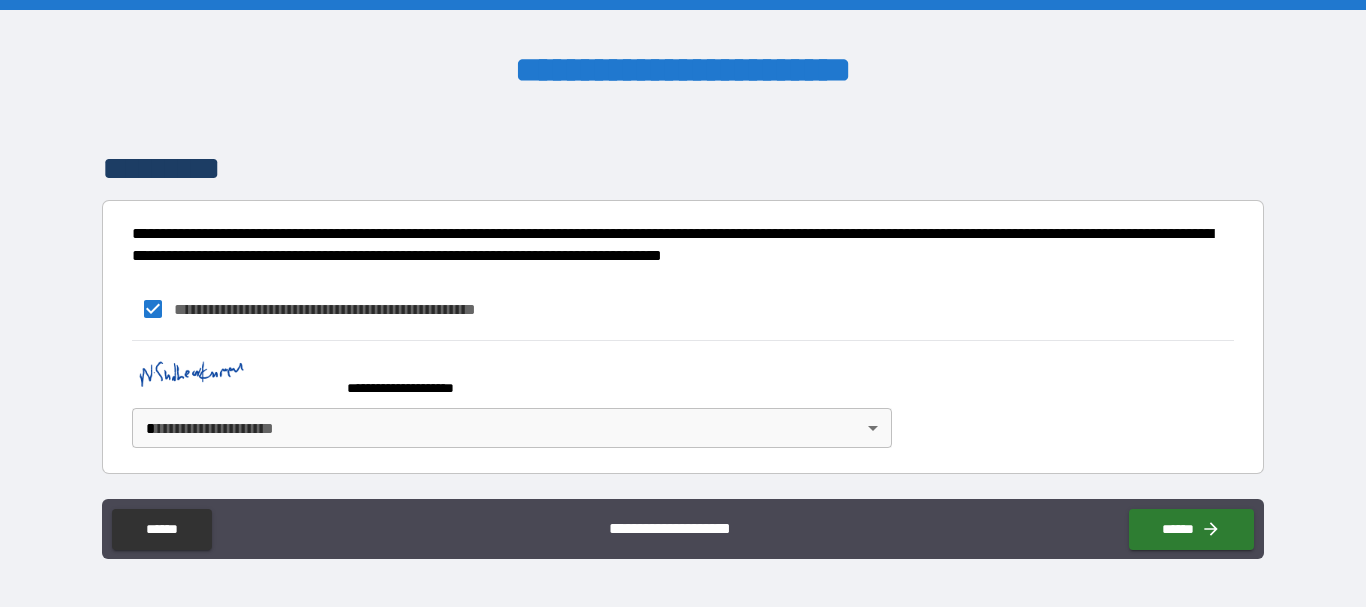 click on "**********" at bounding box center (683, 303) 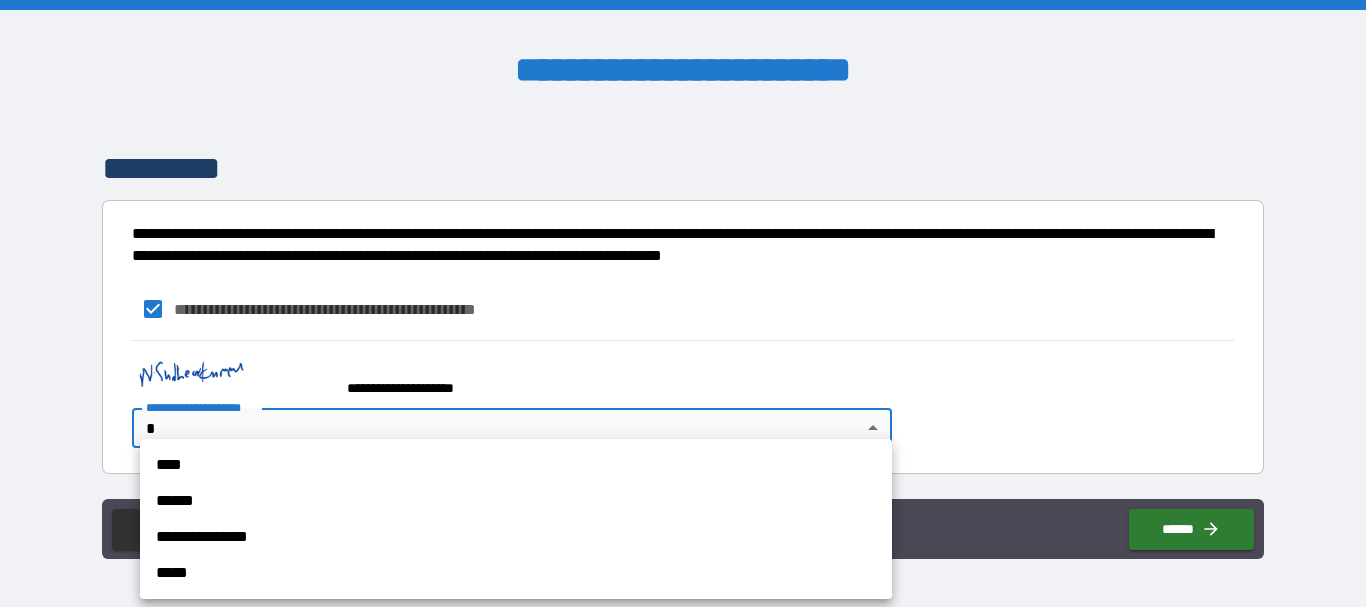 drag, startPoint x: 186, startPoint y: 537, endPoint x: 204, endPoint y: 534, distance: 18.248287 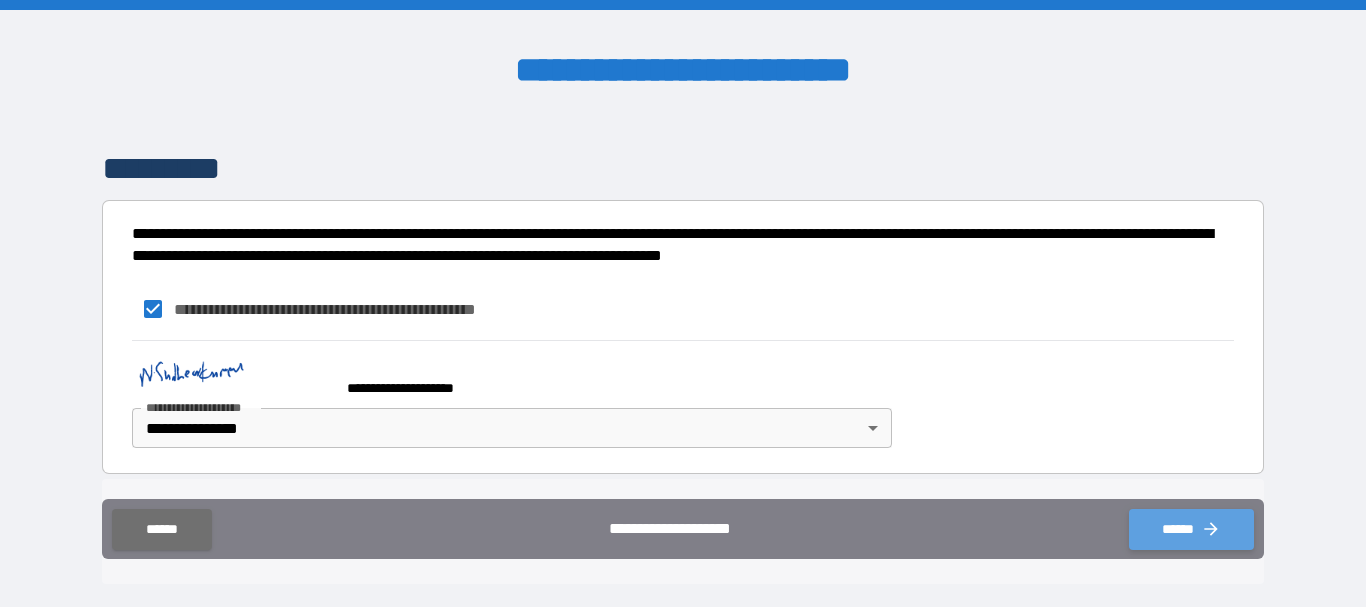 click on "******" at bounding box center [1191, 529] 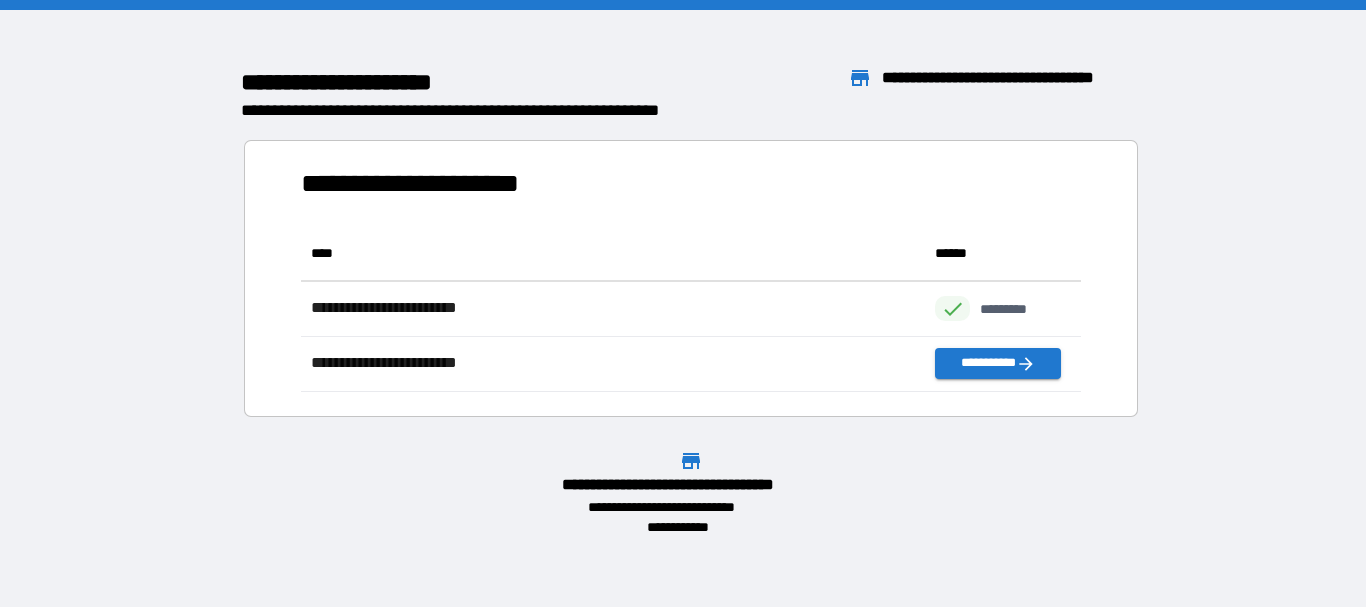 scroll, scrollTop: 16, scrollLeft: 16, axis: both 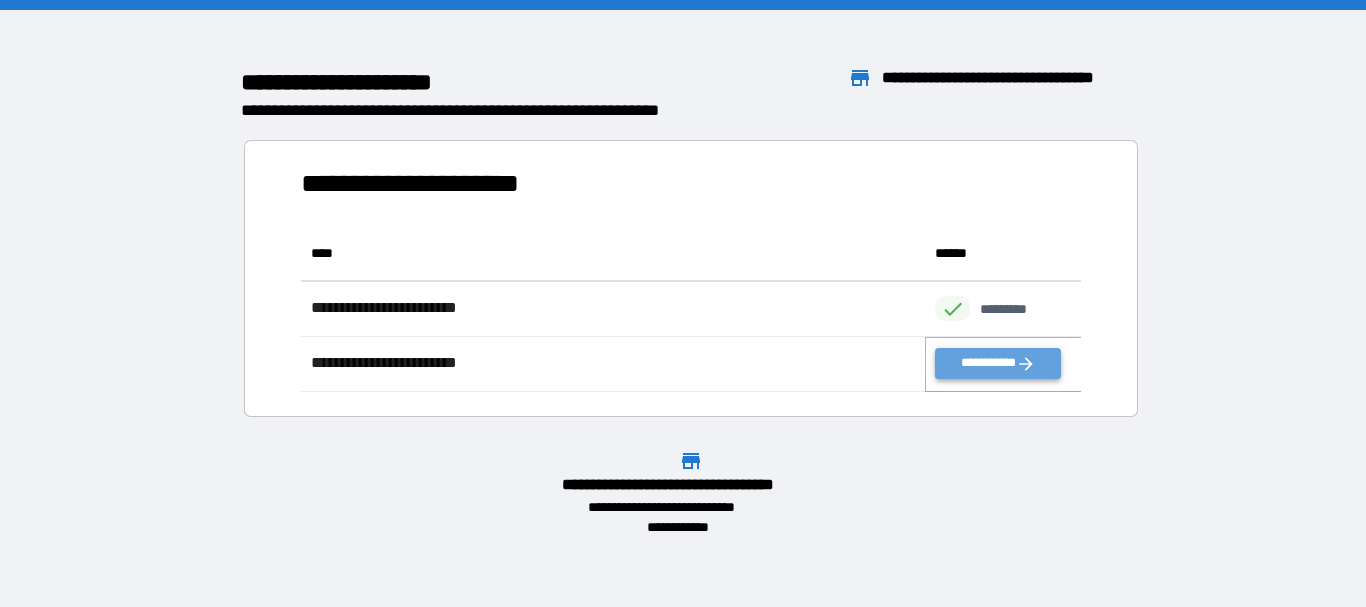 click on "**********" at bounding box center [997, 363] 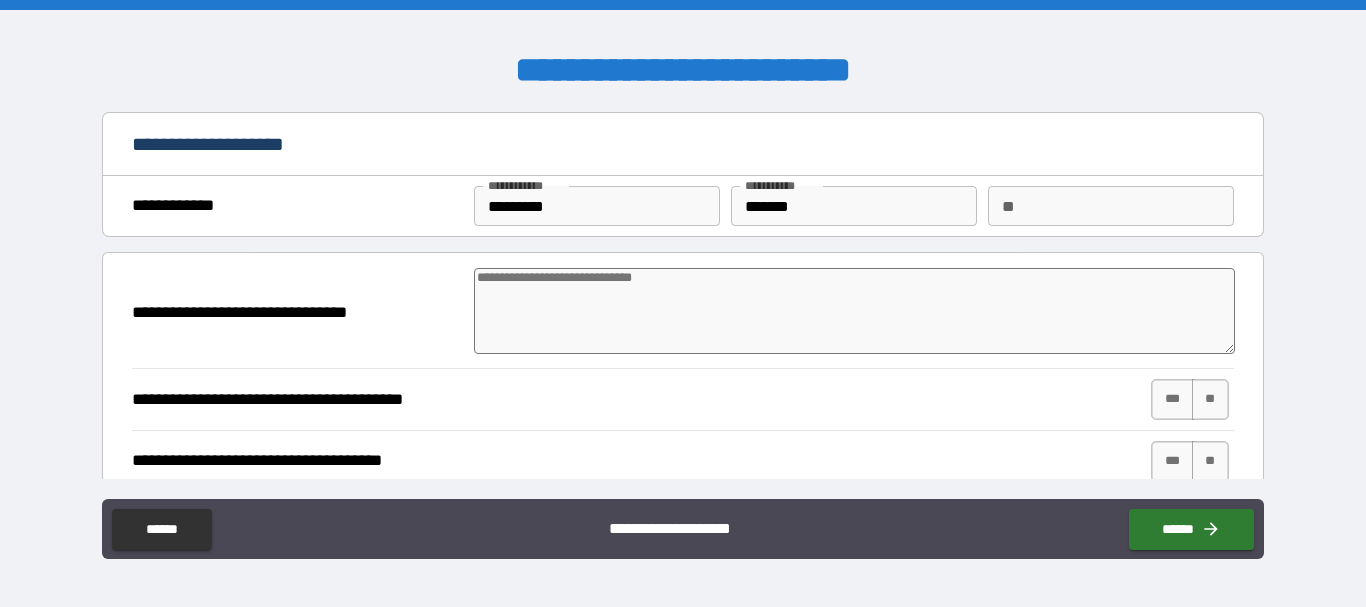 type on "*" 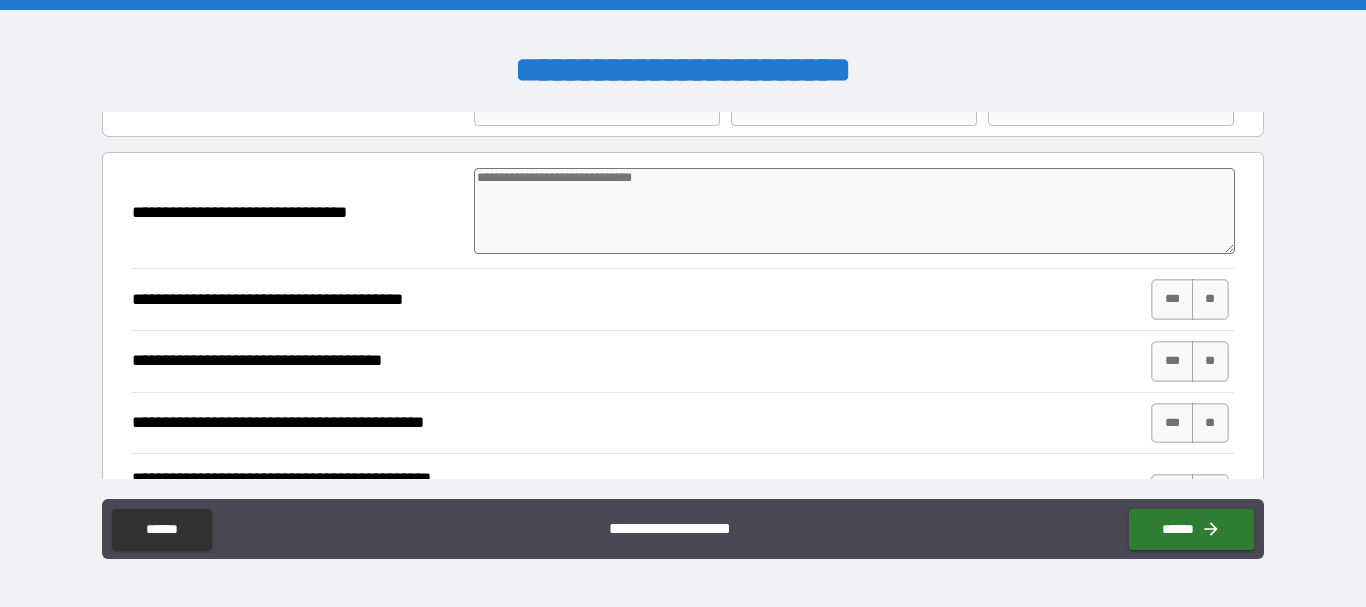 click at bounding box center (854, 211) 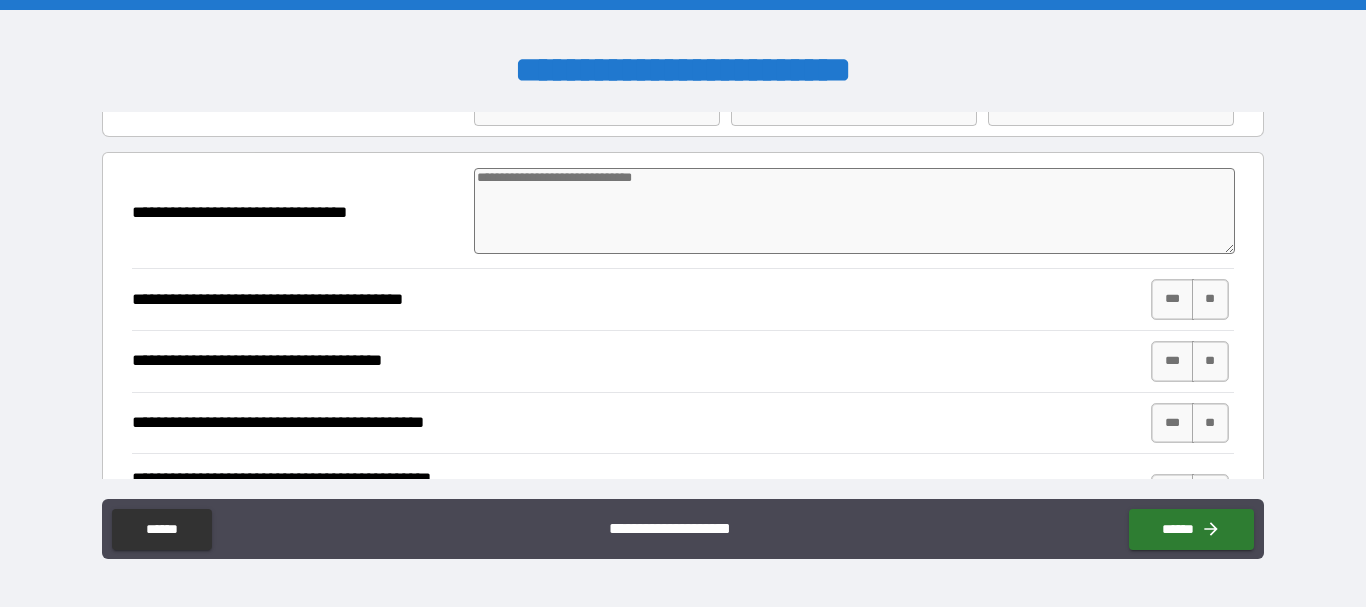 type on "*" 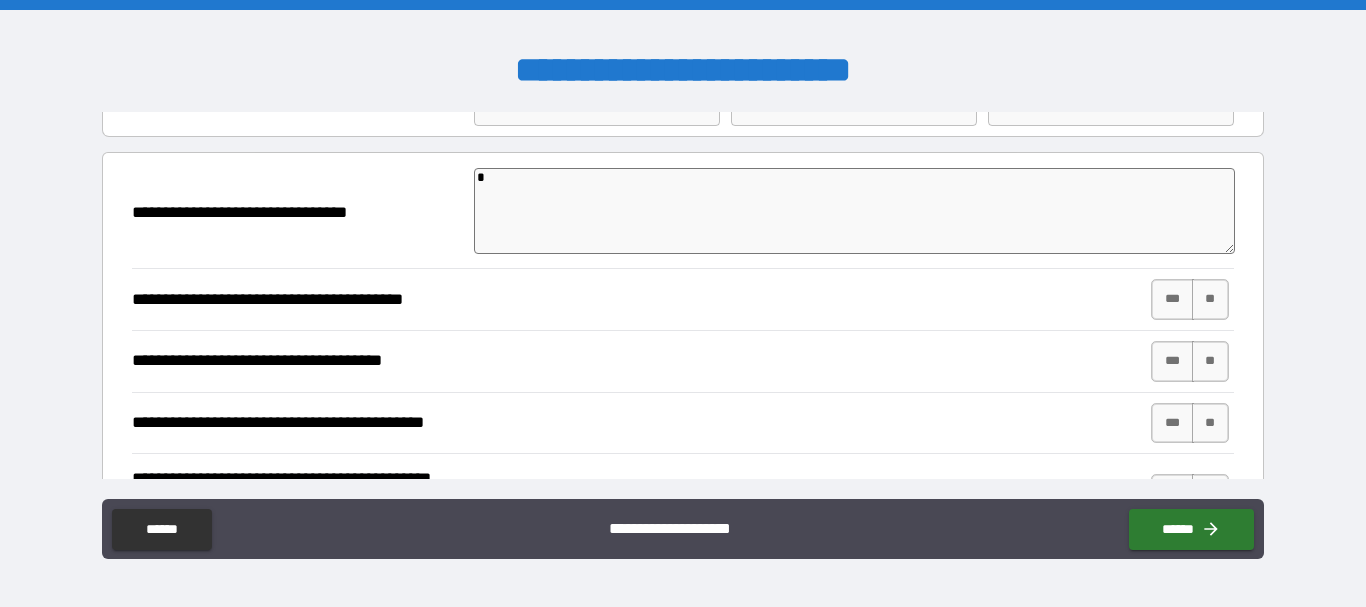 type on "*" 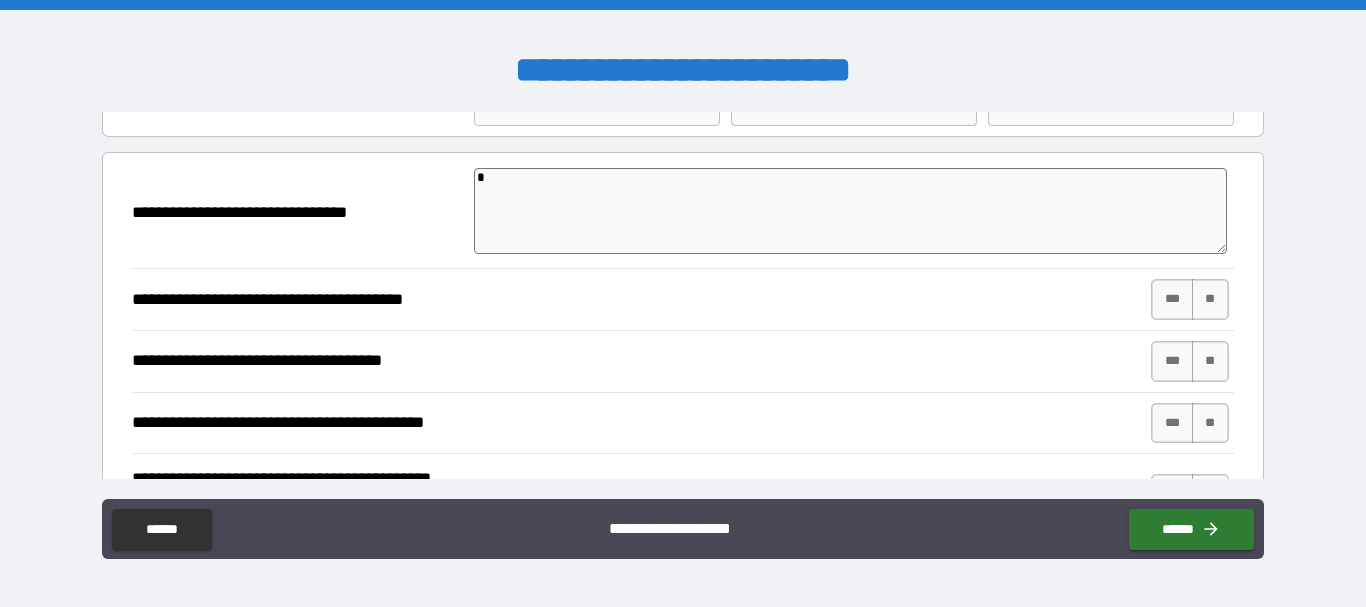 type on "**" 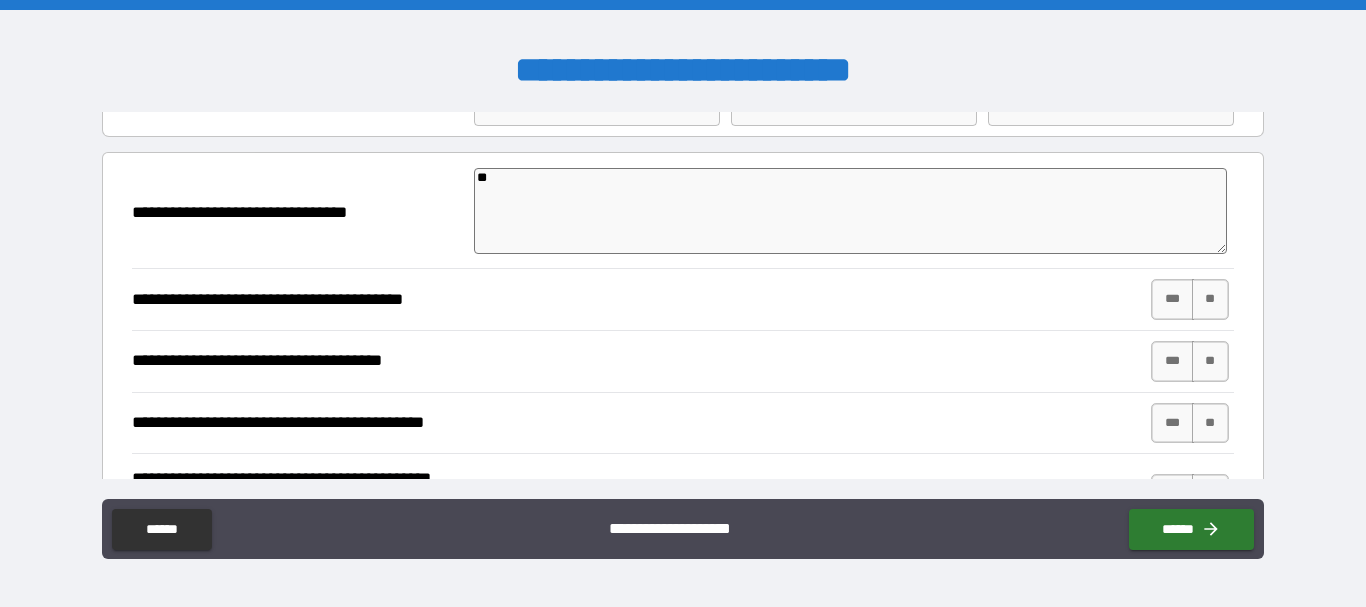 type on "*" 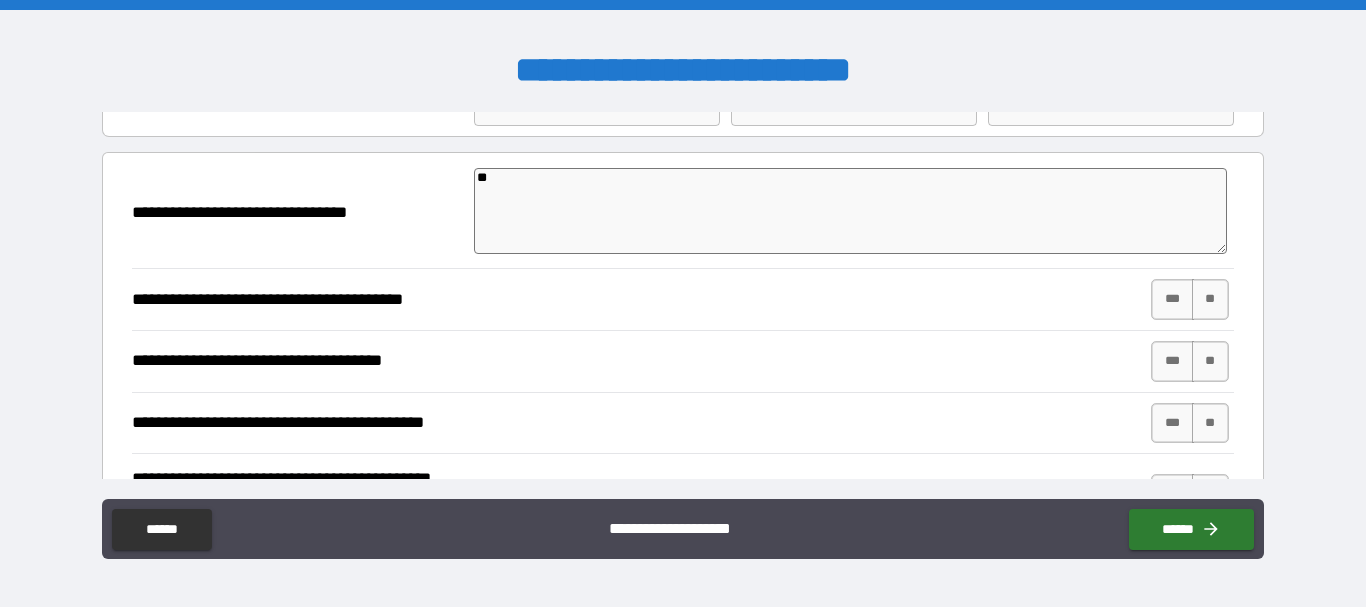 type on "***" 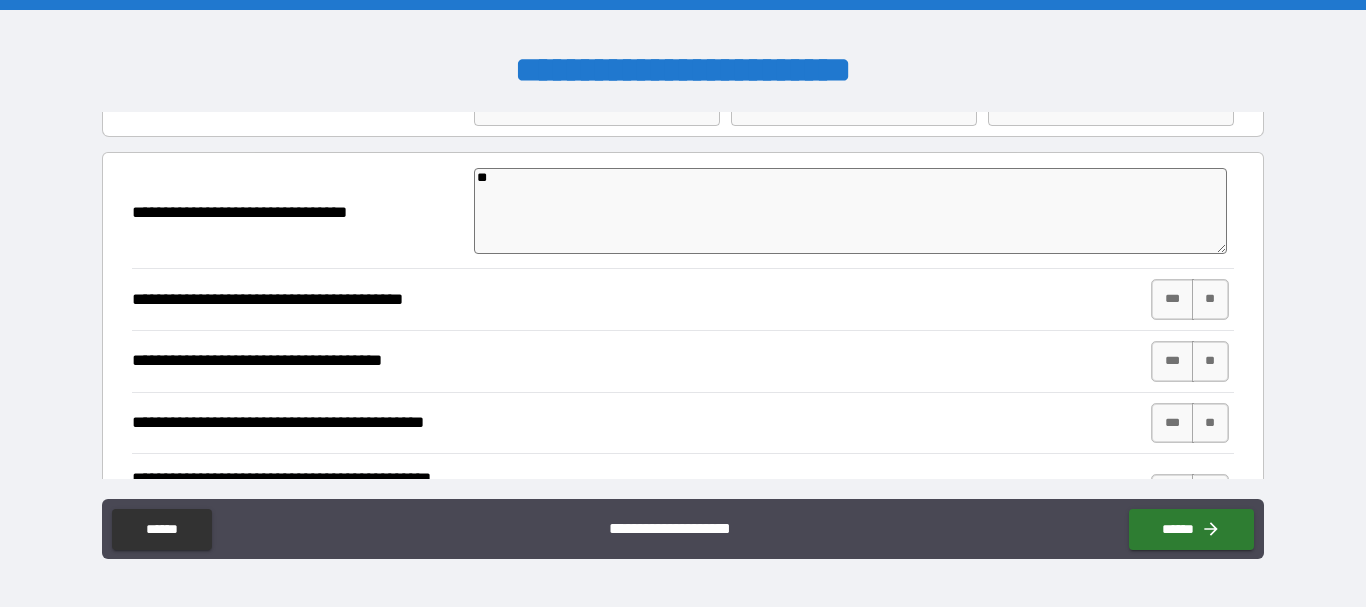 type on "*" 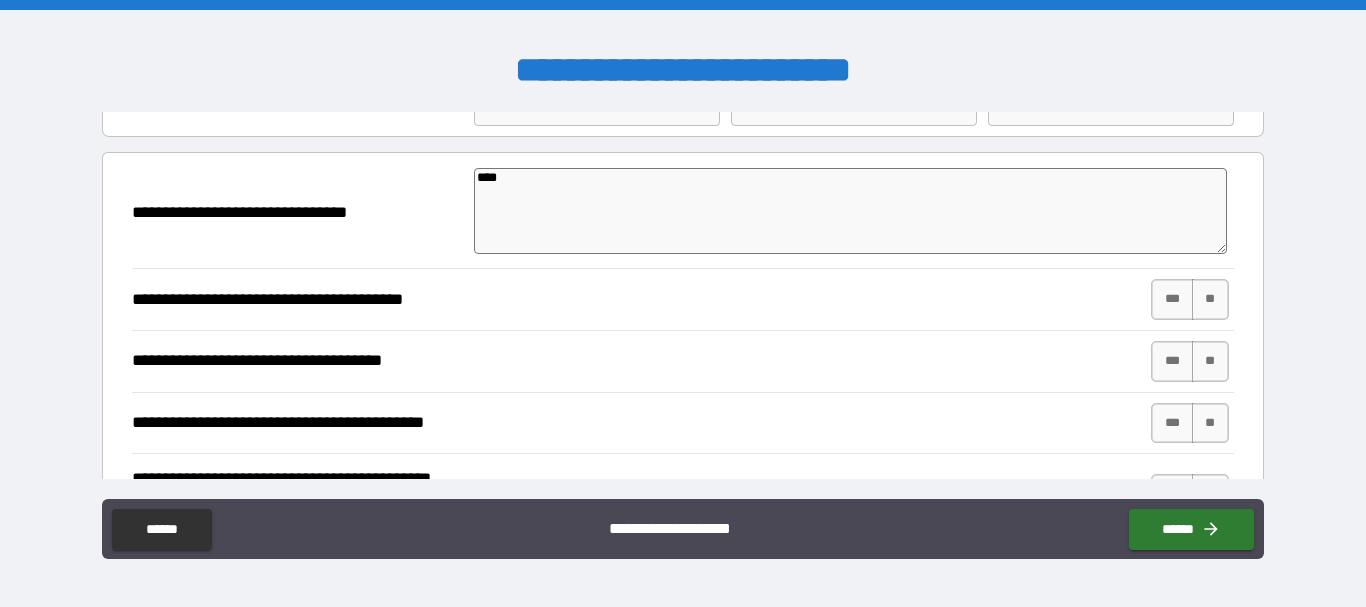 type on "*****" 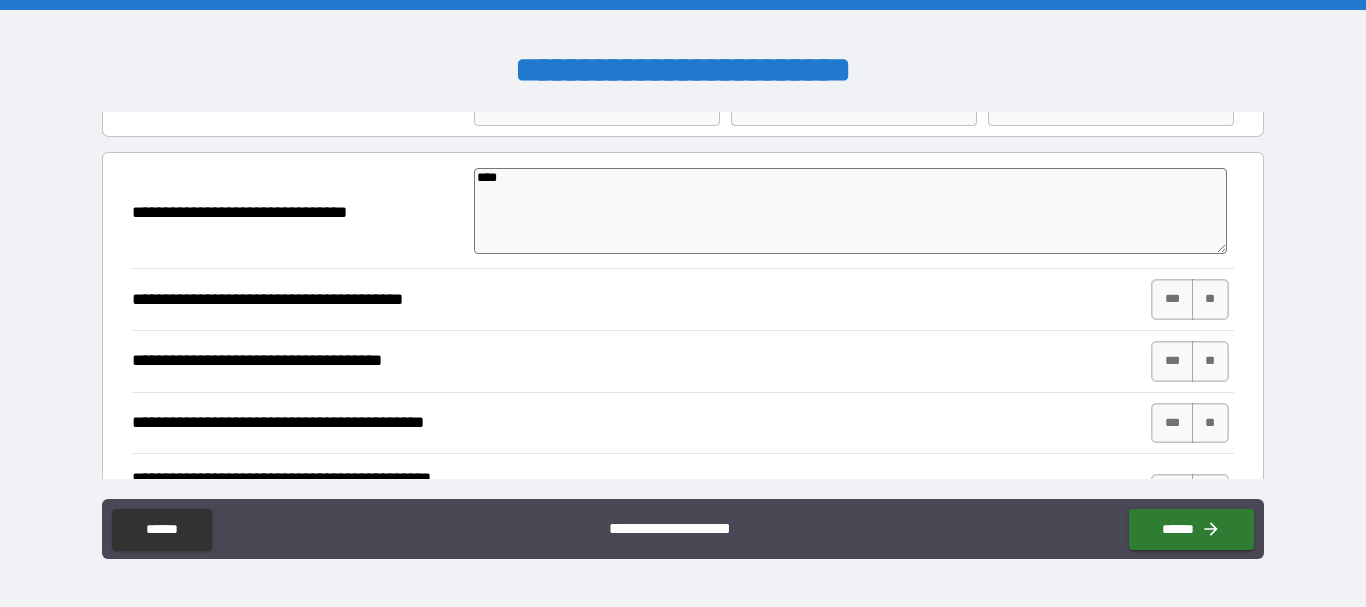 type on "*" 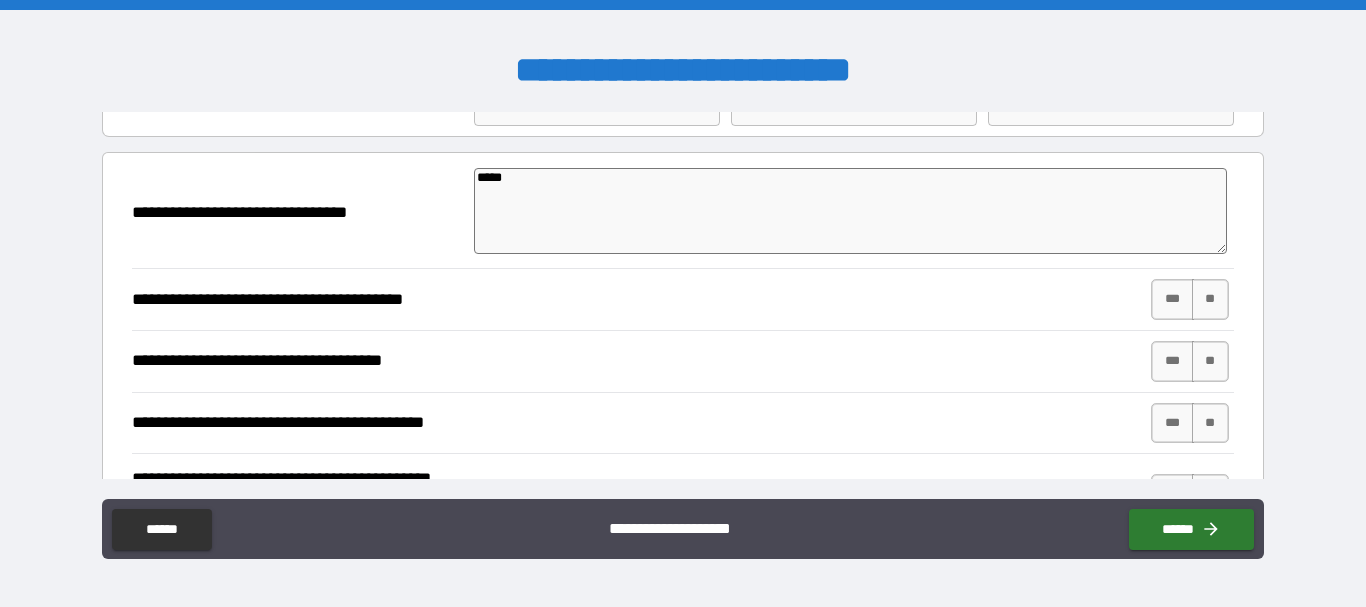 type on "******" 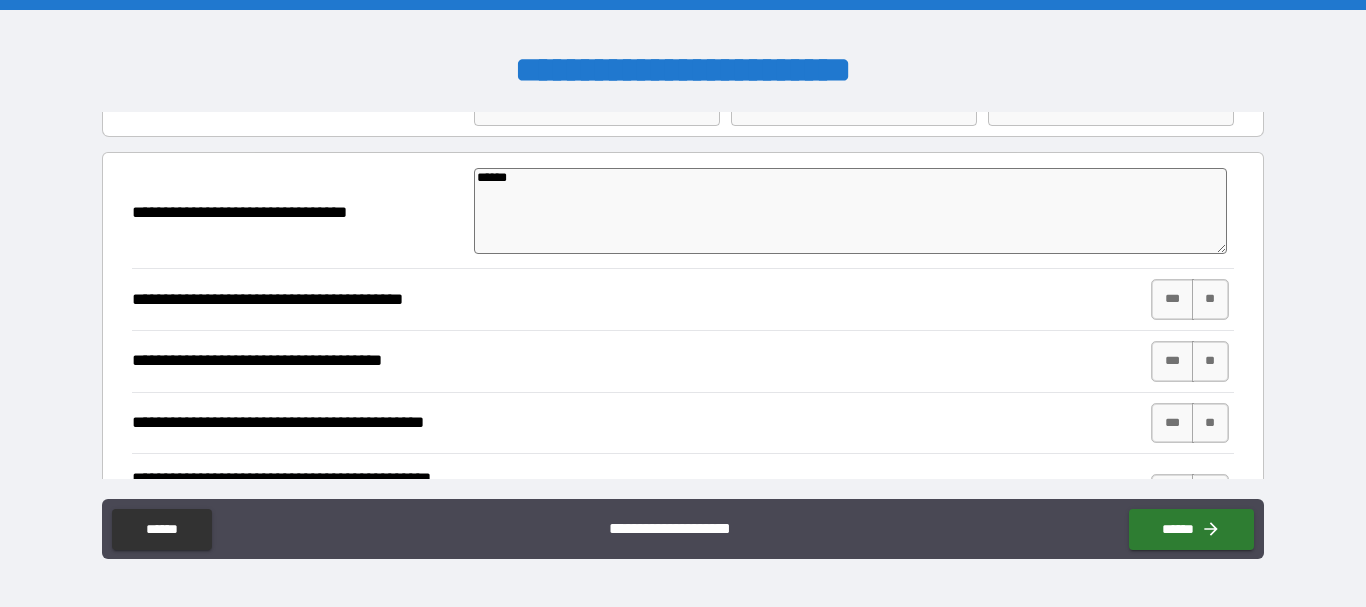 type on "*" 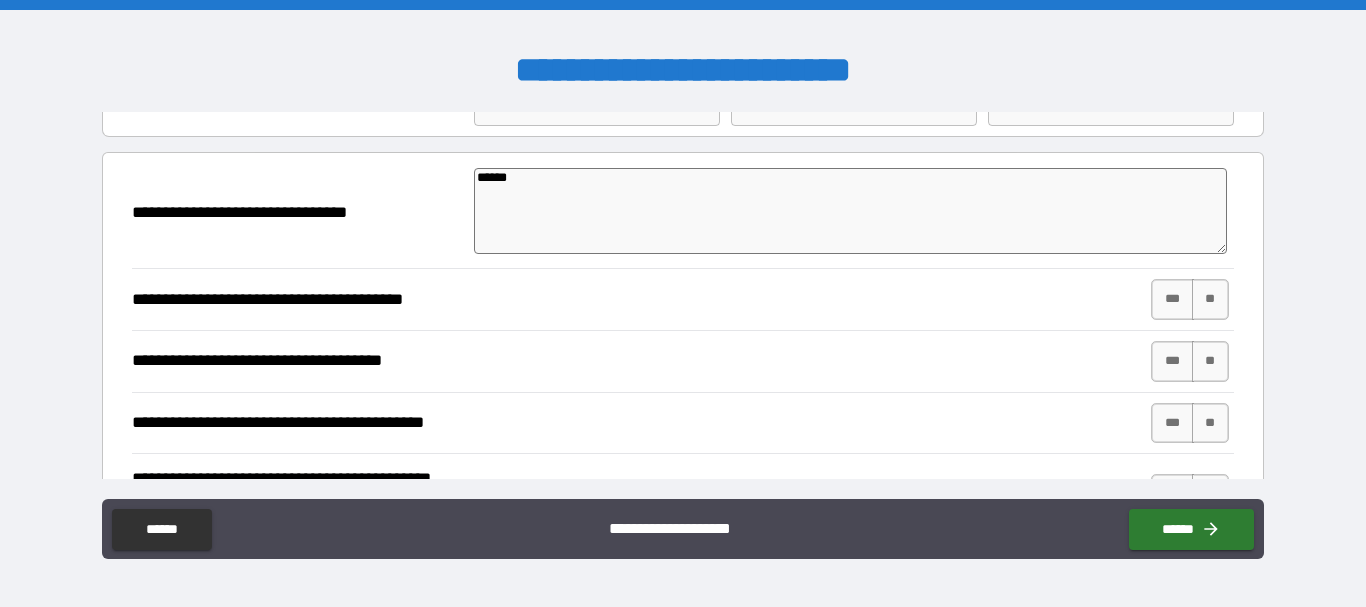 type on "*******" 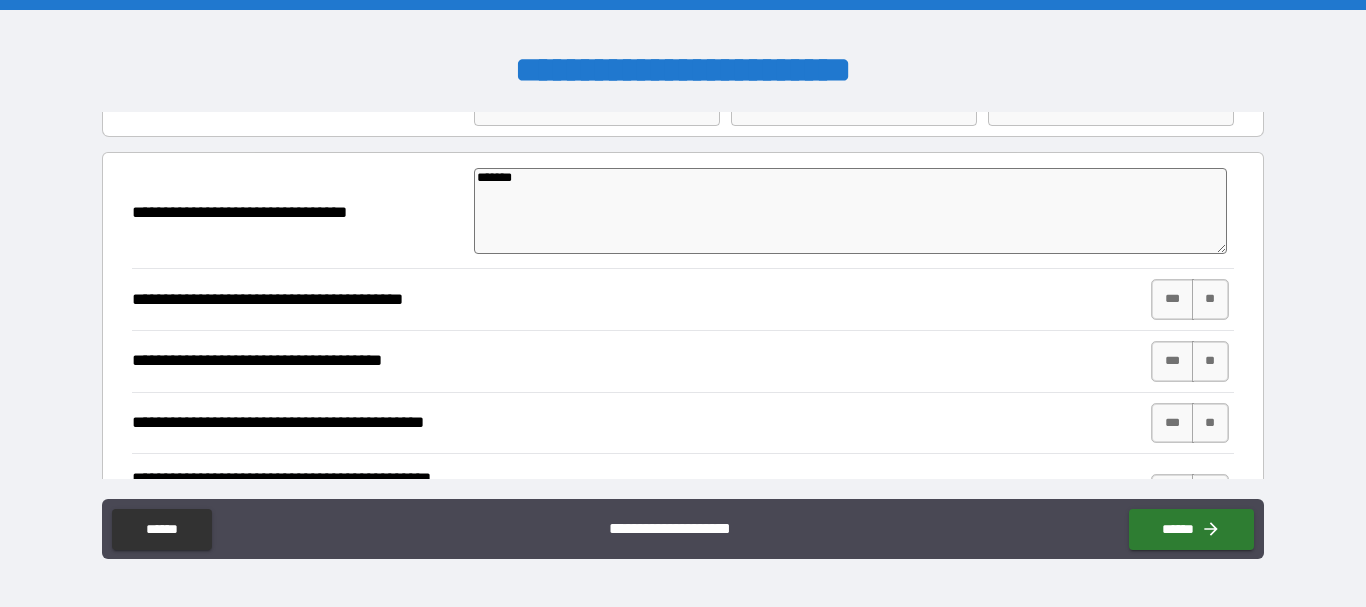 type on "********" 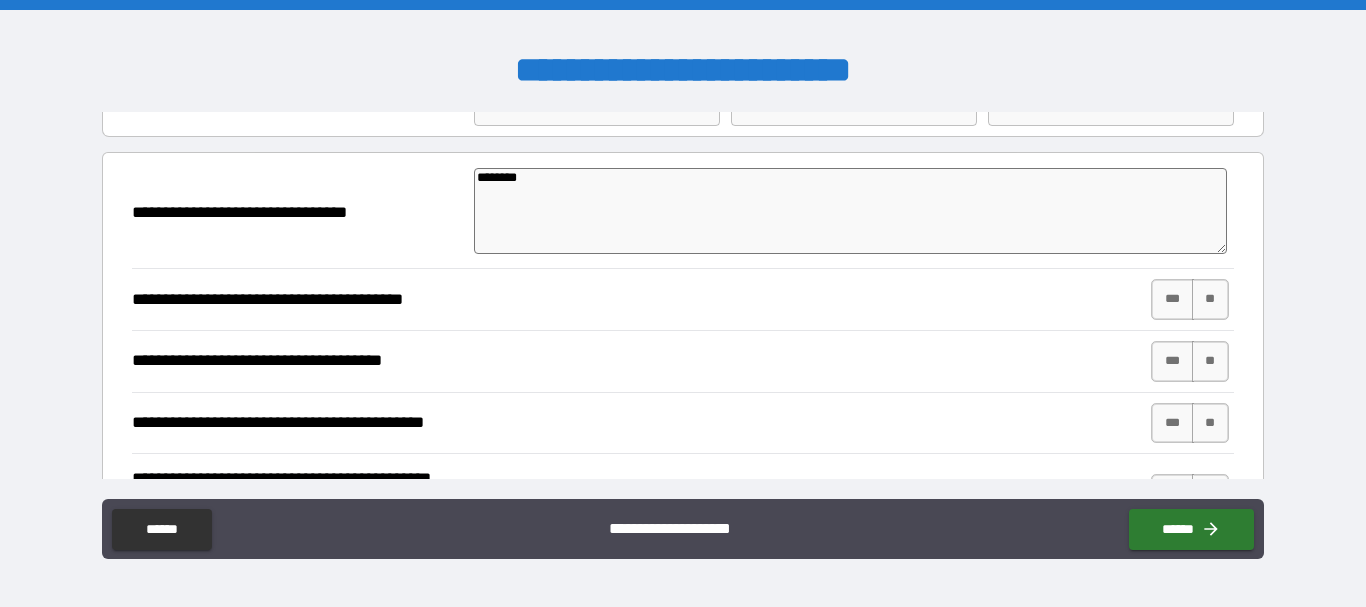 type on "*" 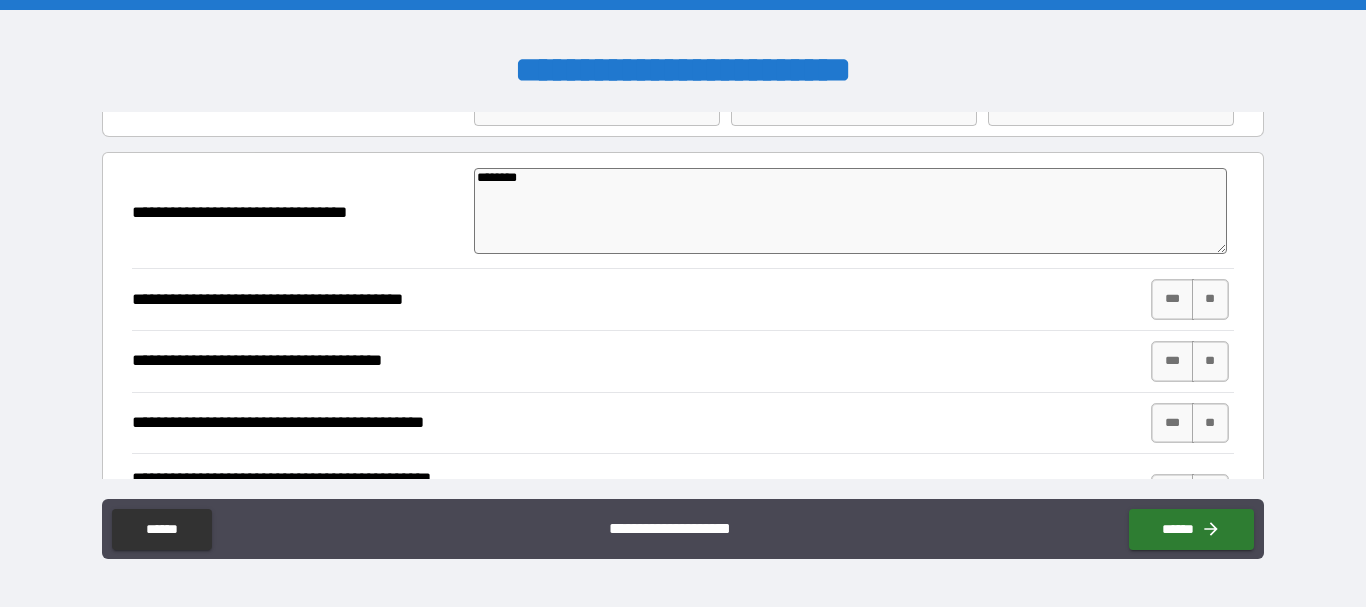 type on "*******" 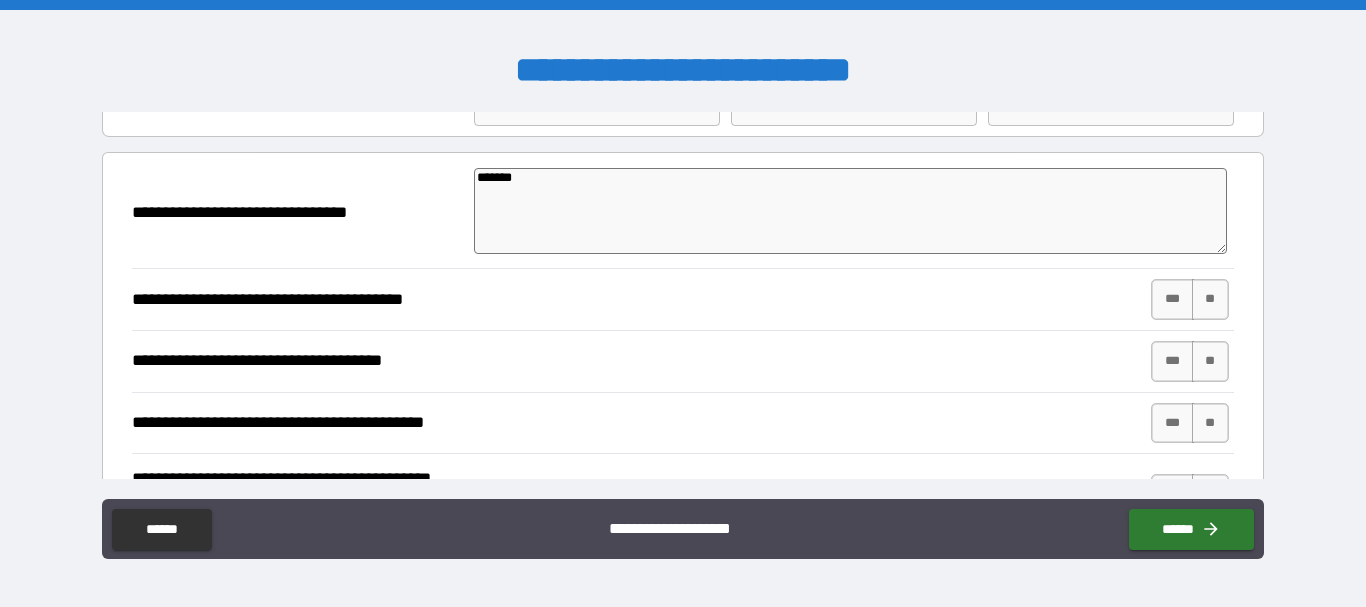 type on "******" 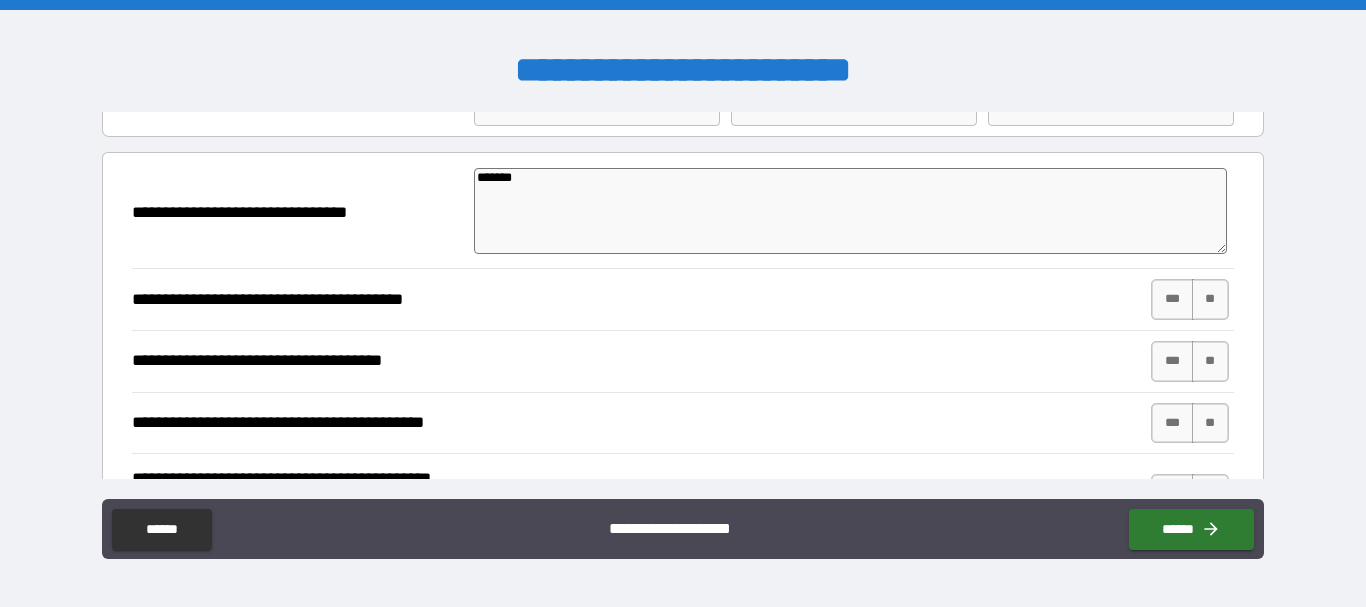 type on "*" 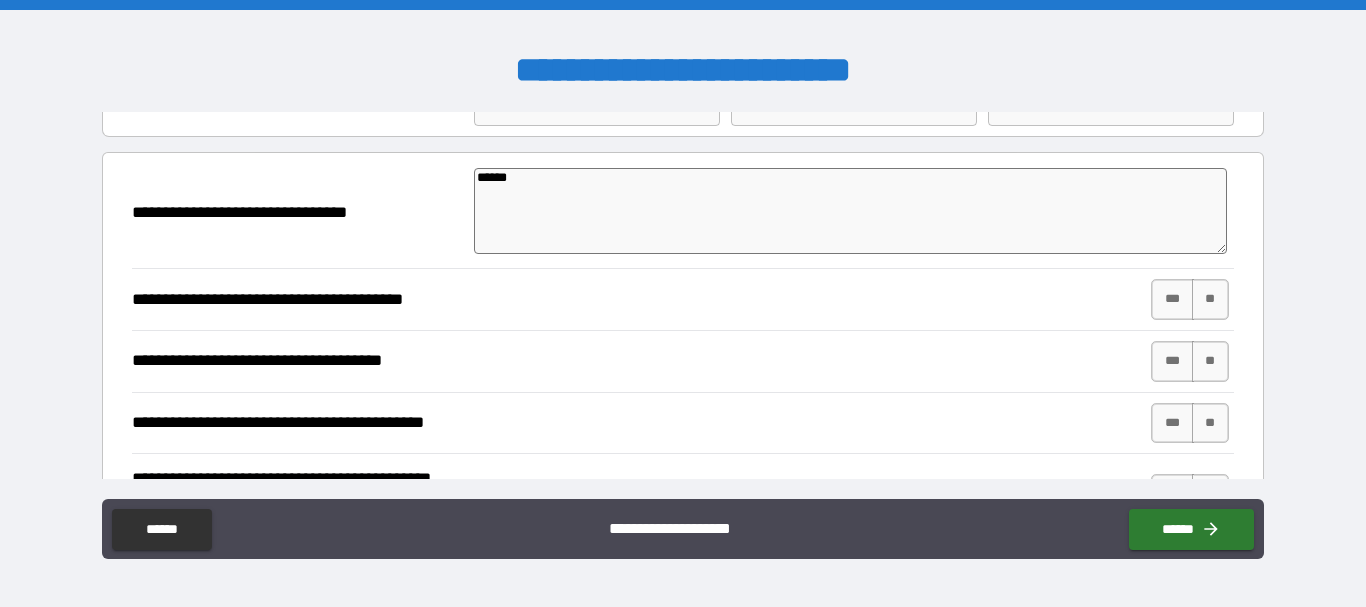 type on "*****" 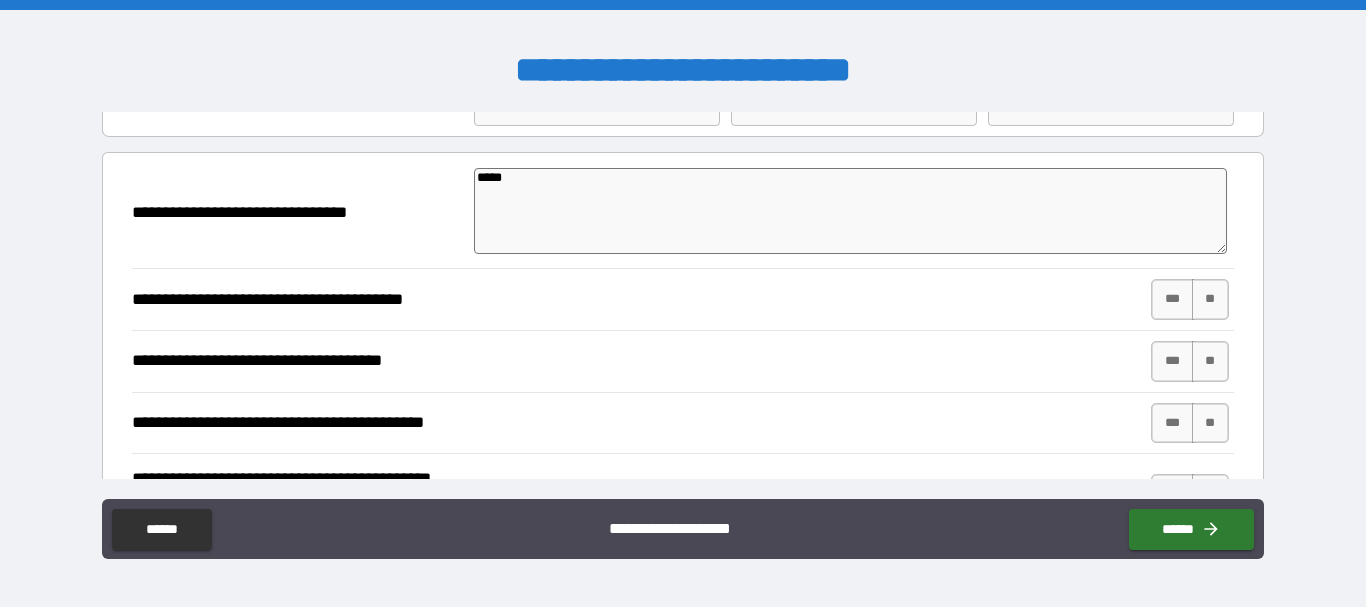 type on "****" 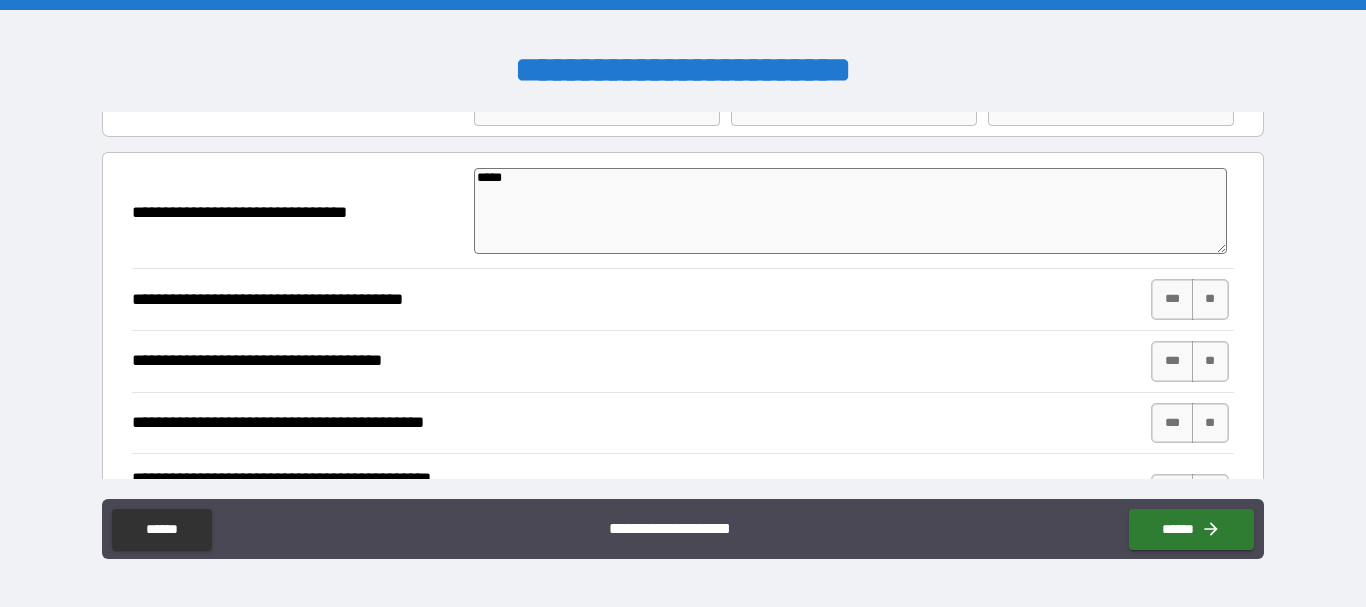 type on "*" 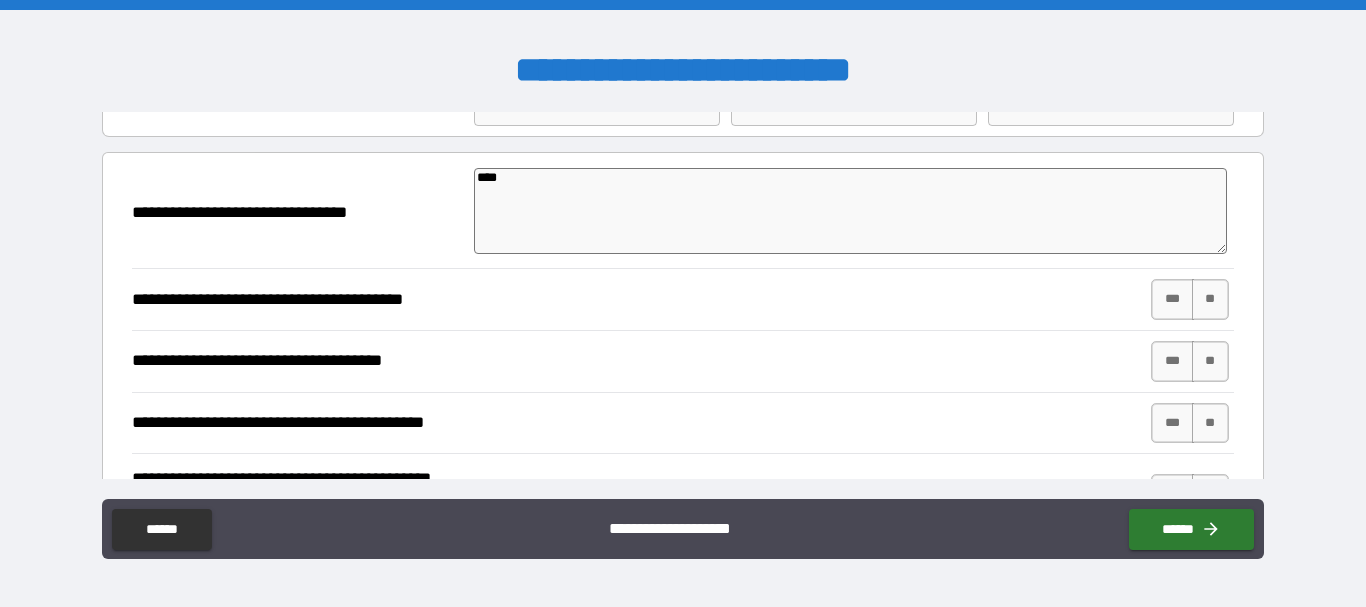 type on "***" 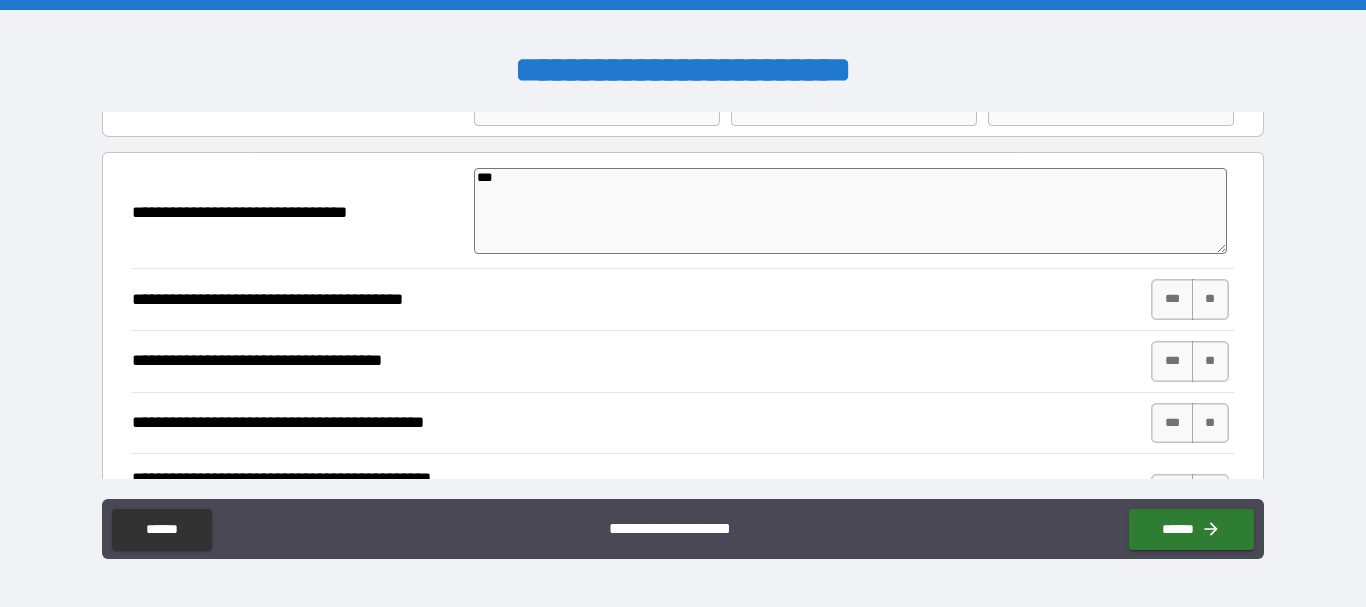 type on "*" 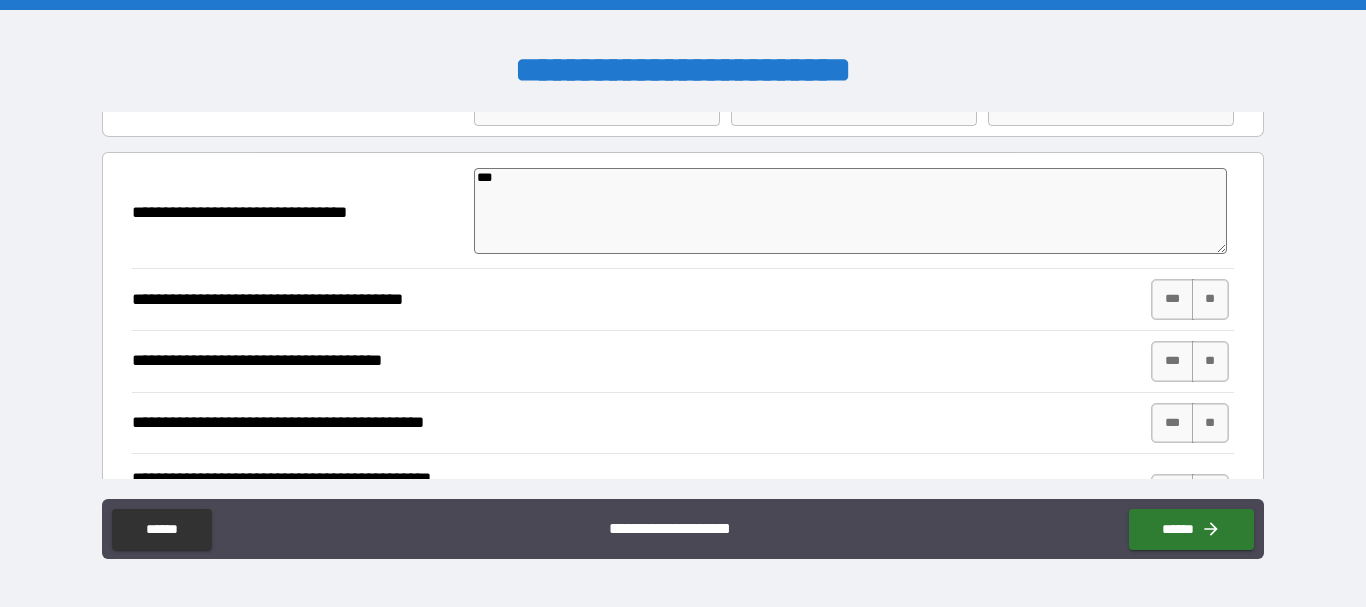 type on "****" 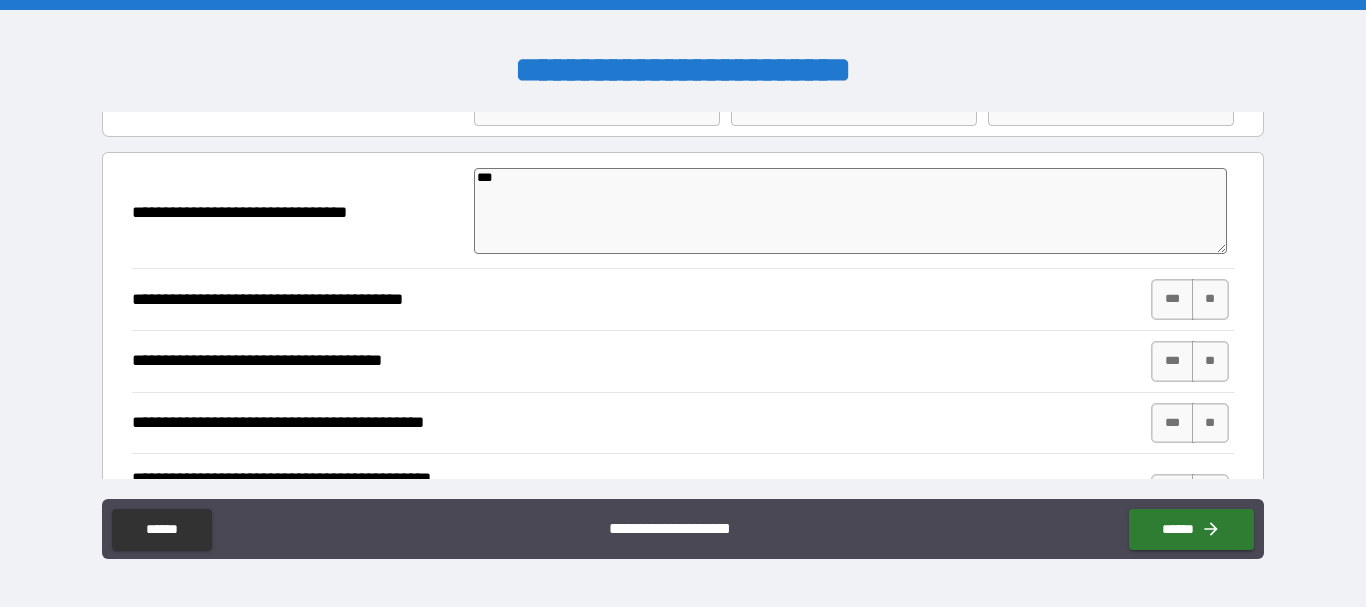 type on "*" 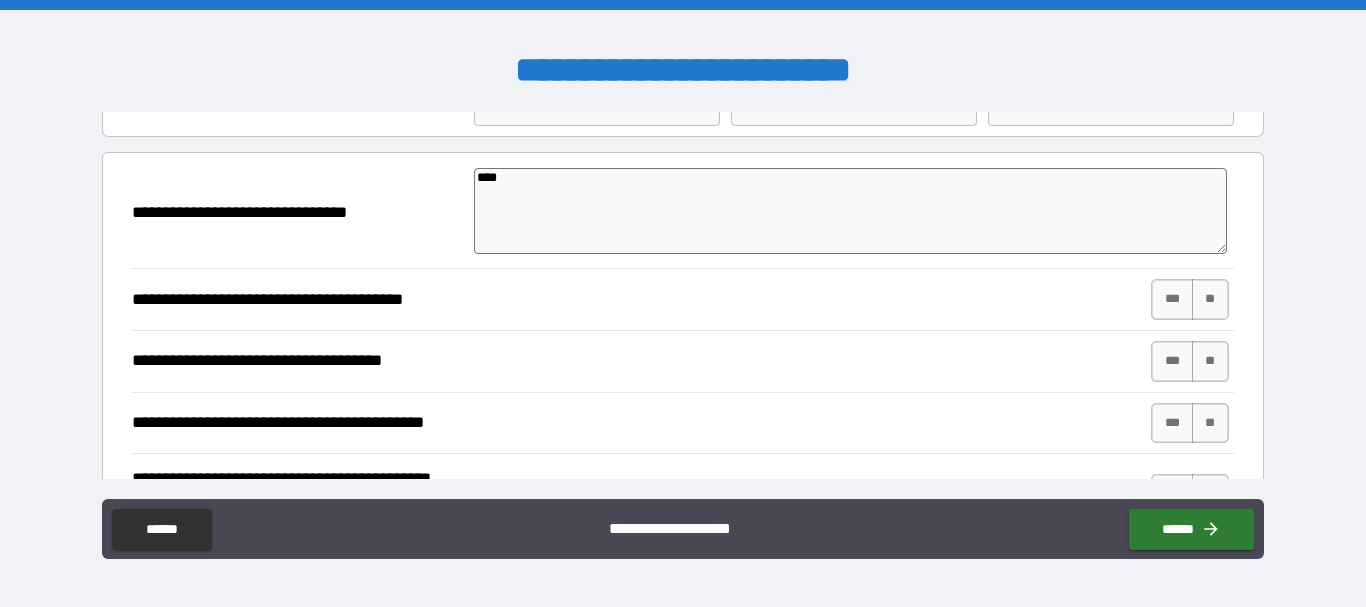 type on "*****" 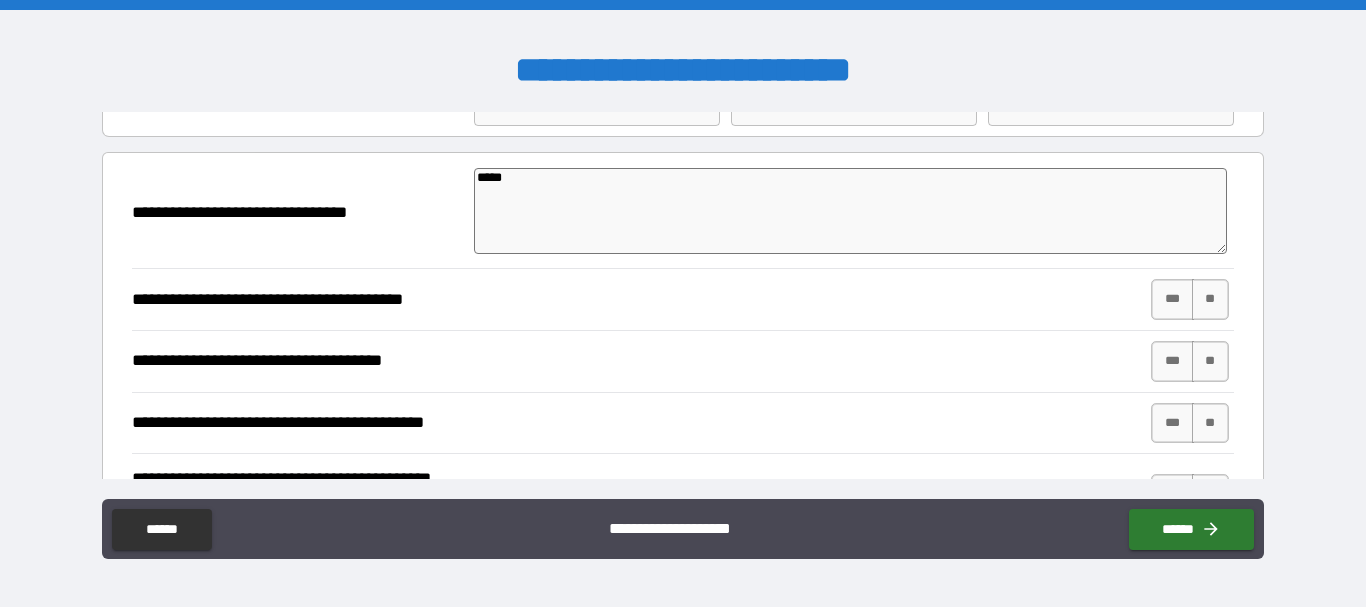 type on "*" 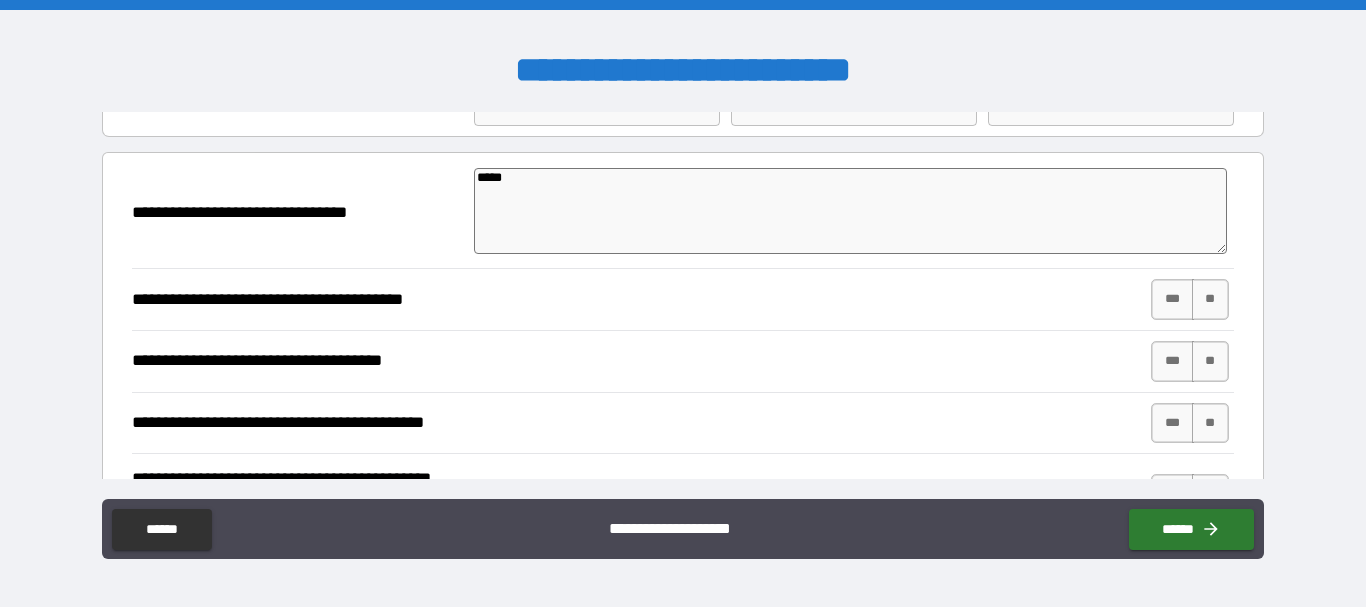 type on "*****" 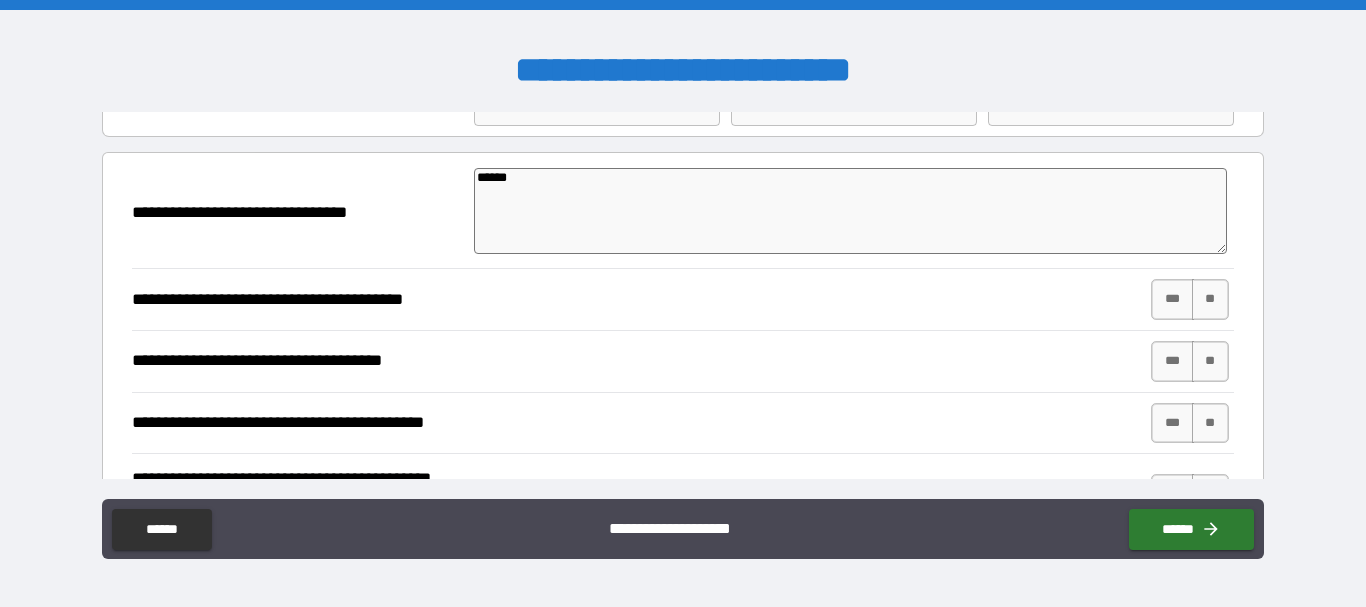 type on "*" 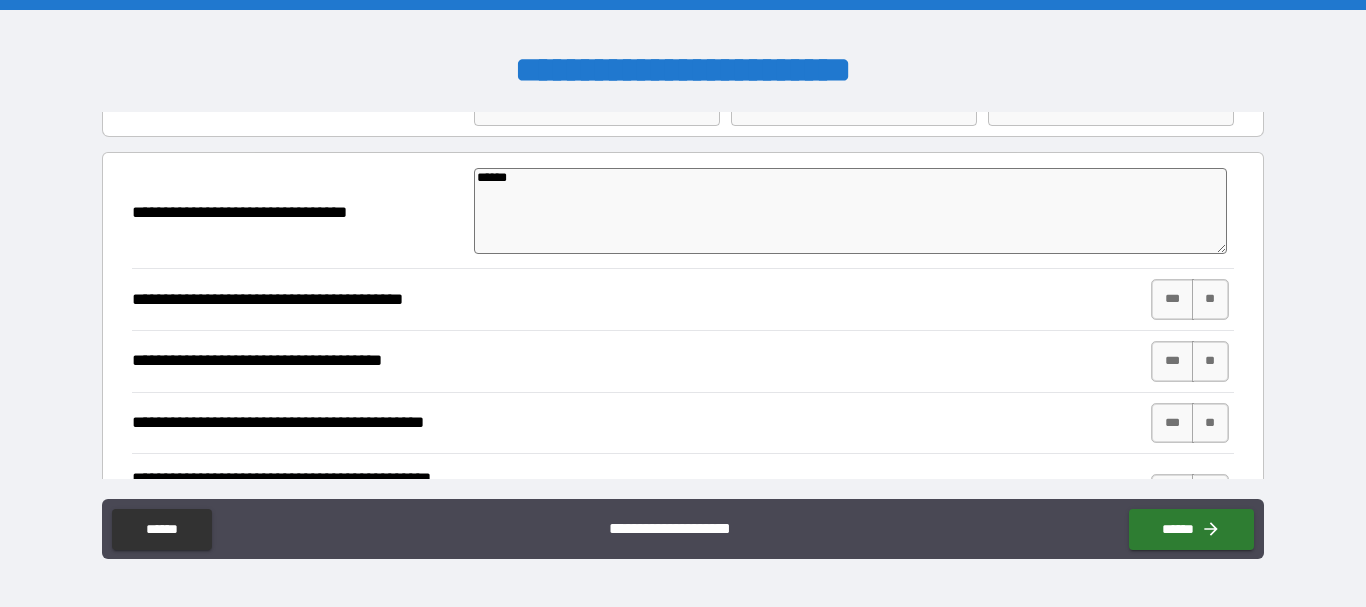 type on "*******" 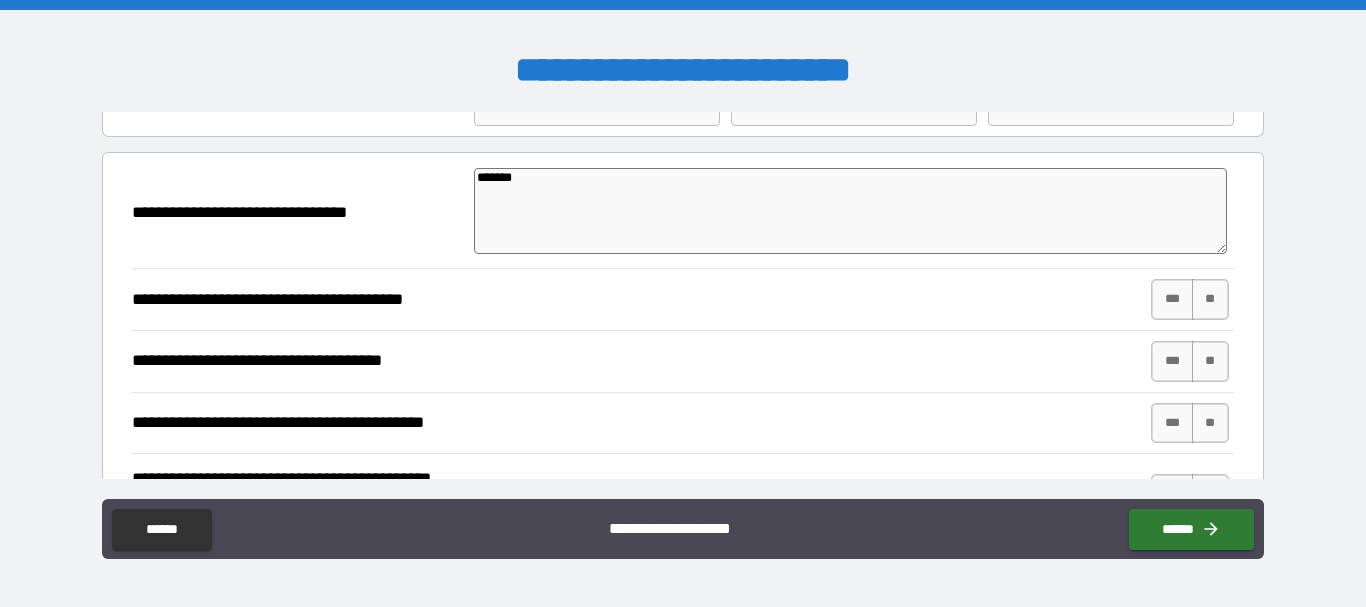 type on "********" 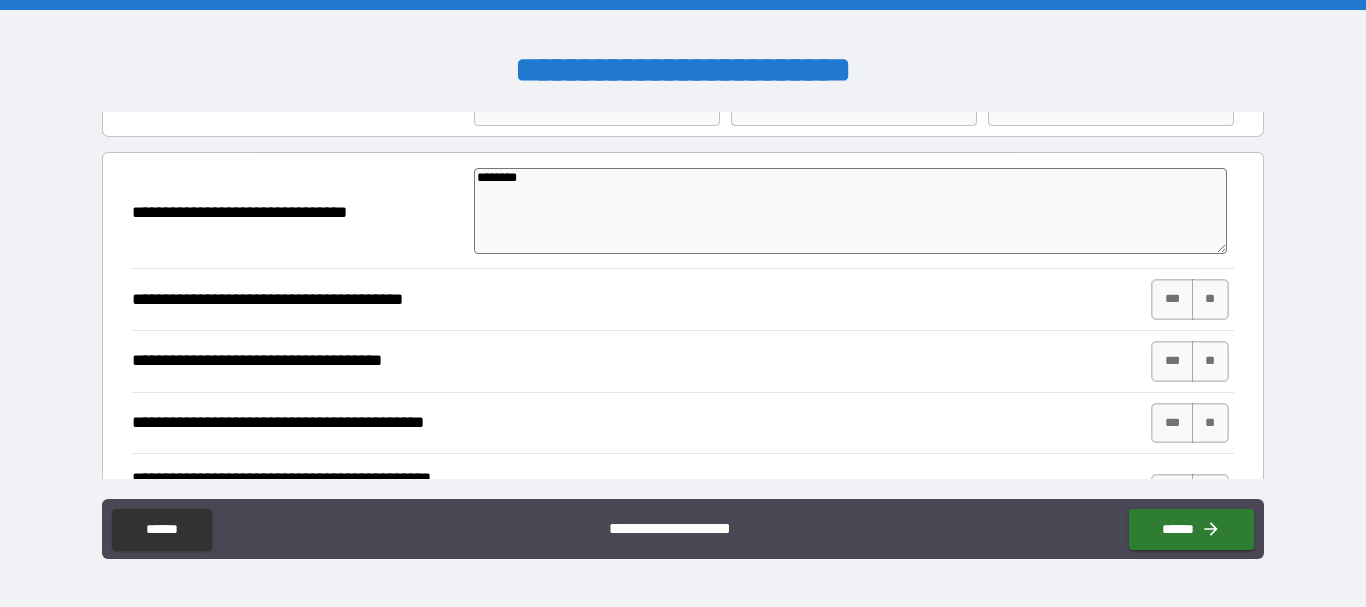 type on "*" 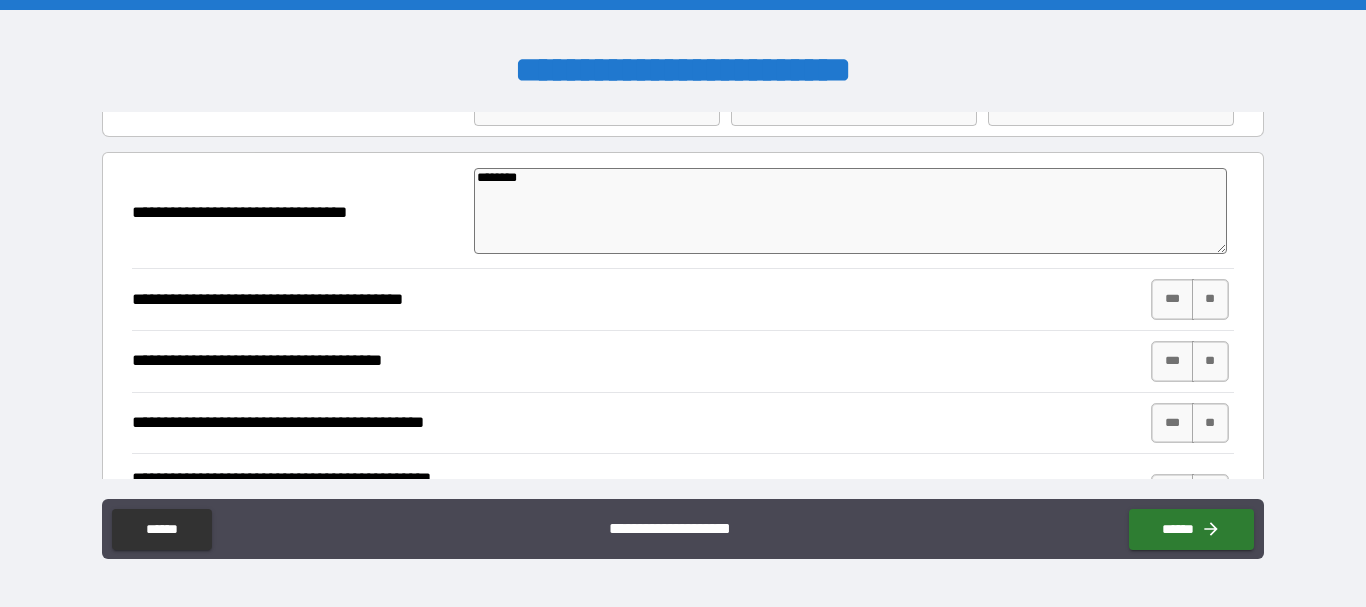 type on "*********" 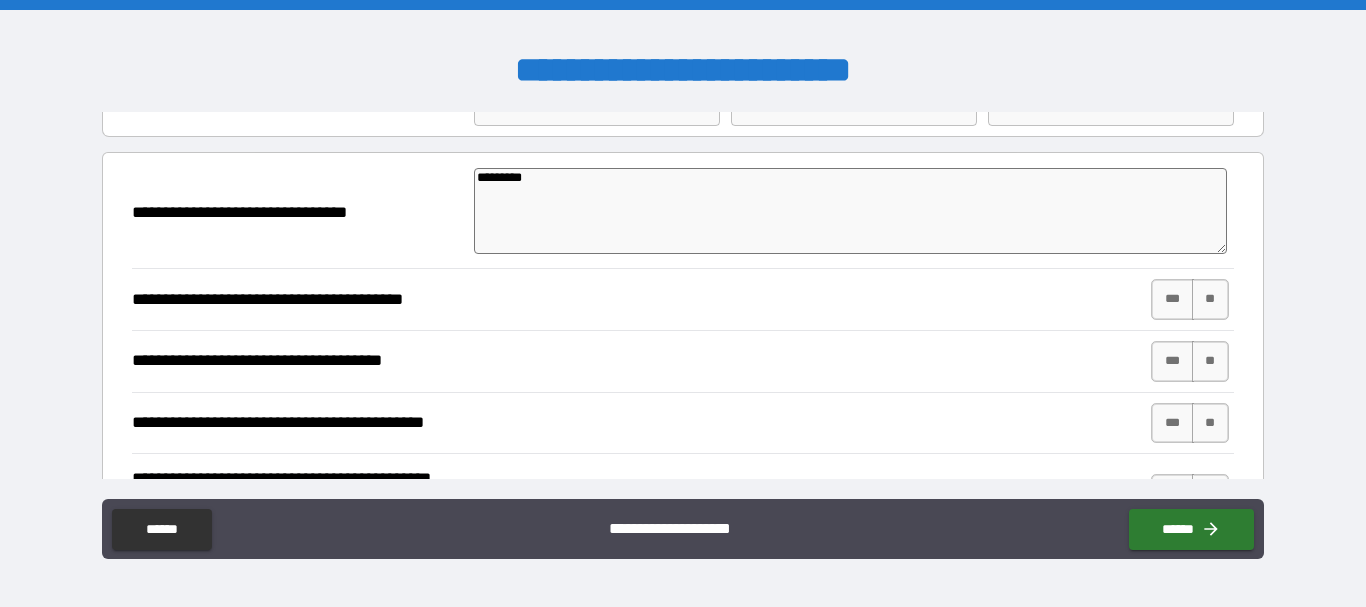type on "*" 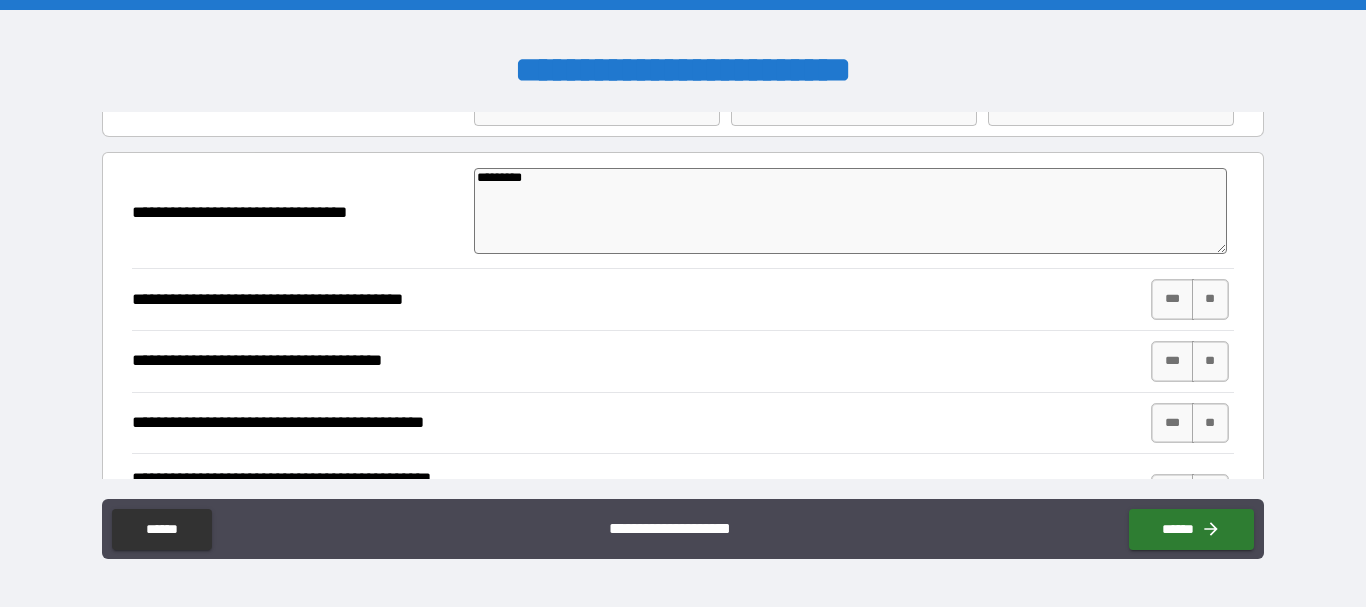 type on "**********" 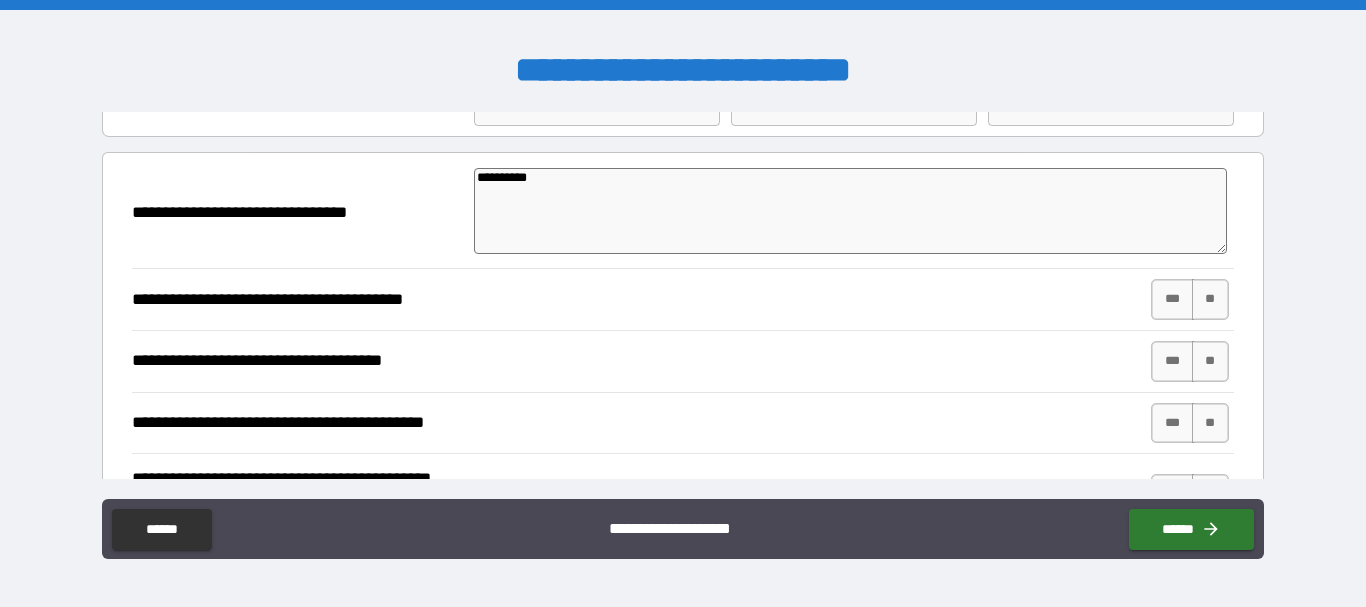 type on "*" 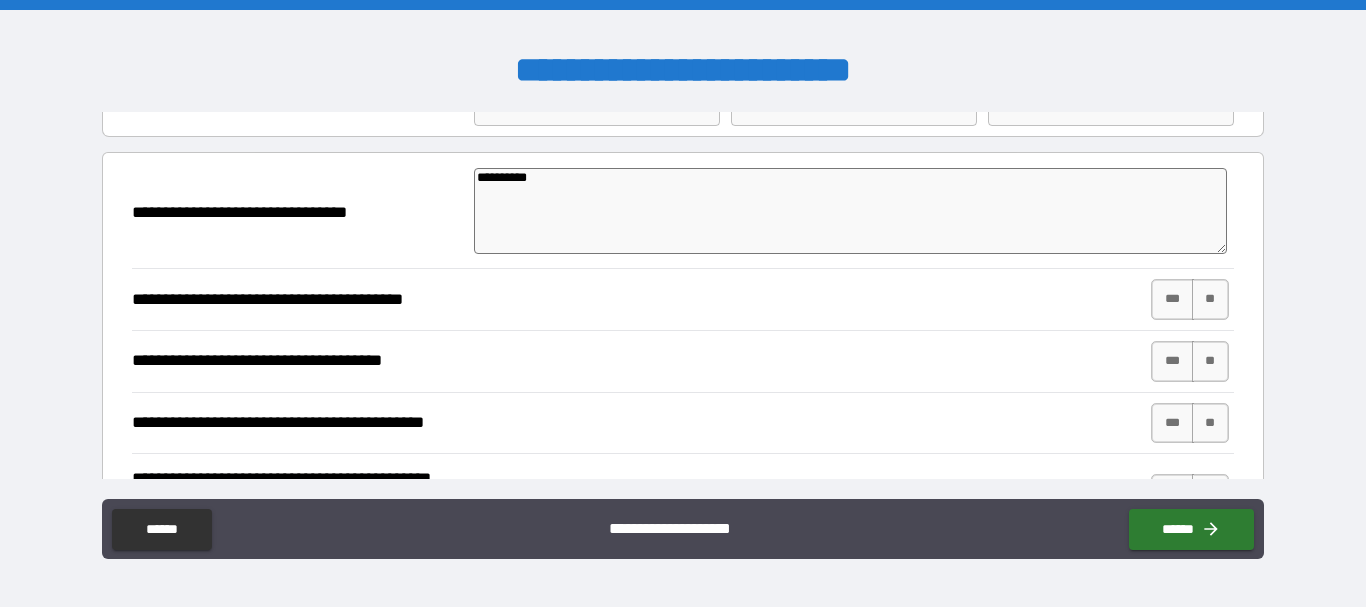 type on "**********" 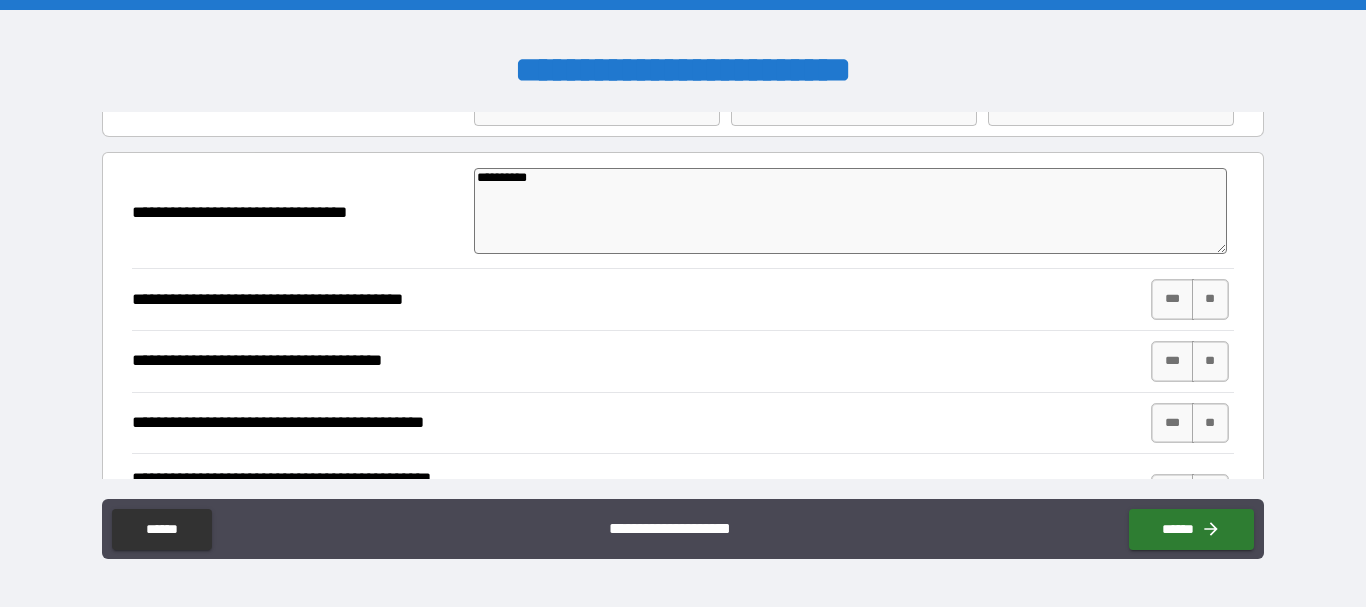 type on "*" 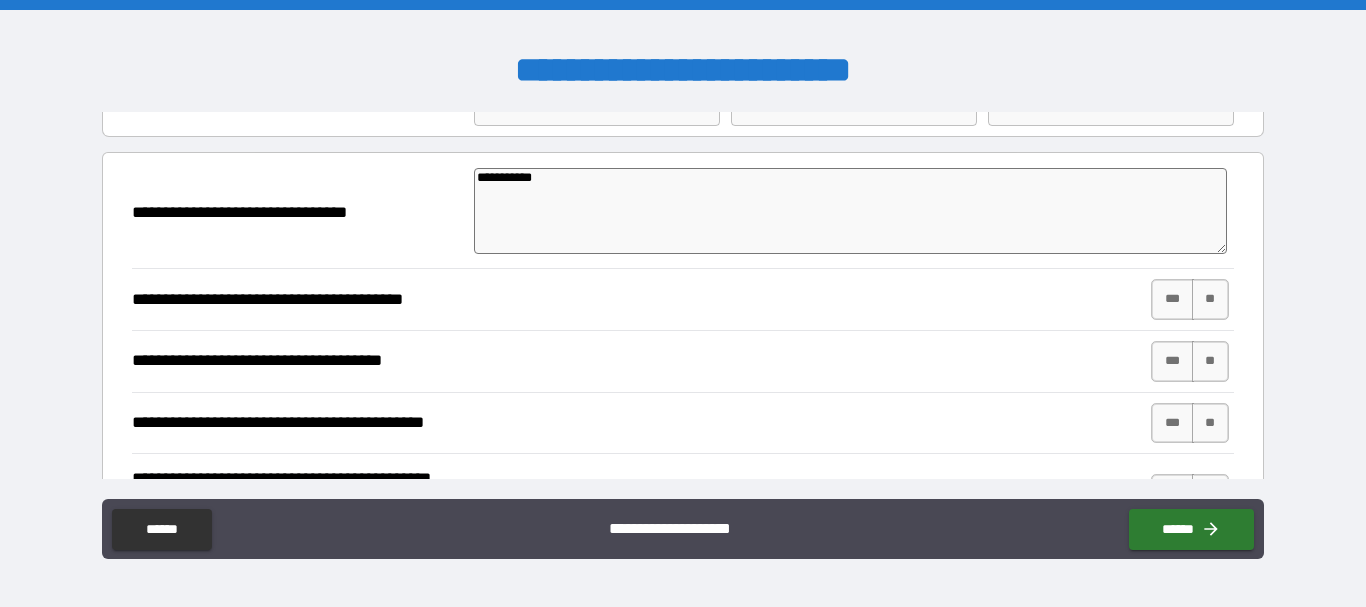 type on "**********" 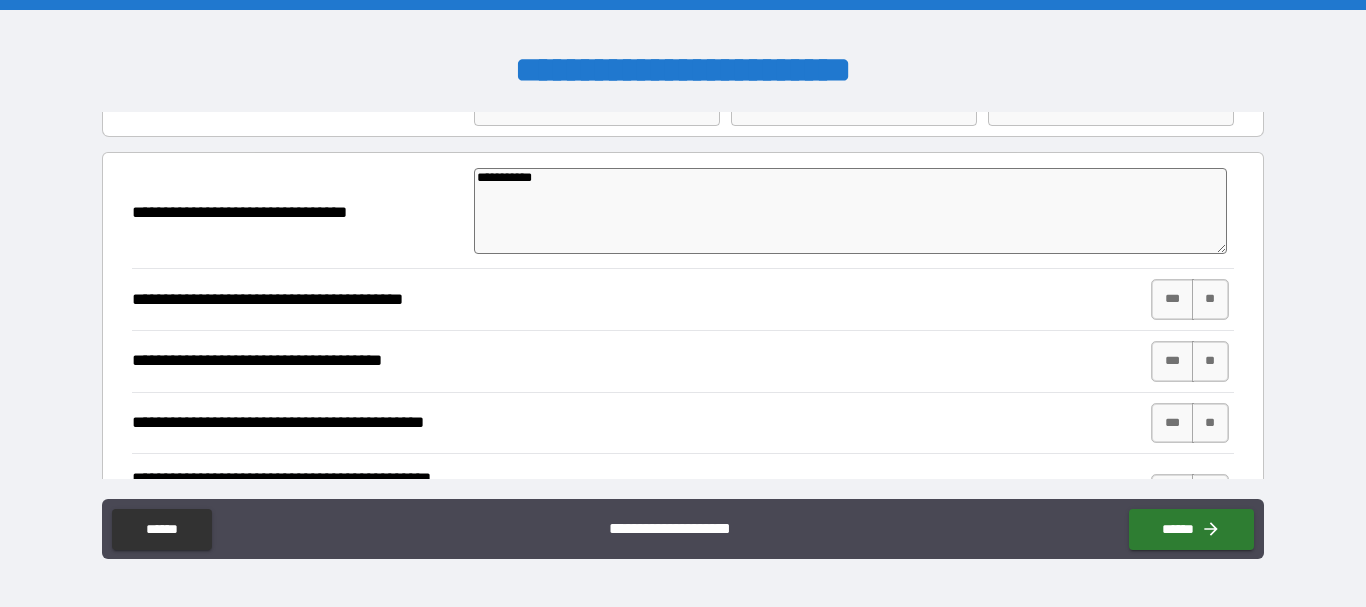 type on "*" 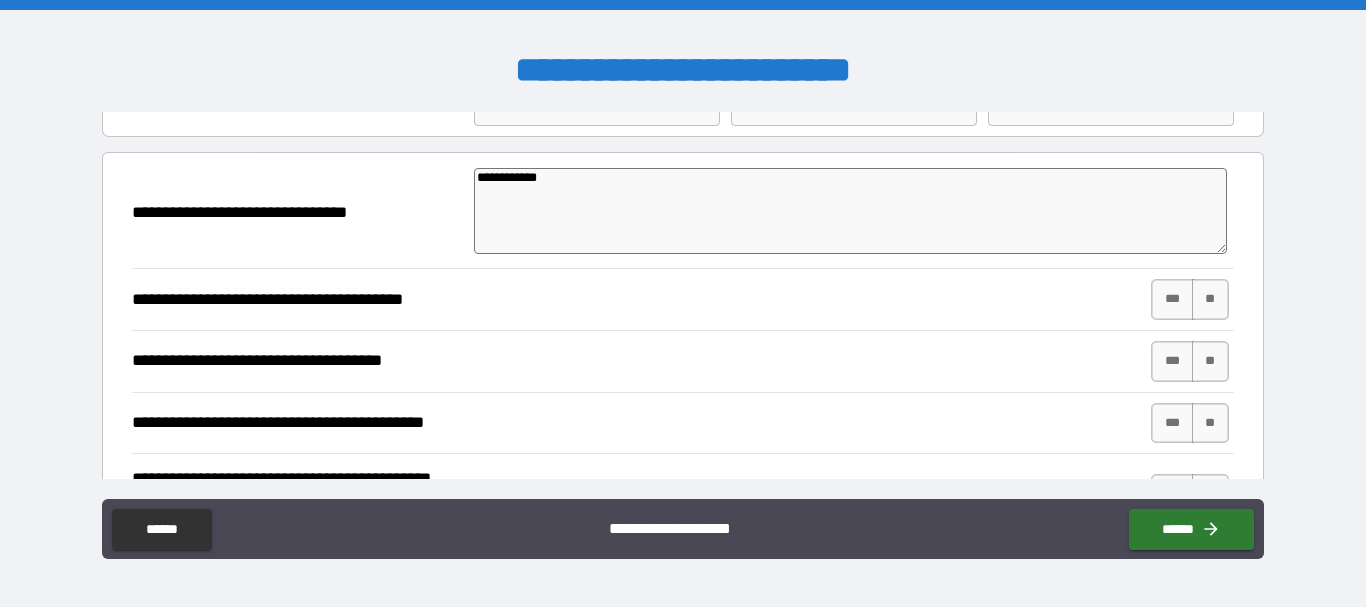type on "**********" 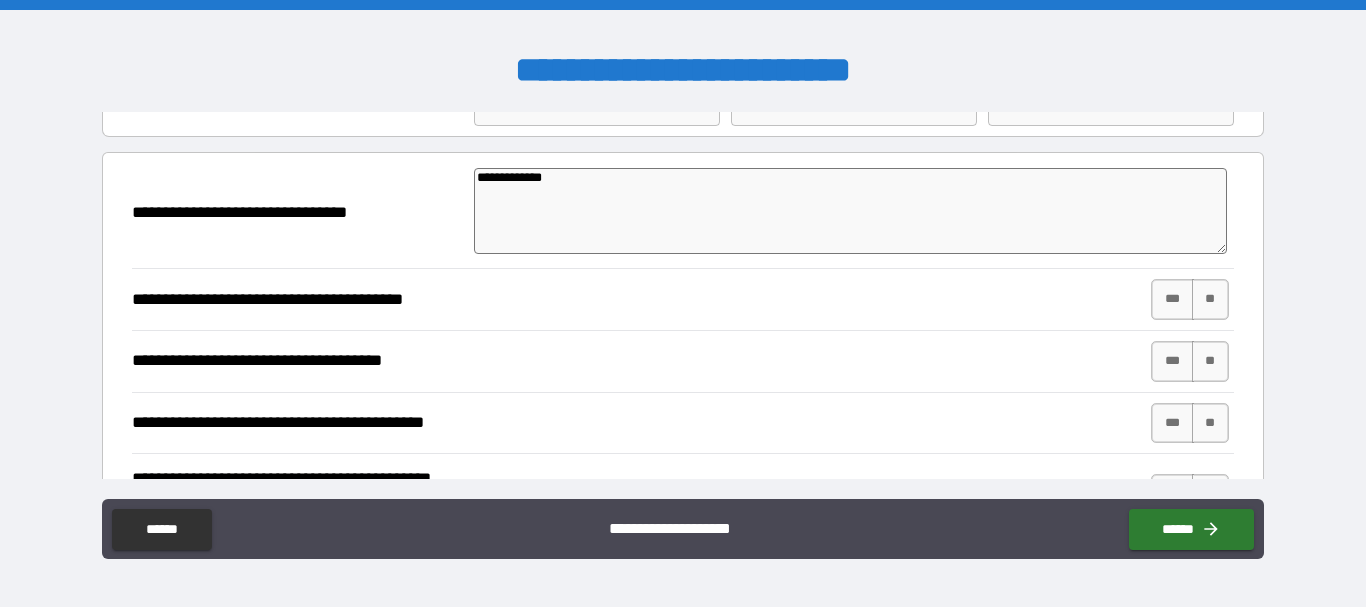 type on "*" 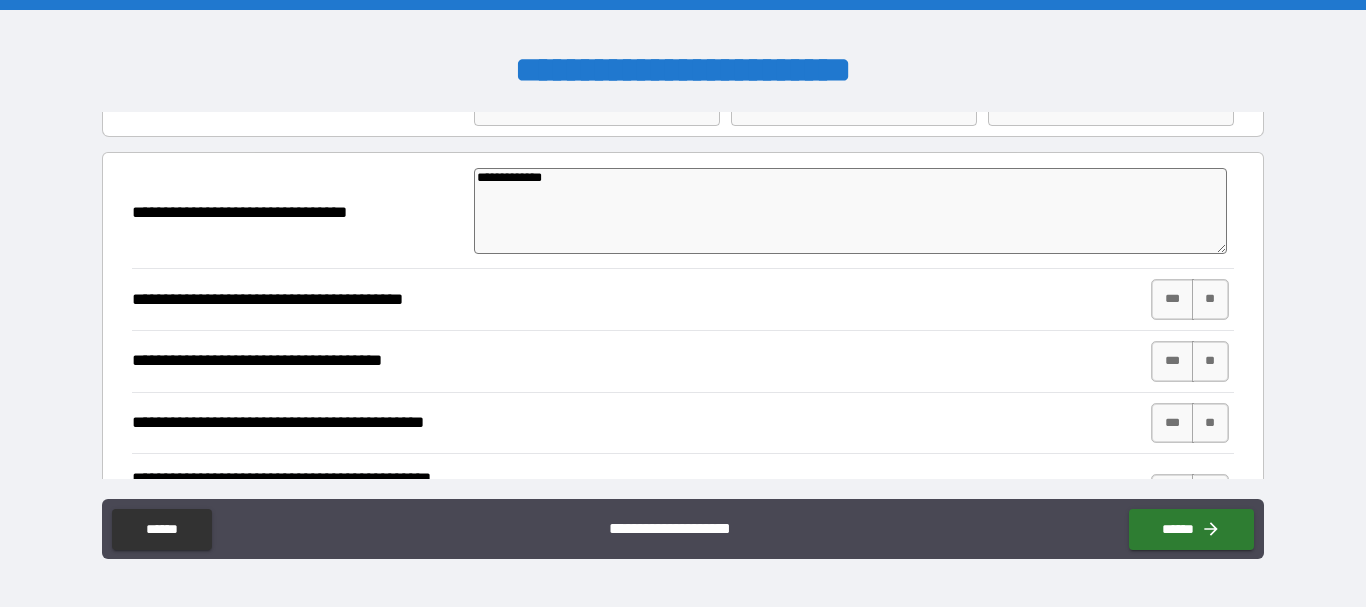 type on "**********" 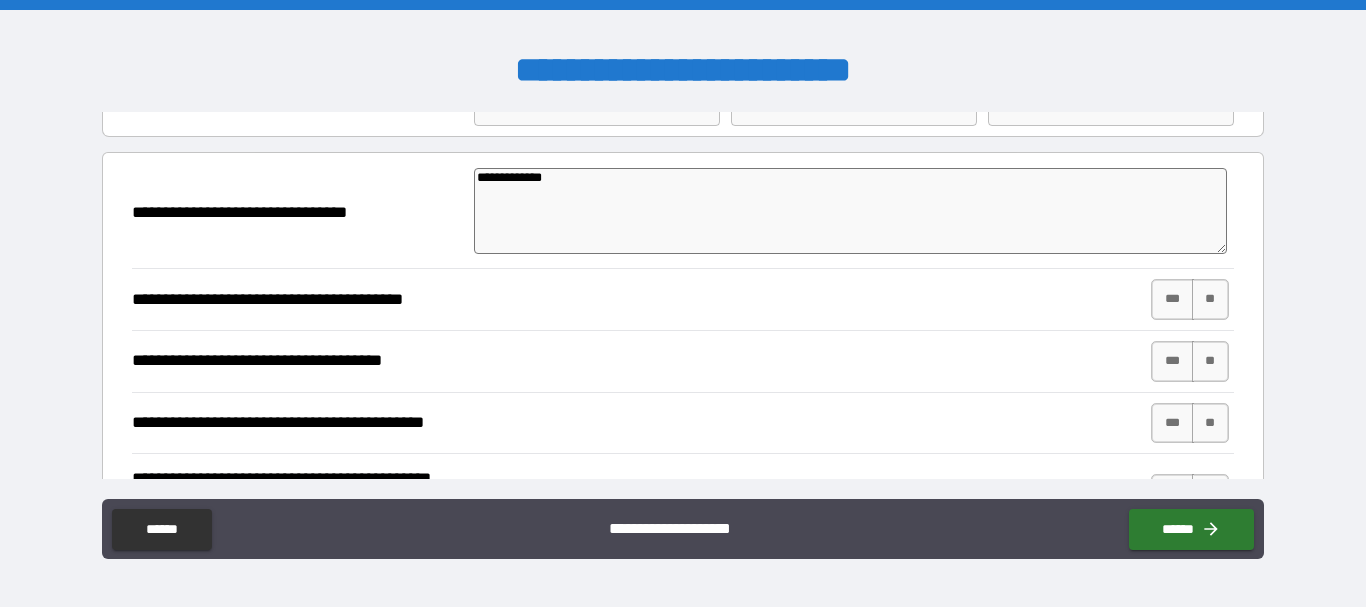 type on "*" 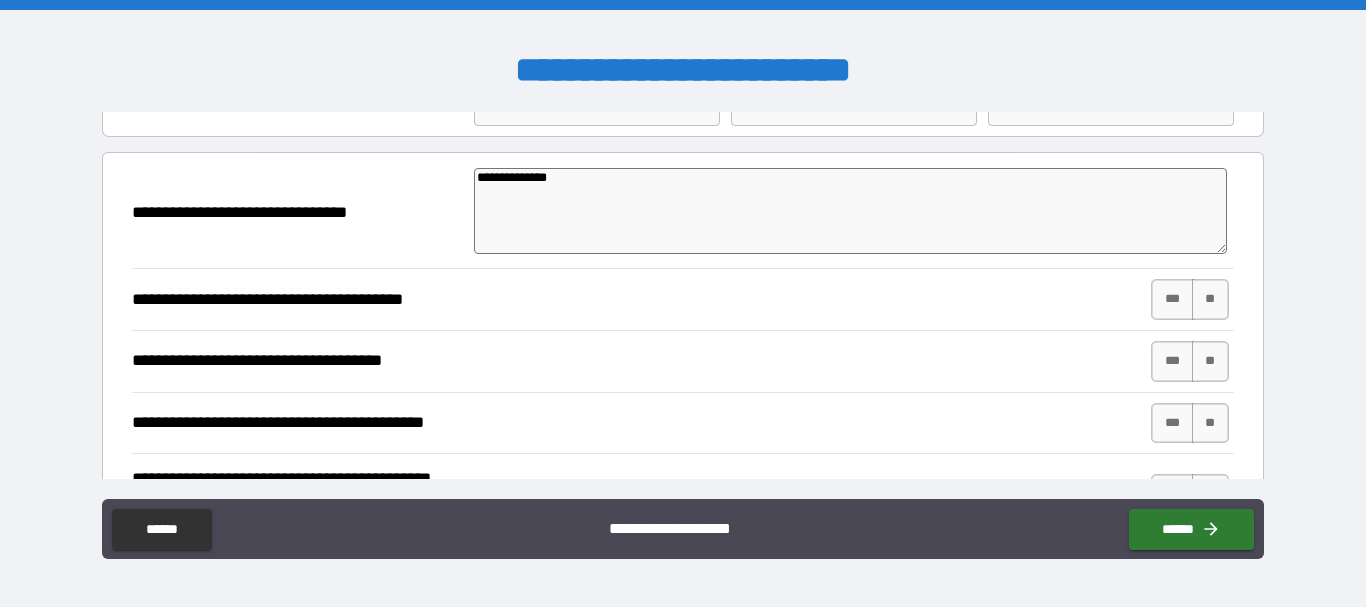 type on "**********" 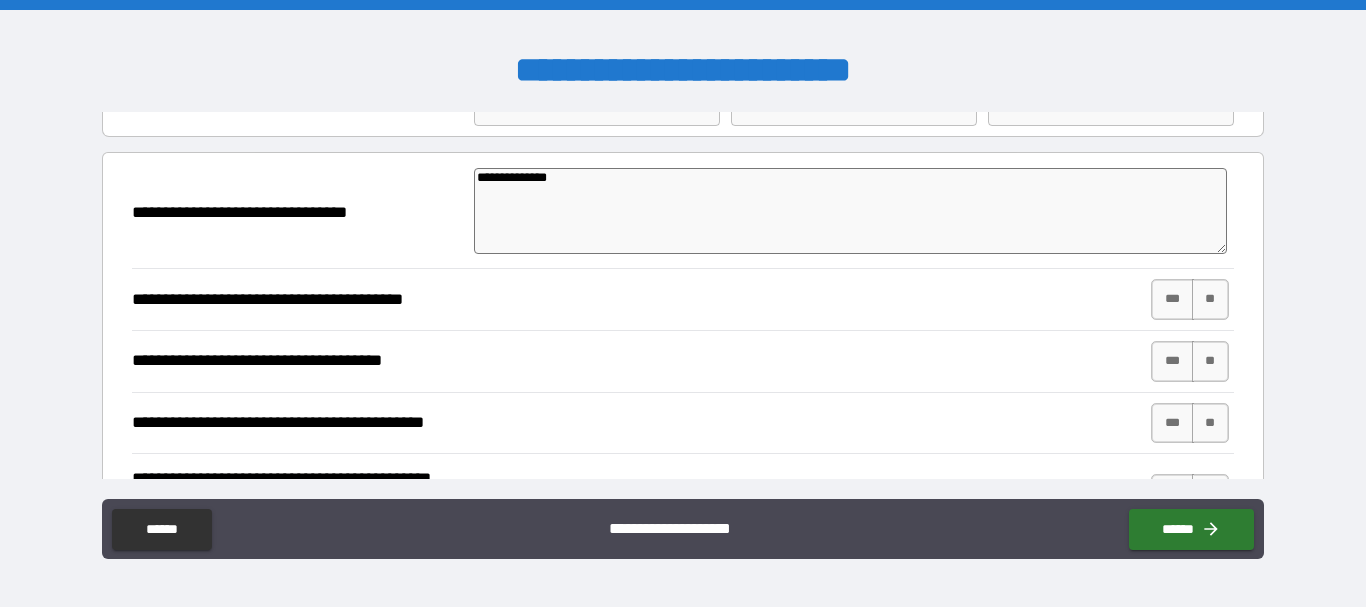 type on "*" 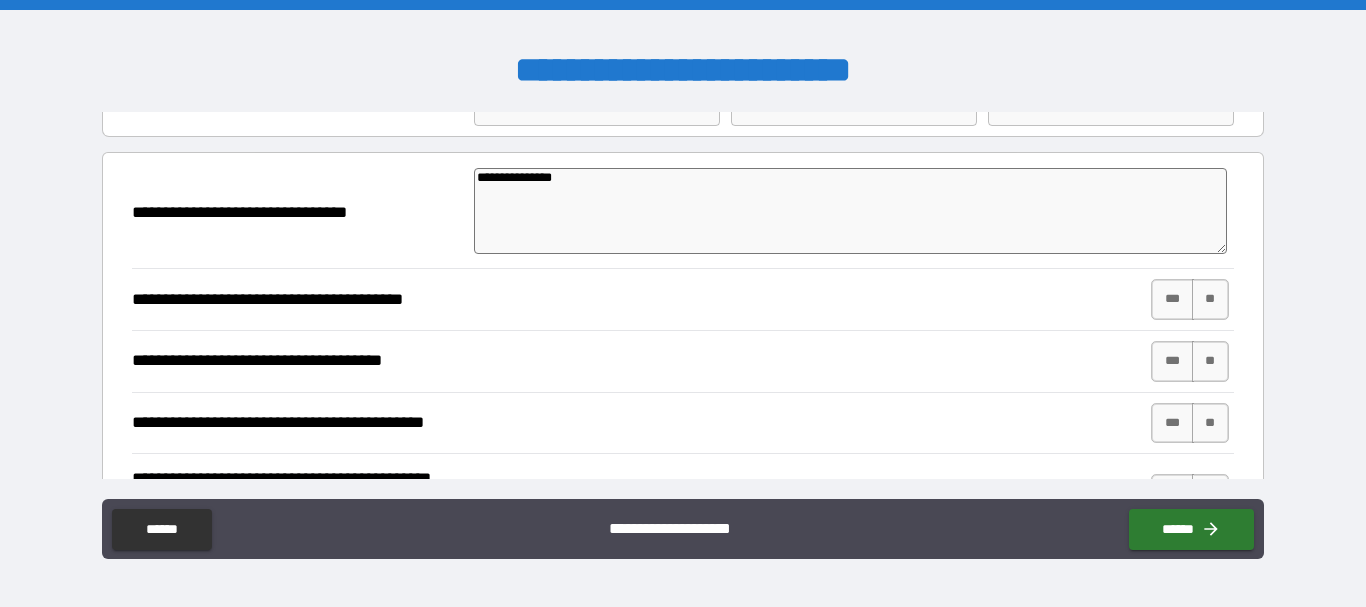 type on "**********" 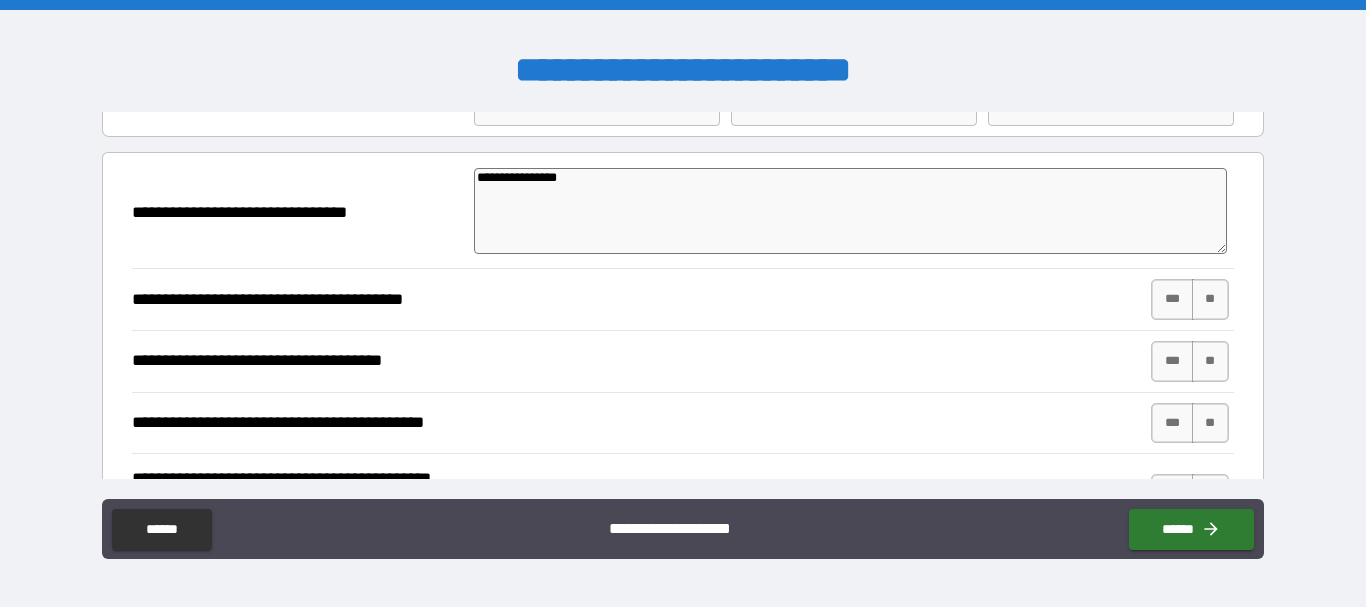 type on "*" 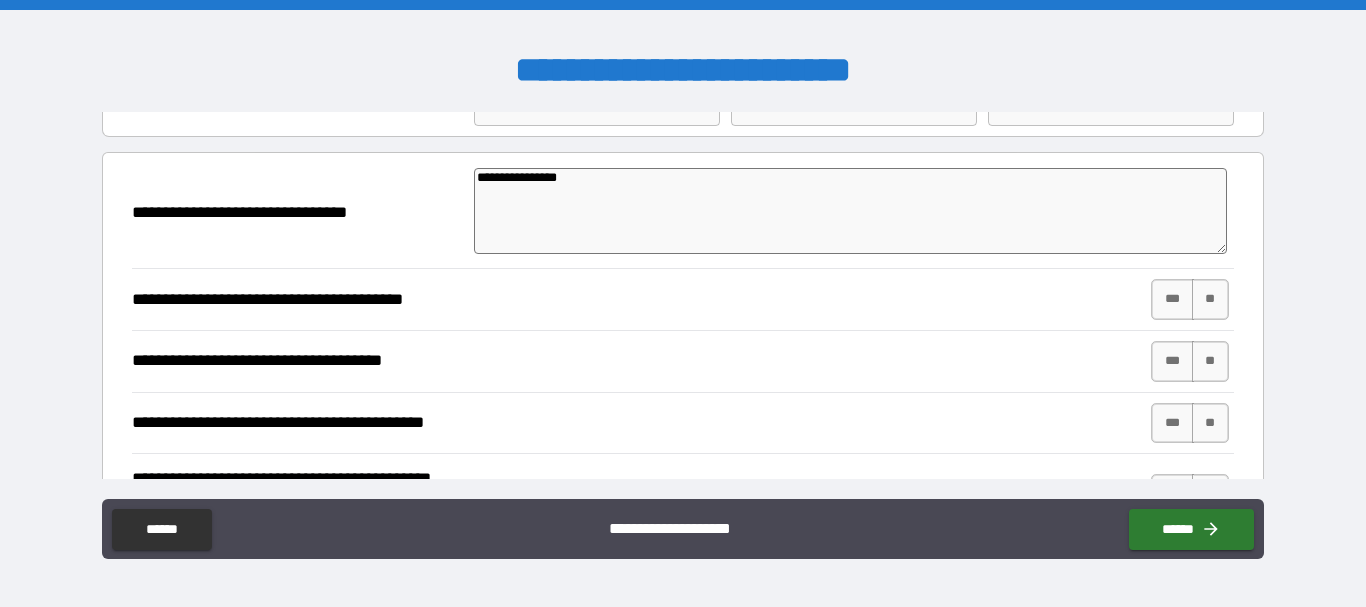 type on "**********" 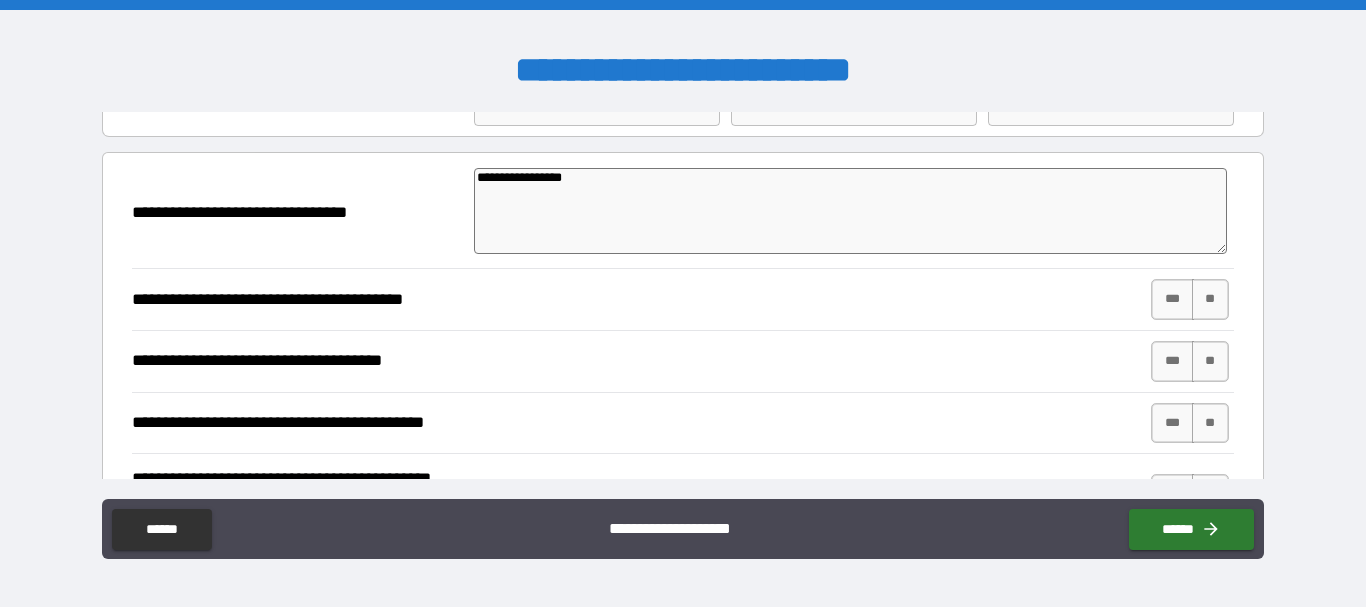 type on "*" 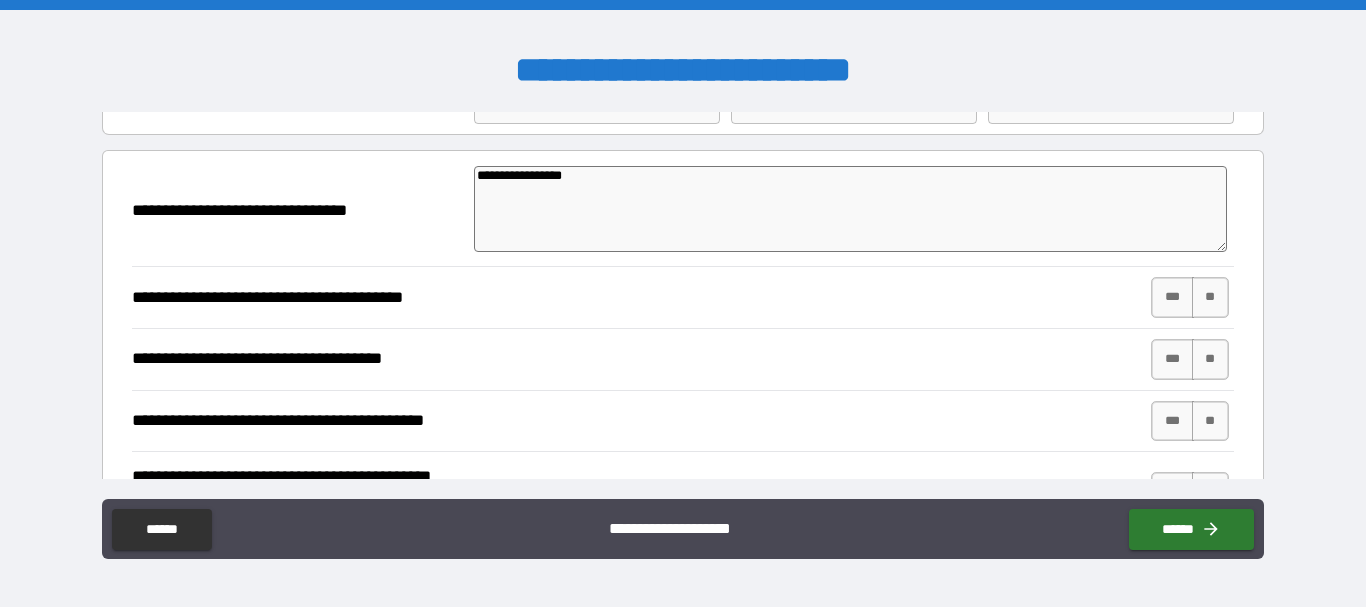 scroll, scrollTop: 0, scrollLeft: 0, axis: both 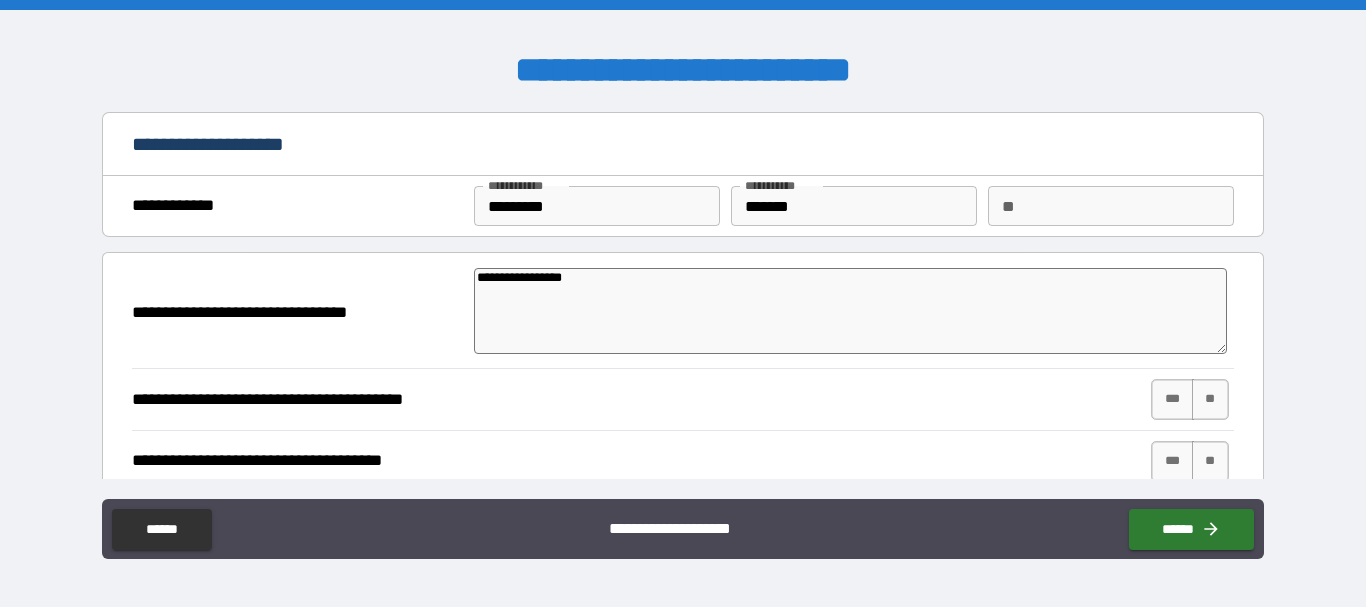 click on "**********" at bounding box center (850, 311) 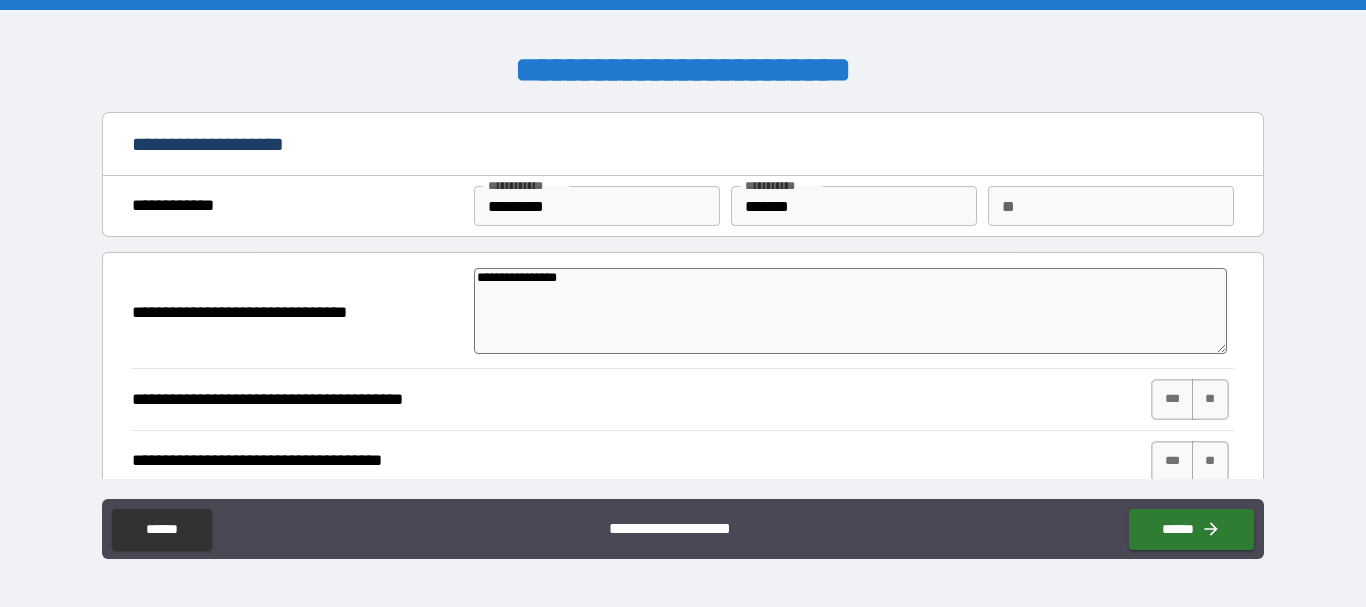 type on "*" 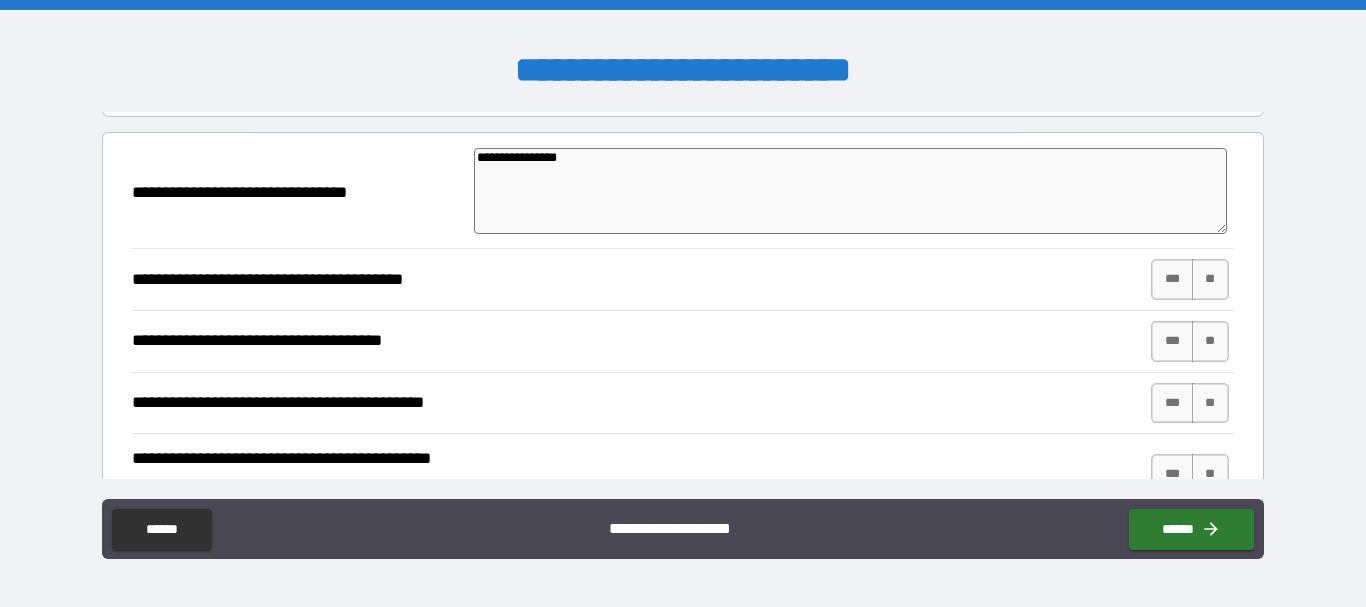 scroll, scrollTop: 100, scrollLeft: 0, axis: vertical 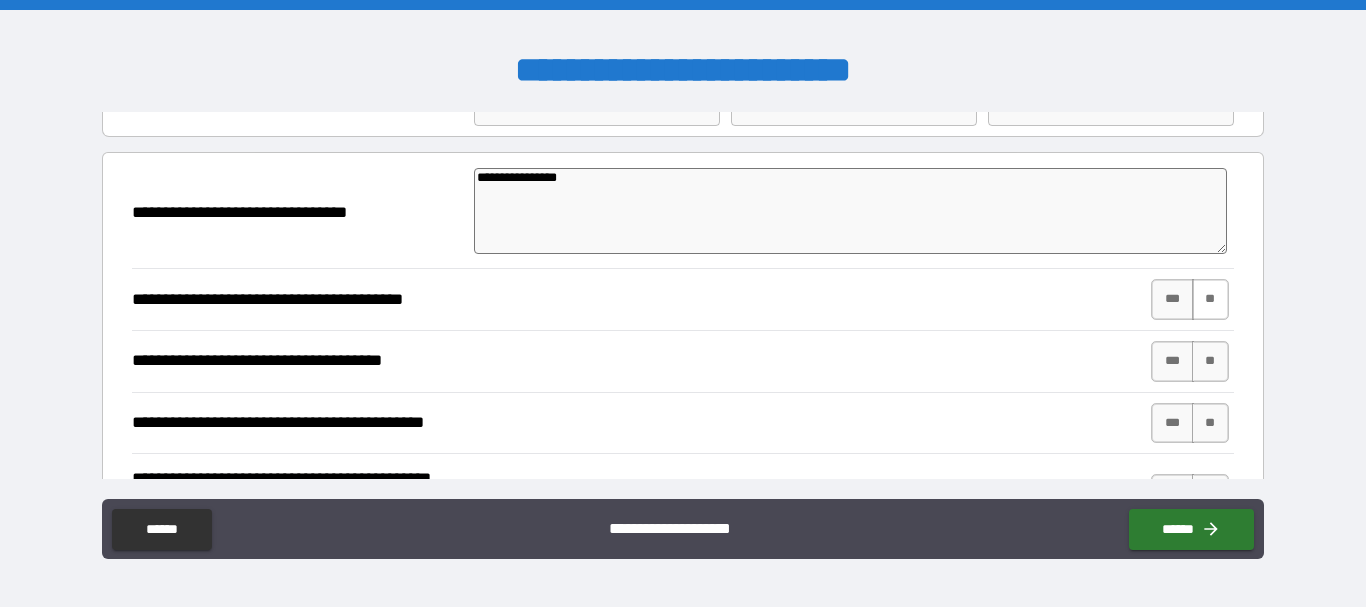 type on "**********" 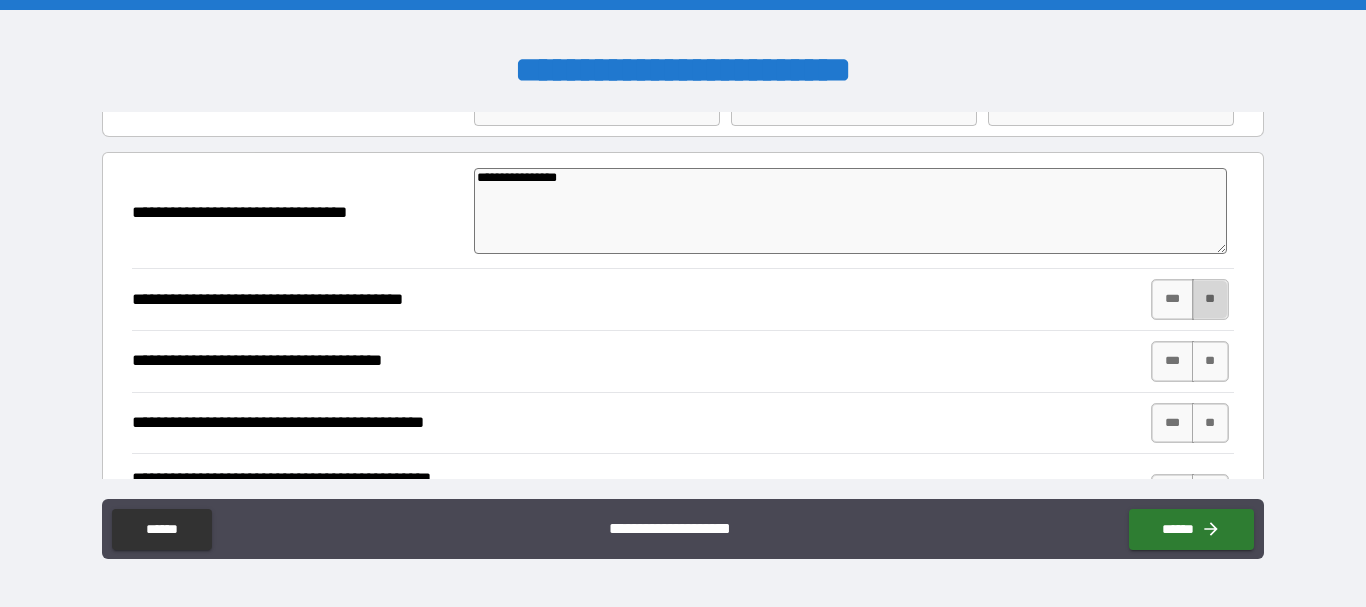 click on "**" at bounding box center (1210, 299) 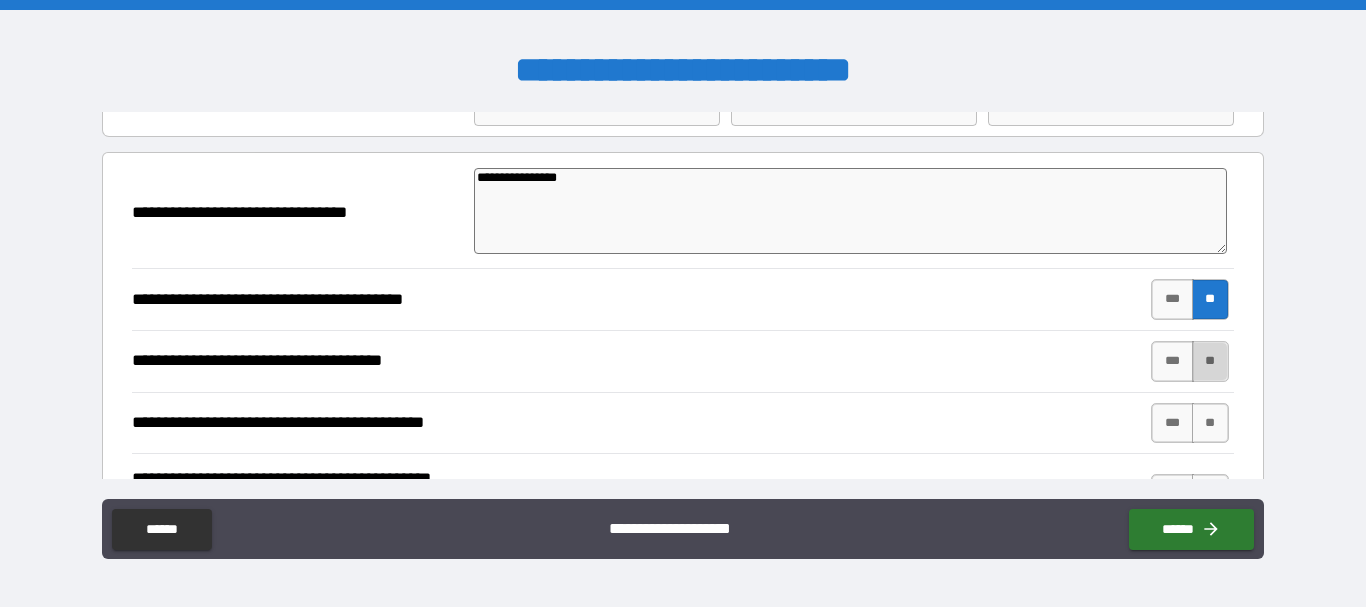 click on "**" at bounding box center (1210, 361) 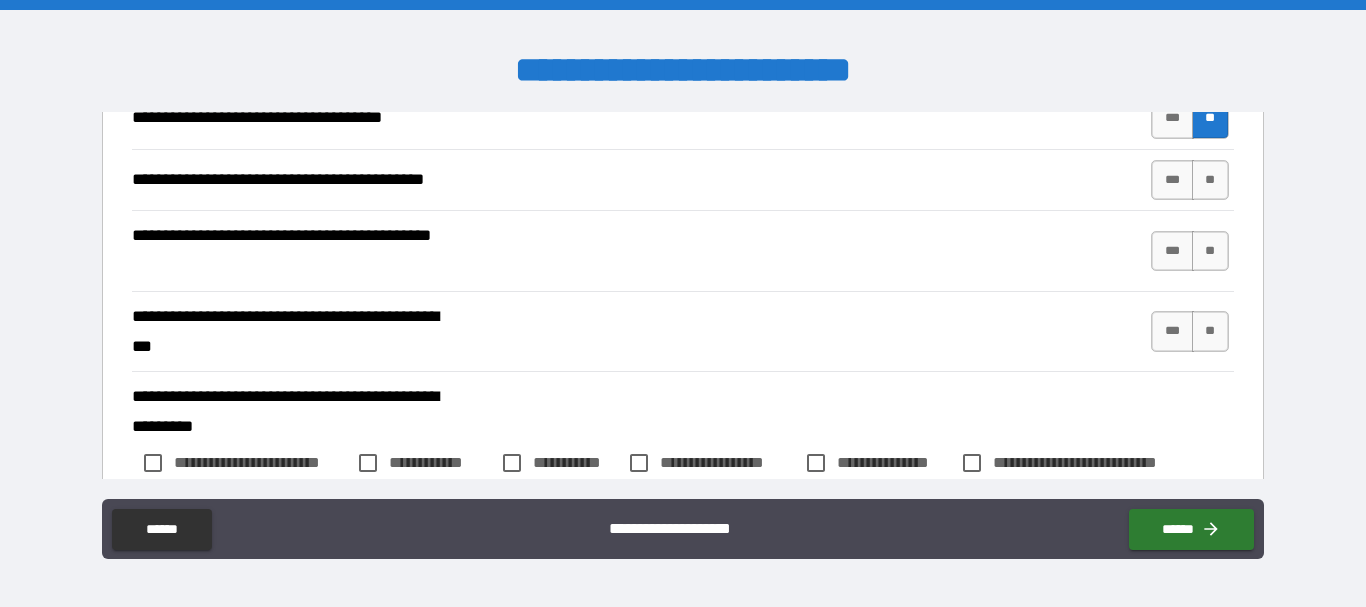 scroll, scrollTop: 200, scrollLeft: 0, axis: vertical 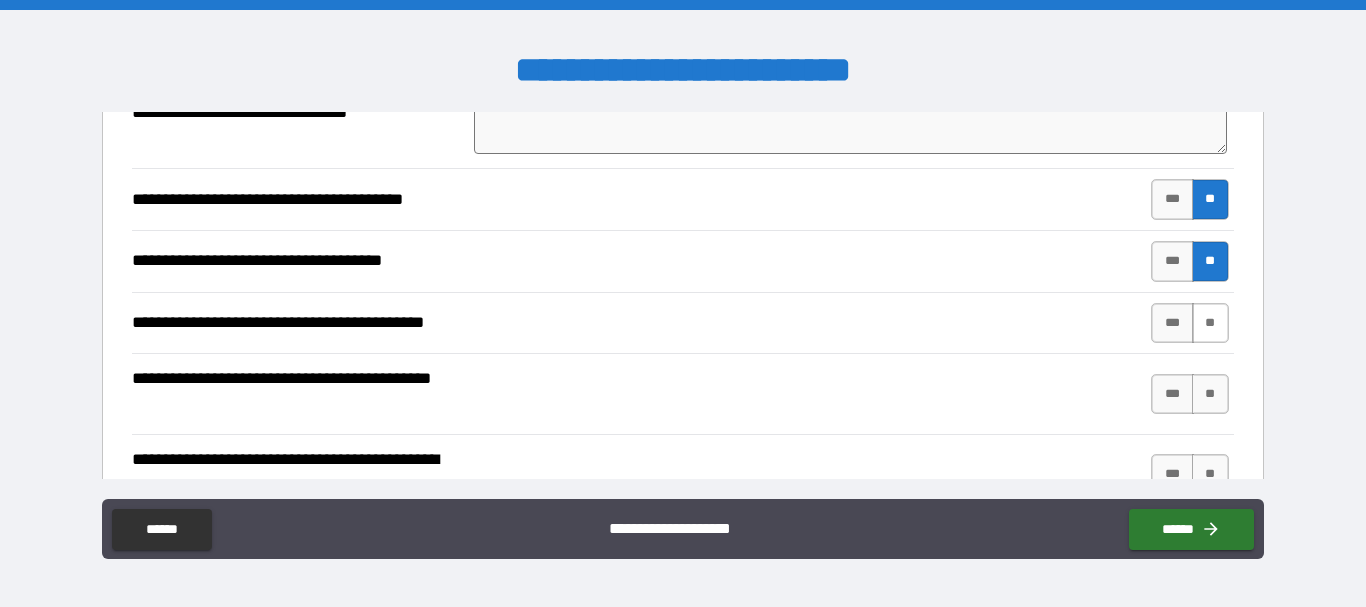 click on "**" at bounding box center [1210, 323] 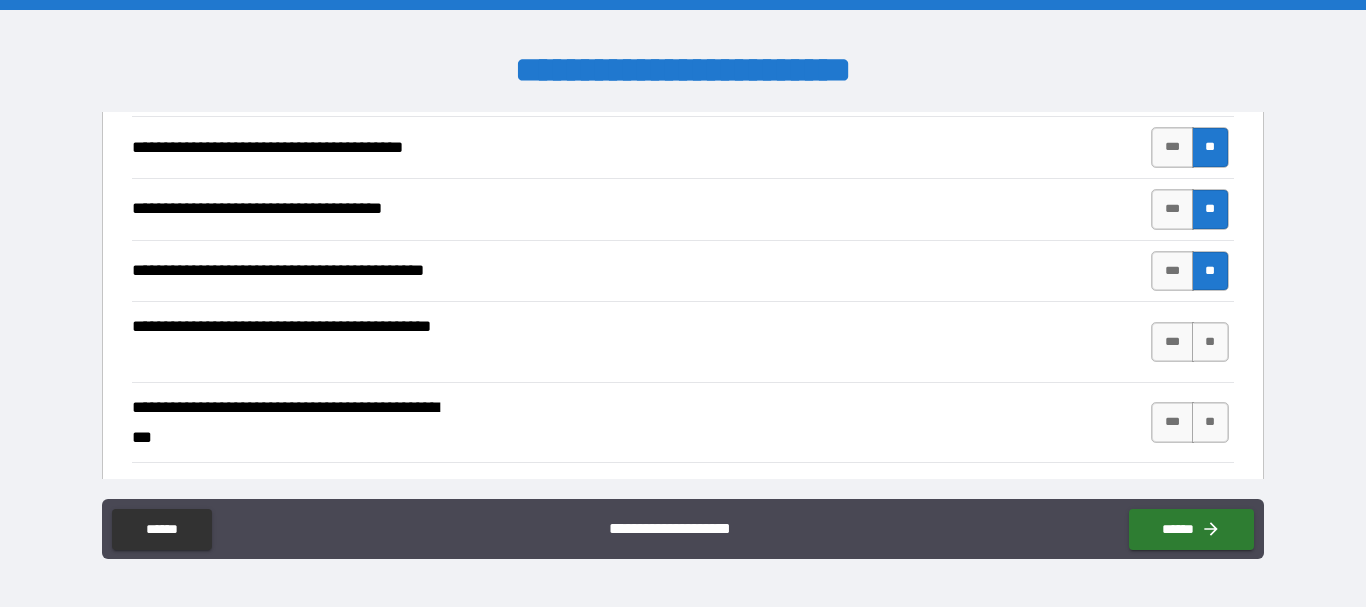 scroll, scrollTop: 400, scrollLeft: 0, axis: vertical 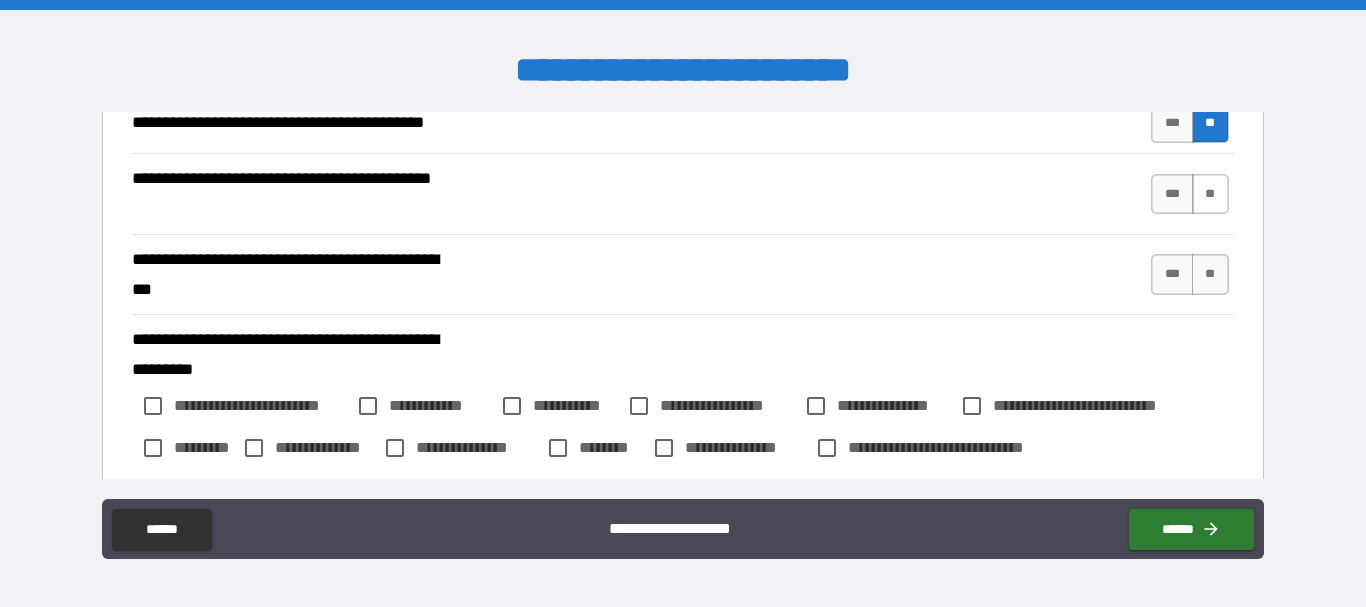 click on "**" at bounding box center (1210, 194) 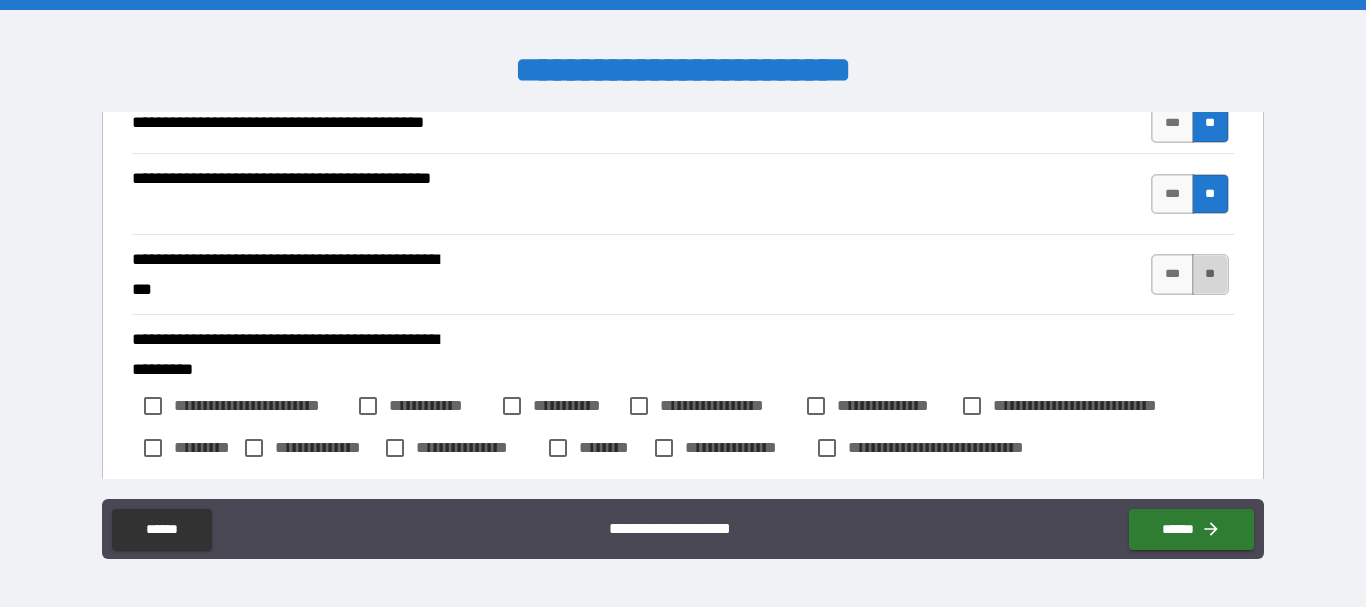 click on "**" at bounding box center [1210, 274] 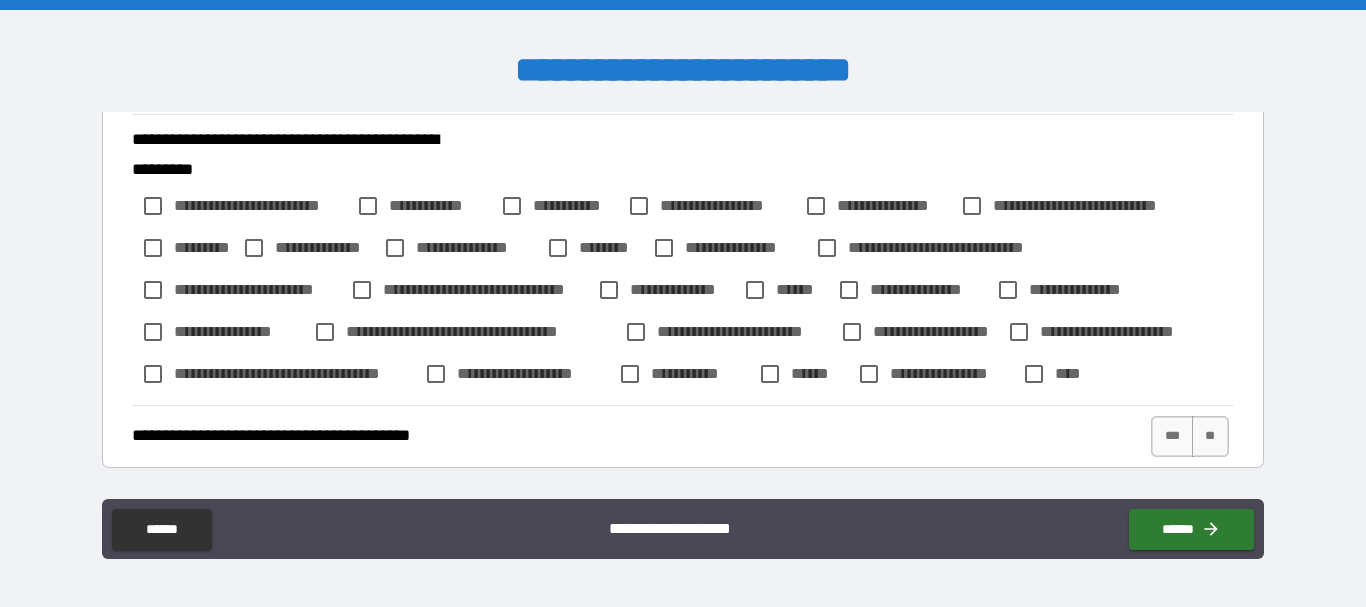scroll, scrollTop: 700, scrollLeft: 0, axis: vertical 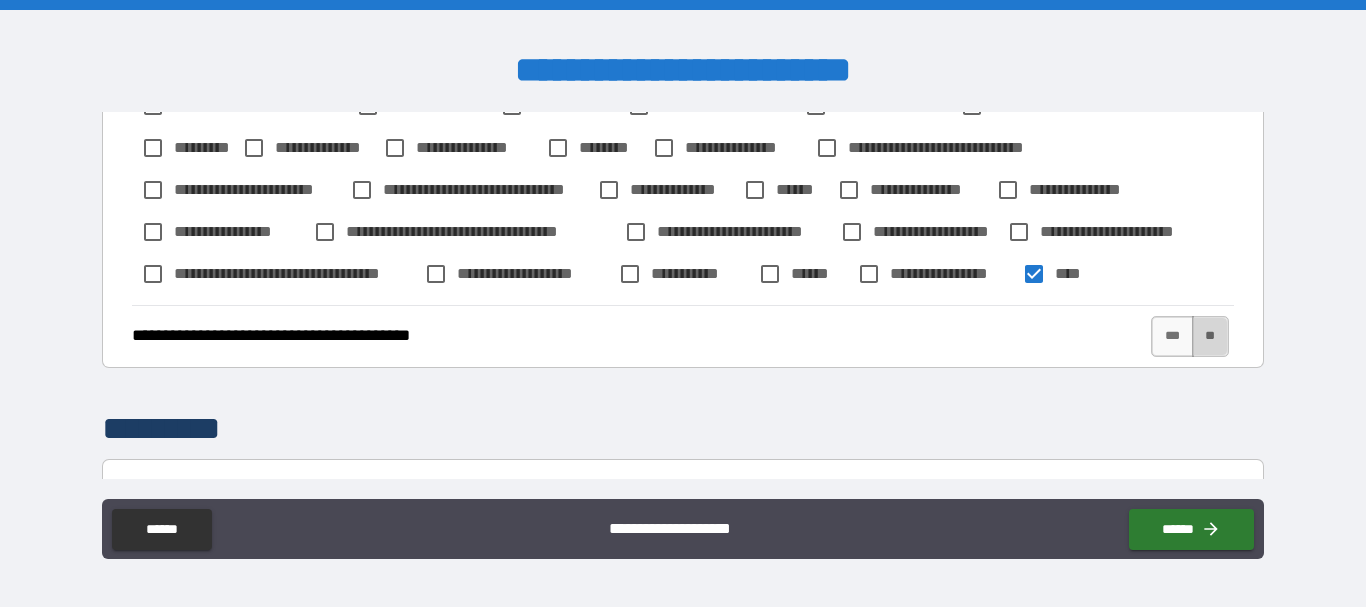 click on "**" at bounding box center [1210, 336] 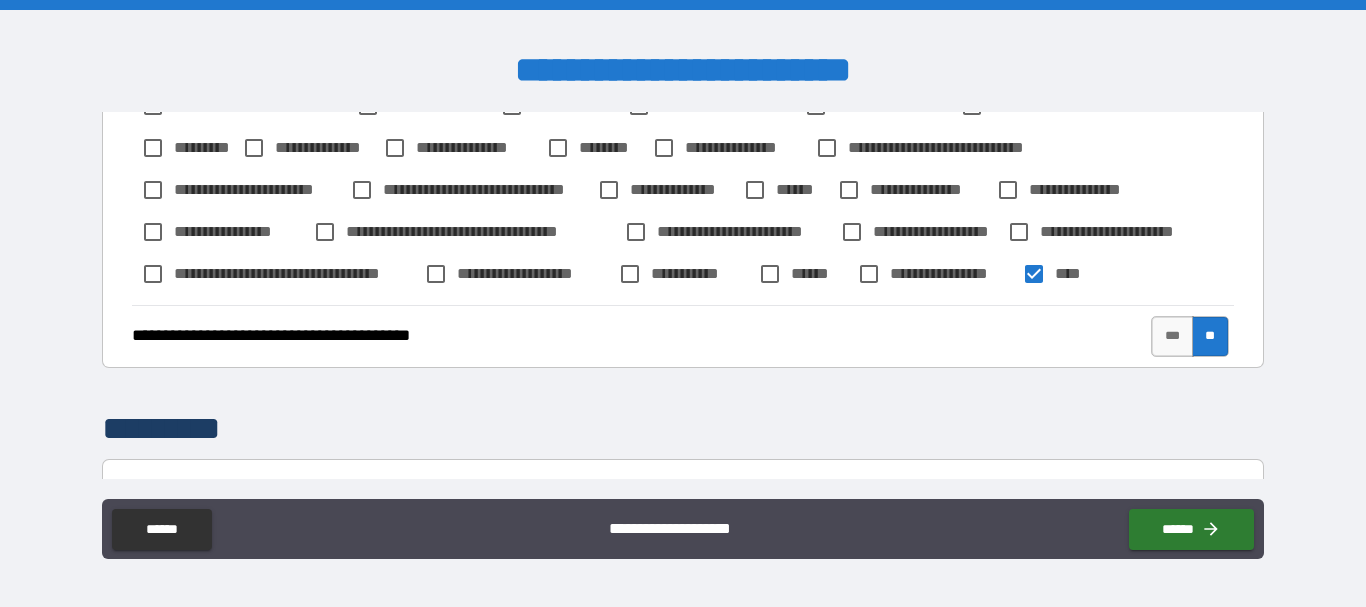 scroll, scrollTop: 943, scrollLeft: 0, axis: vertical 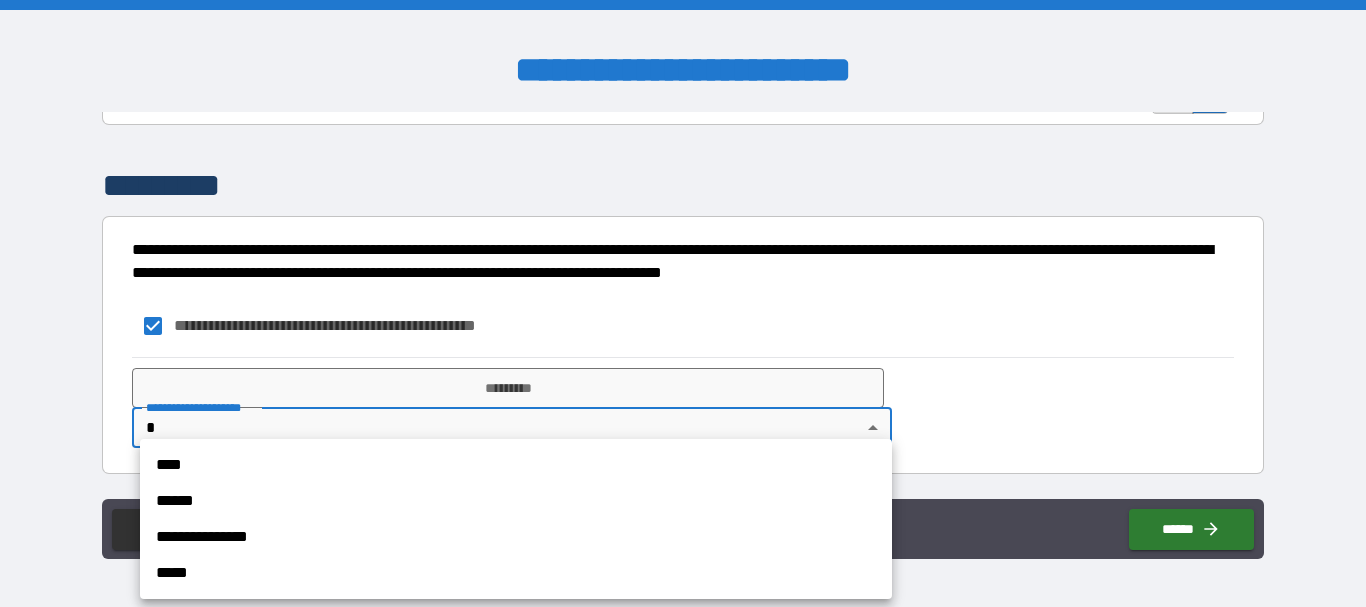 click on "**********" at bounding box center [683, 303] 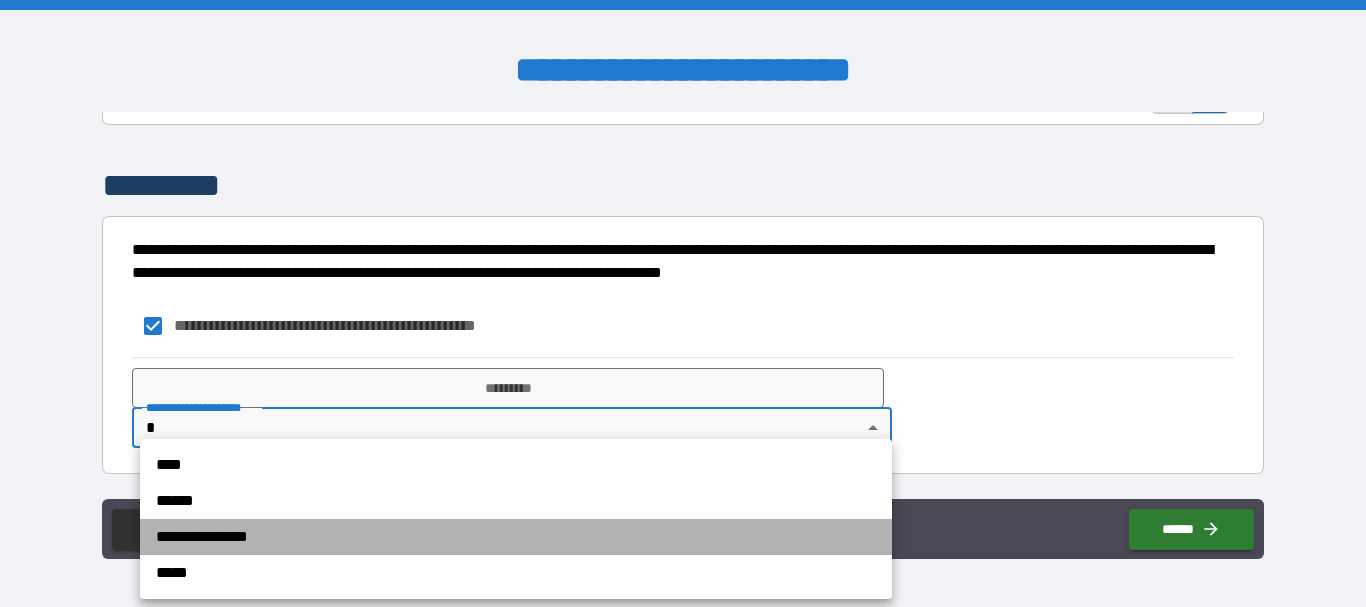 click on "**********" at bounding box center [516, 537] 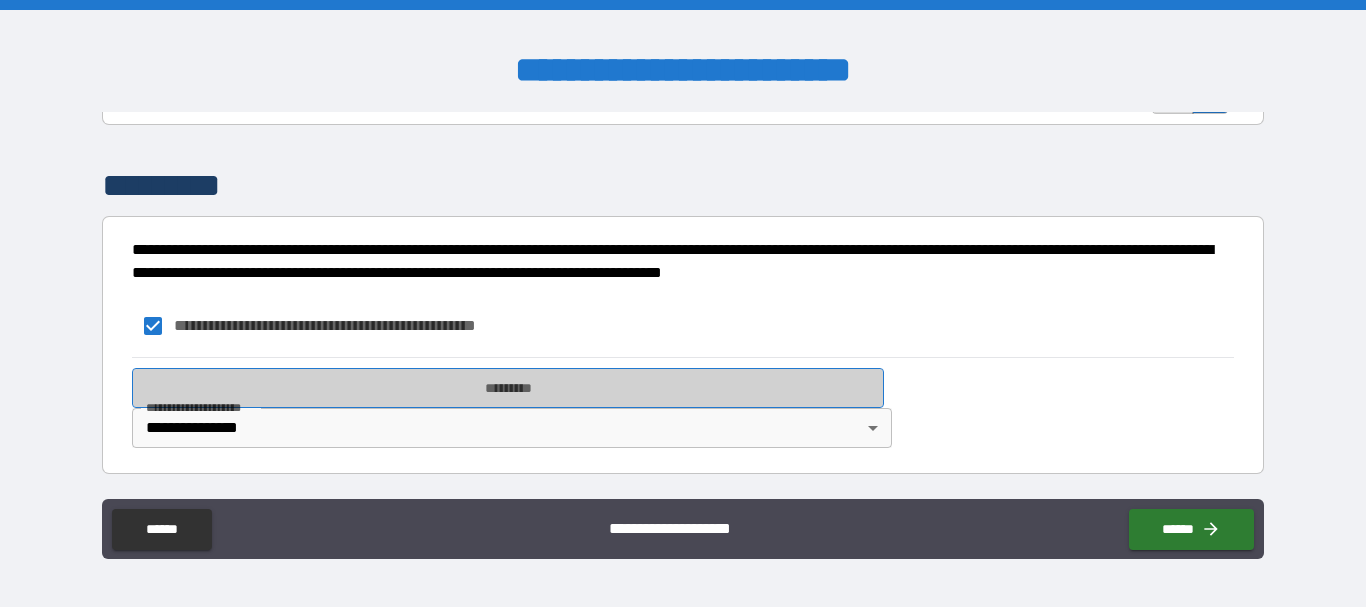 click on "*********" at bounding box center [508, 388] 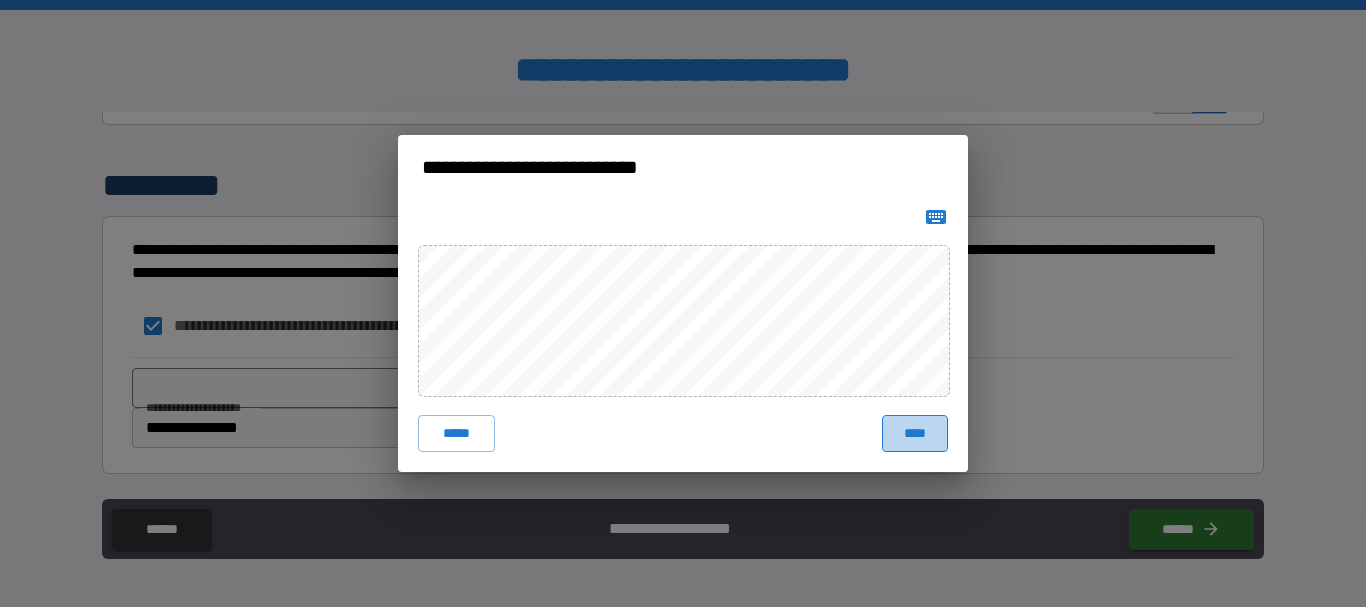 click on "****" at bounding box center (915, 433) 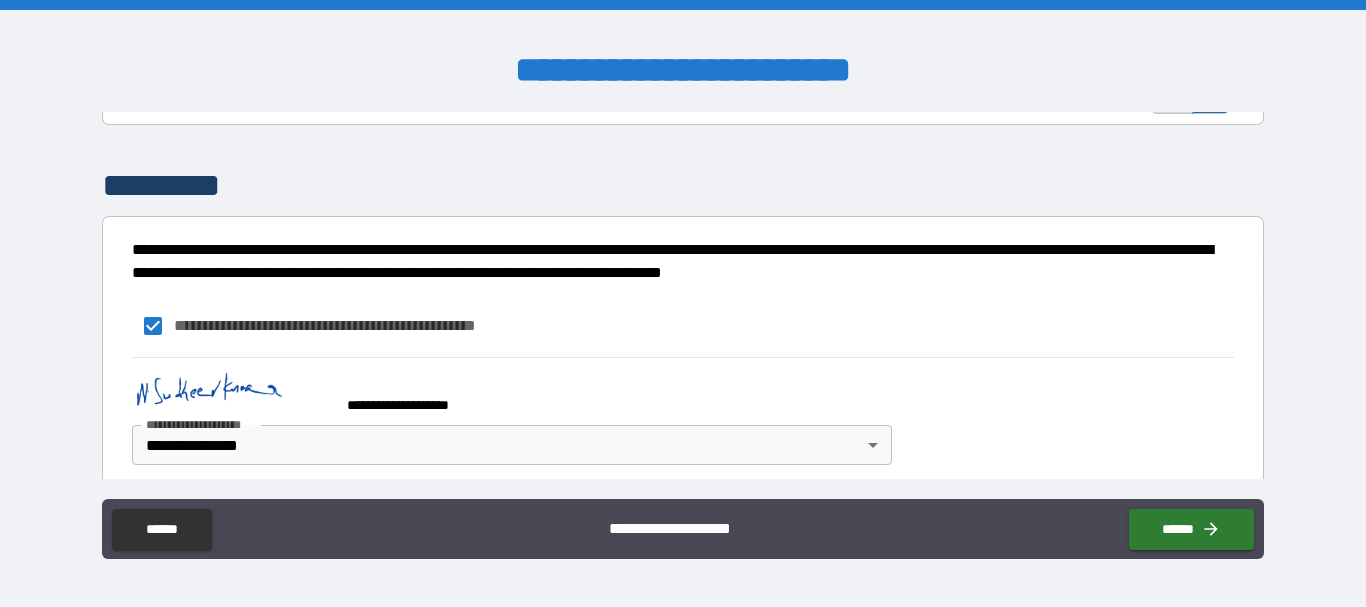 type on "*" 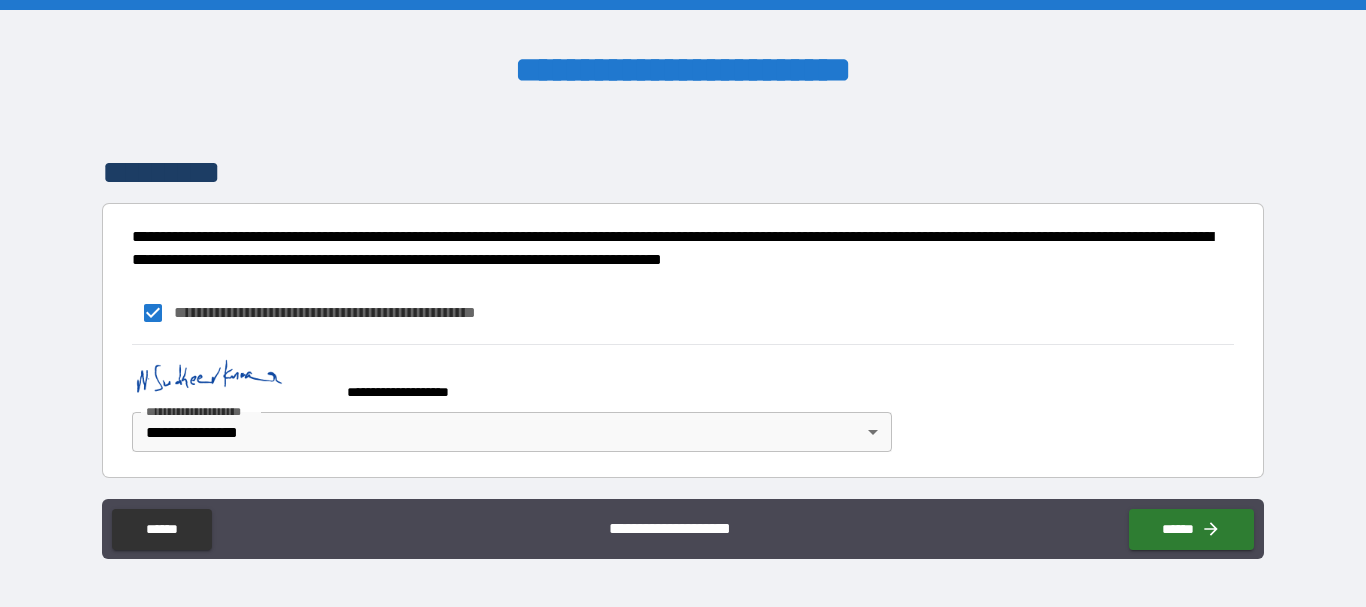 scroll, scrollTop: 960, scrollLeft: 0, axis: vertical 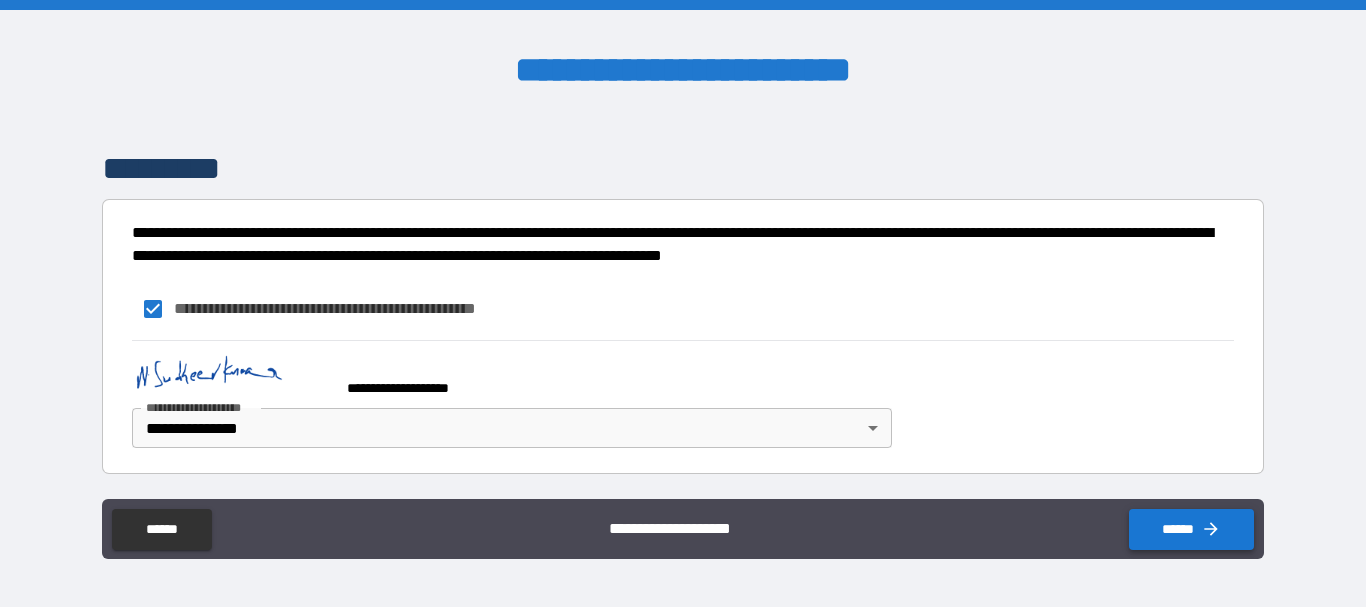 click on "******" at bounding box center [1191, 529] 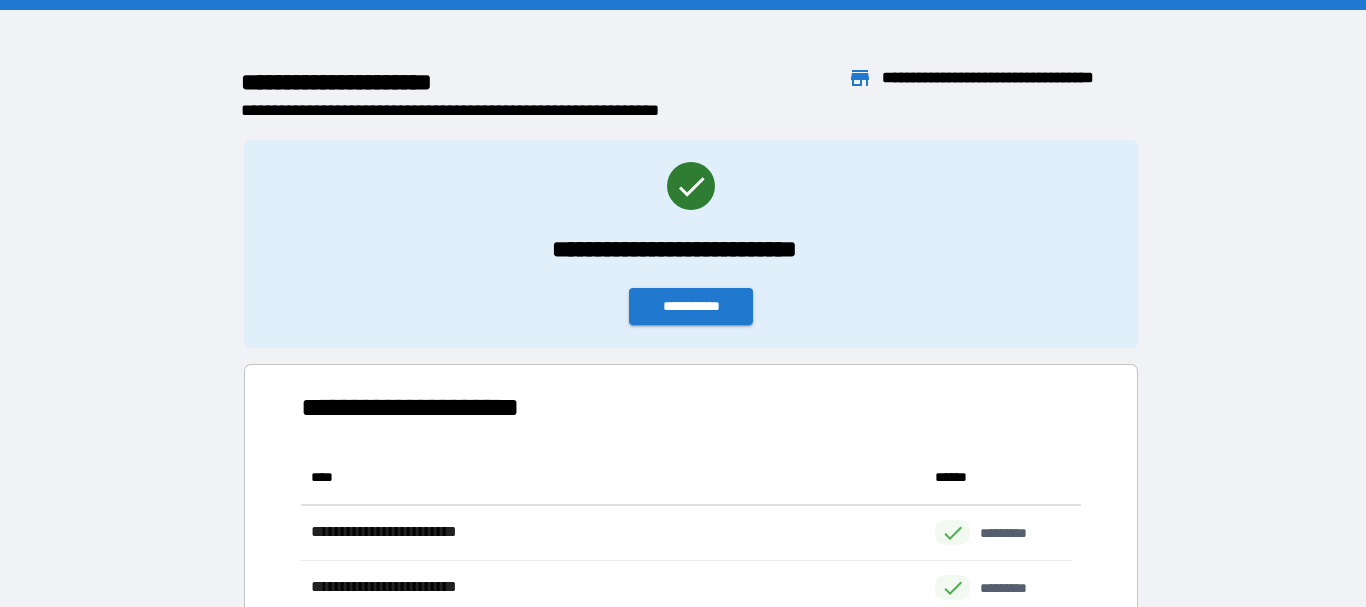 scroll, scrollTop: 151, scrollLeft: 755, axis: both 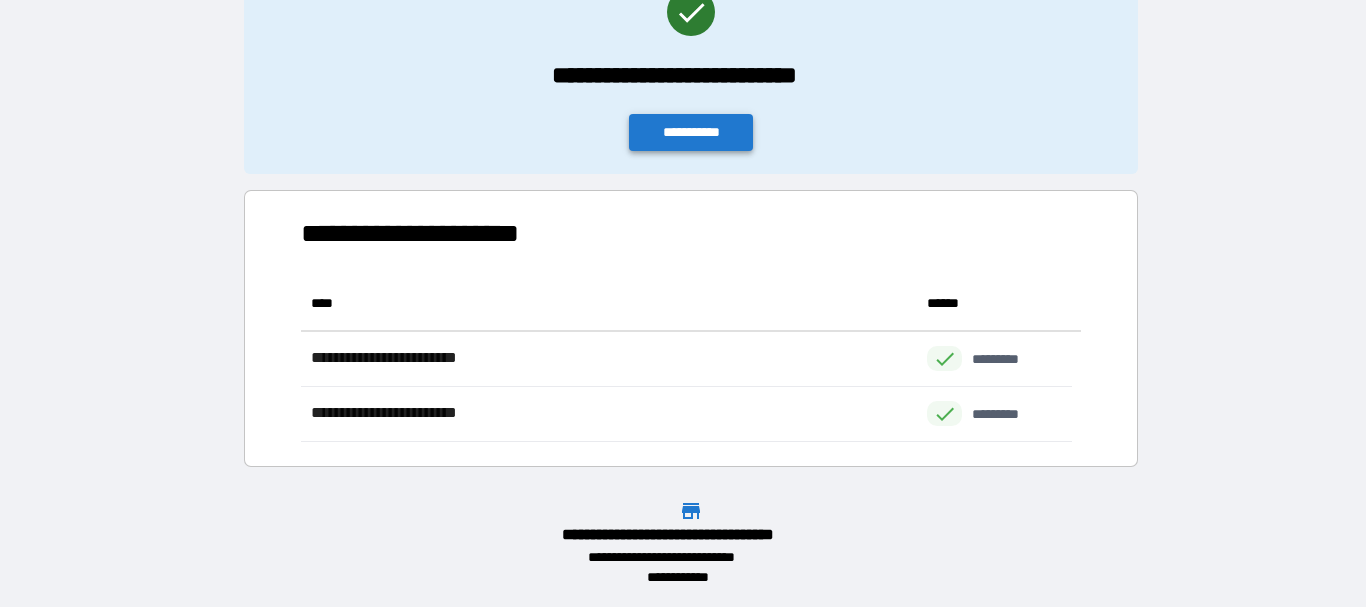 click on "**********" at bounding box center [691, 132] 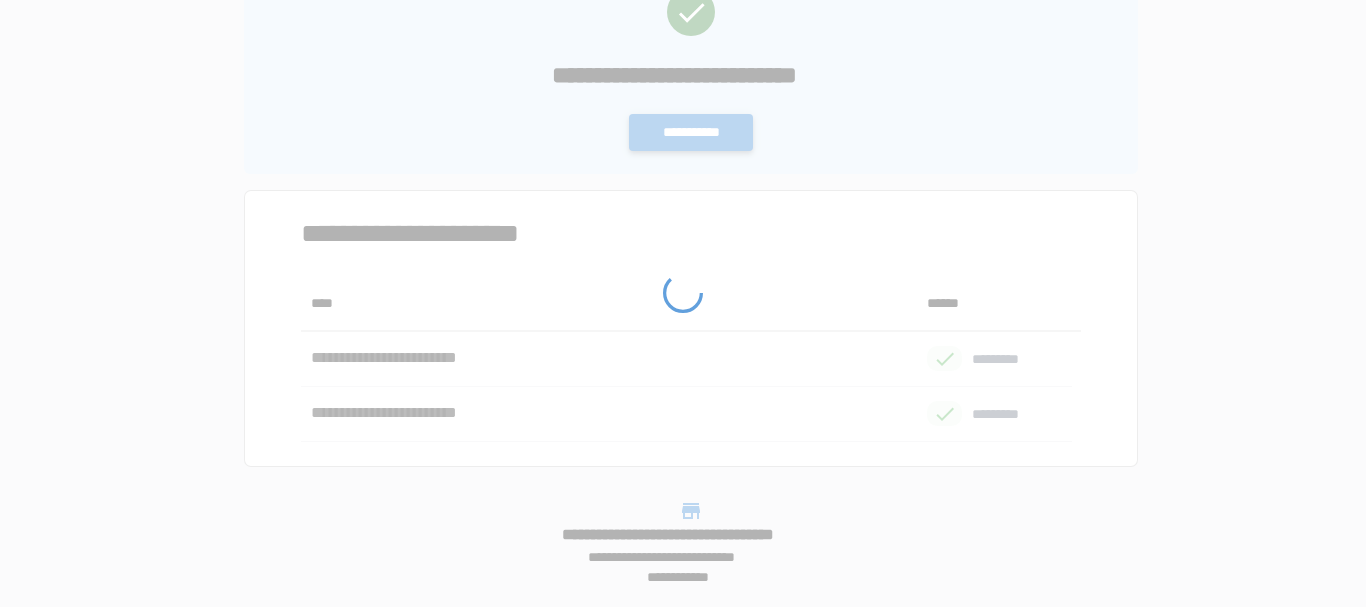 scroll, scrollTop: 0, scrollLeft: 0, axis: both 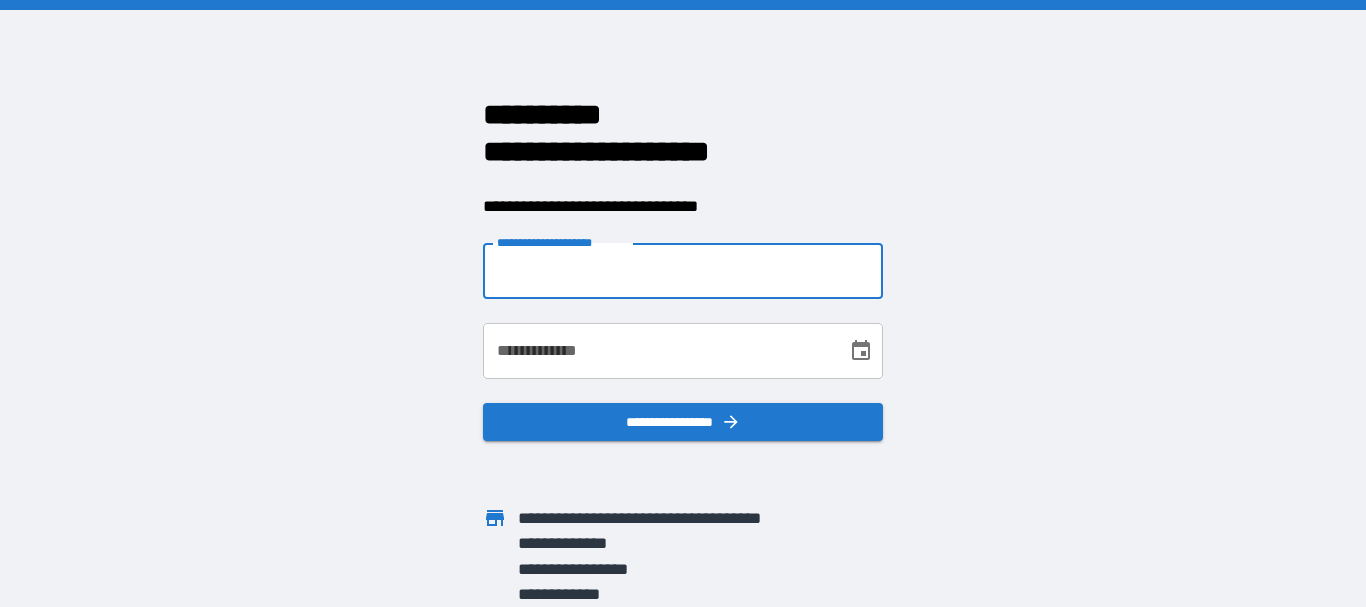 click on "**********" at bounding box center [683, 271] 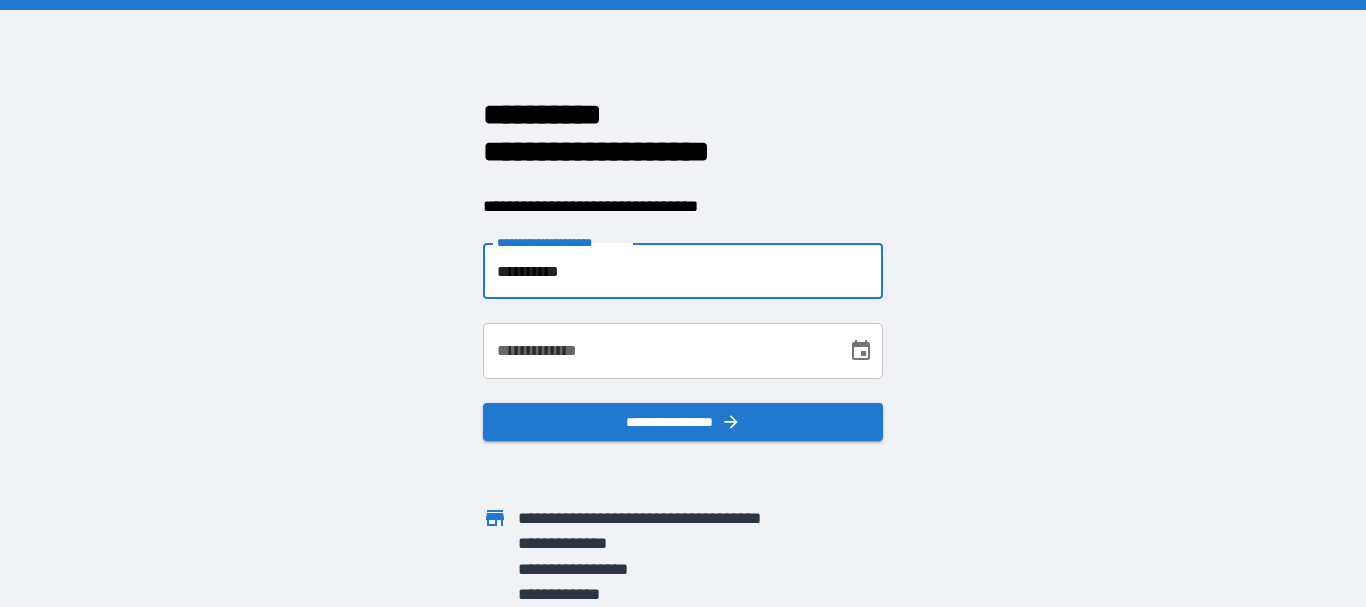 type on "**********" 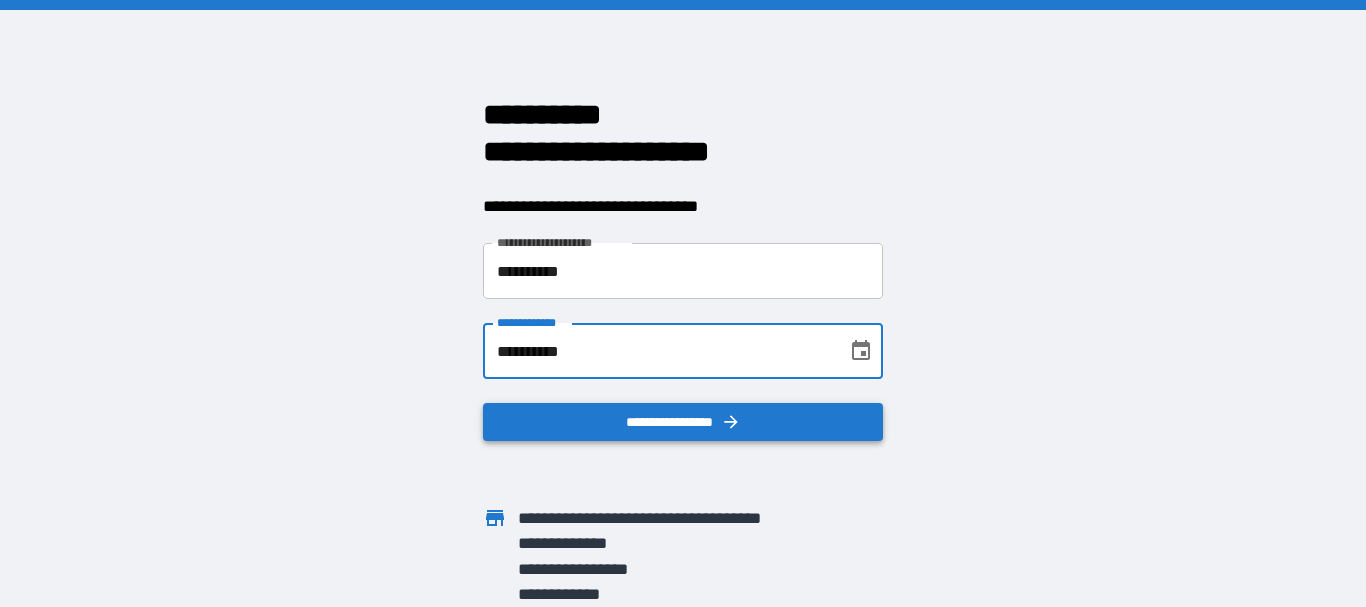 type on "**********" 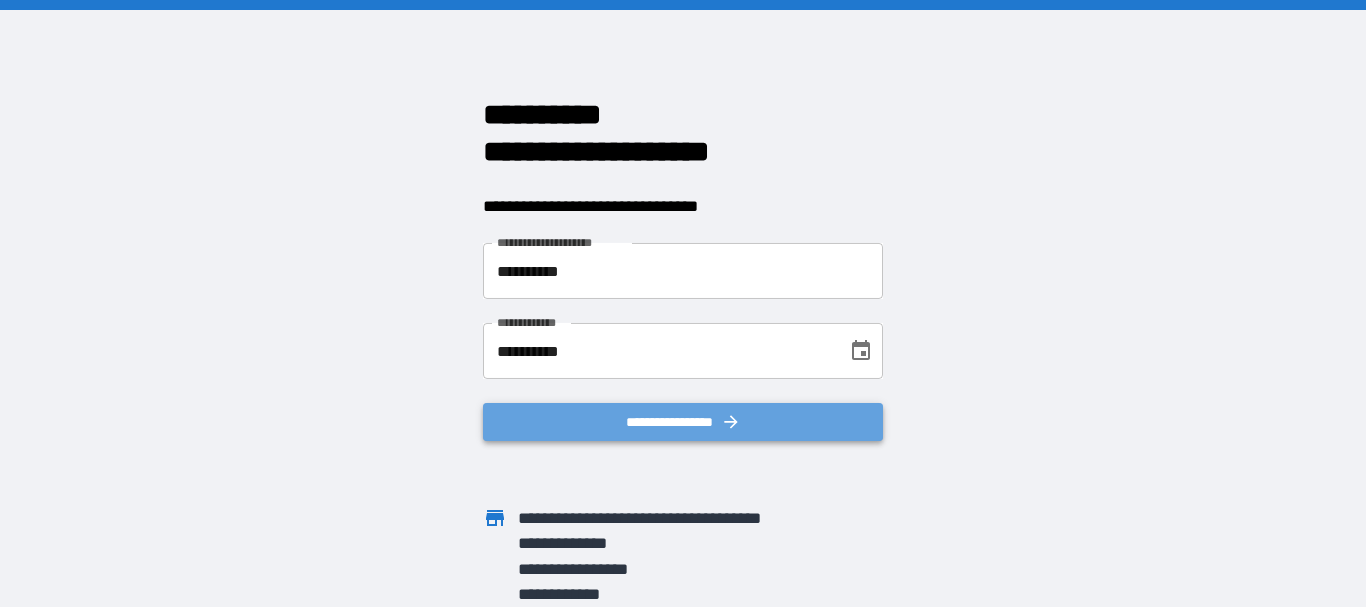 click on "**********" at bounding box center (683, 422) 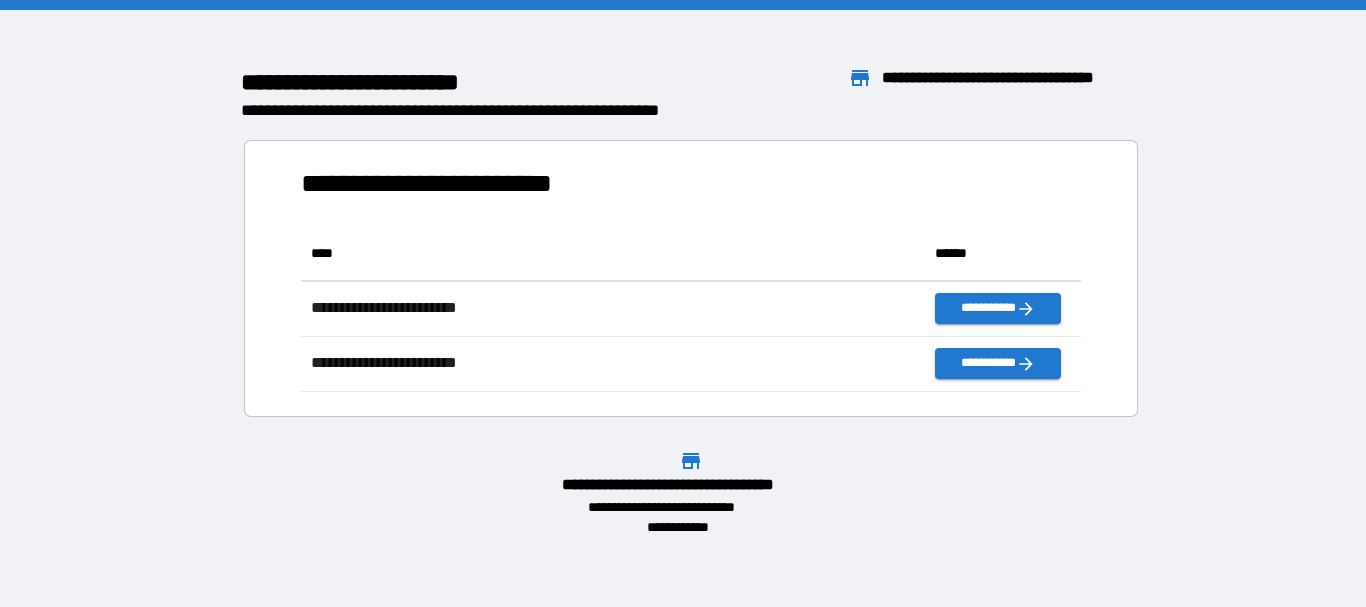 scroll, scrollTop: 16, scrollLeft: 16, axis: both 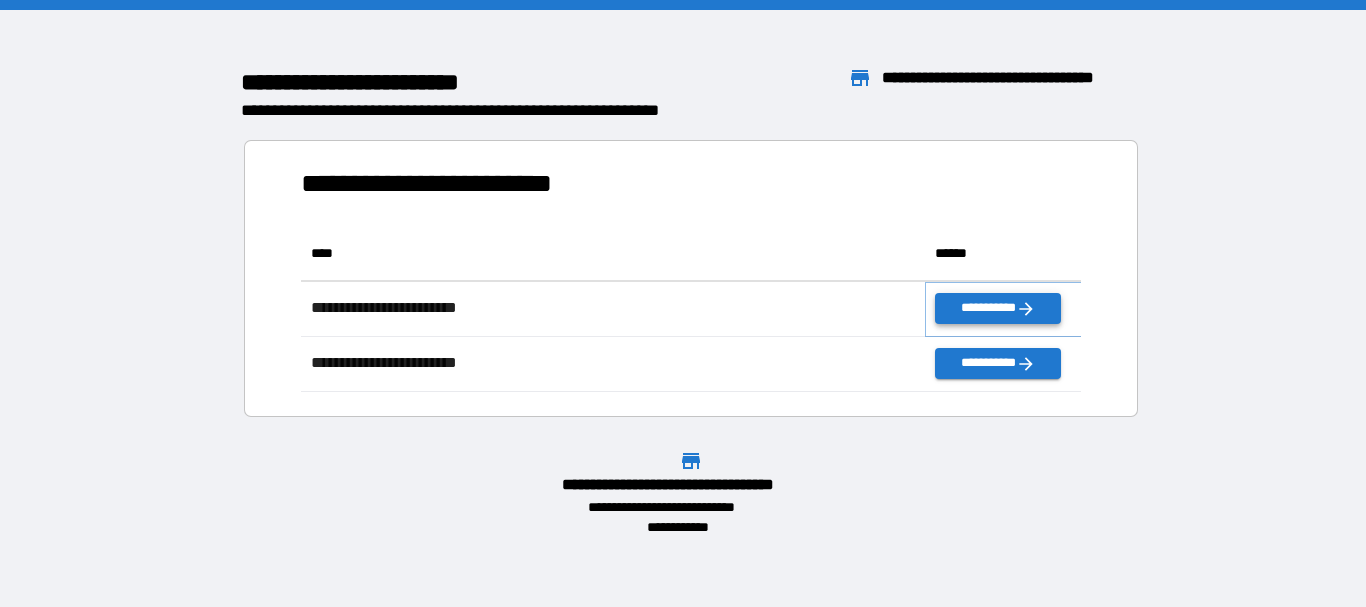 click on "**********" at bounding box center (997, 308) 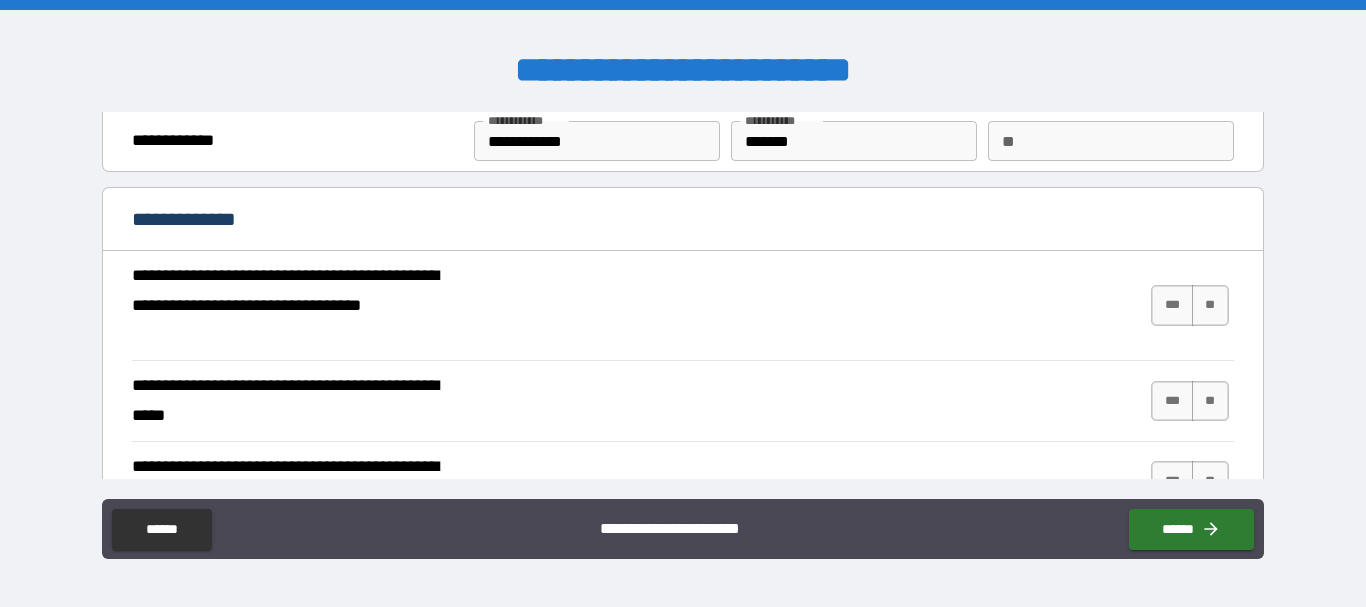 scroll, scrollTop: 100, scrollLeft: 0, axis: vertical 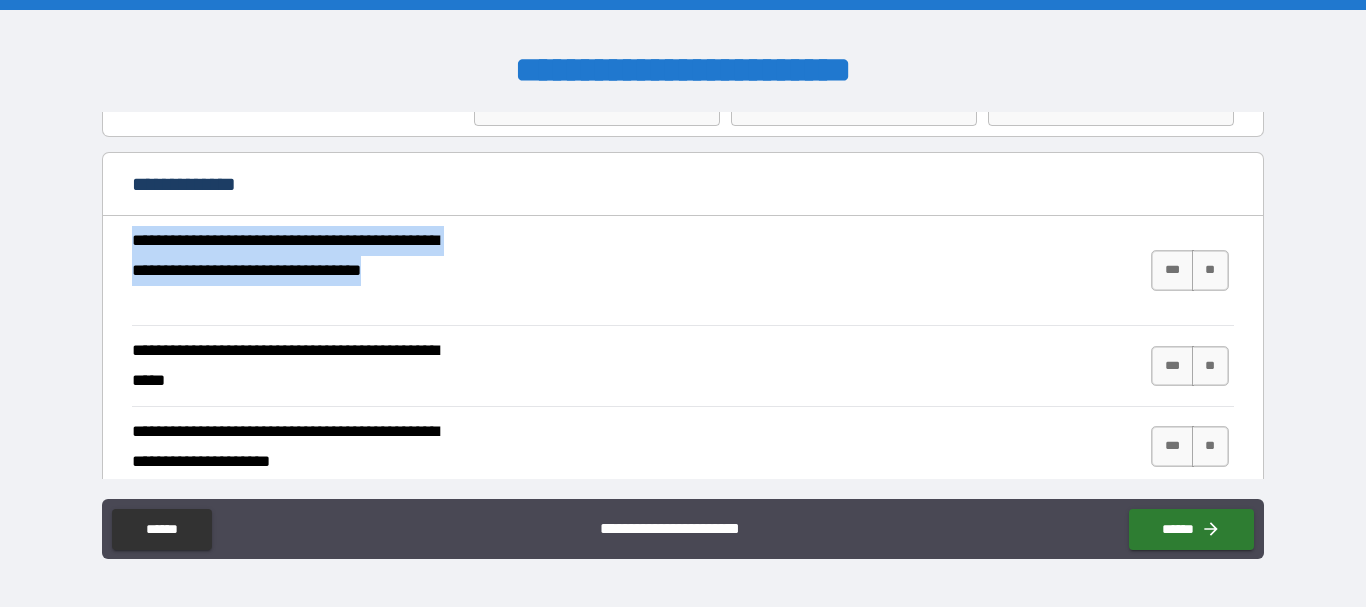 drag, startPoint x: 137, startPoint y: 238, endPoint x: 449, endPoint y: 314, distance: 321.12302 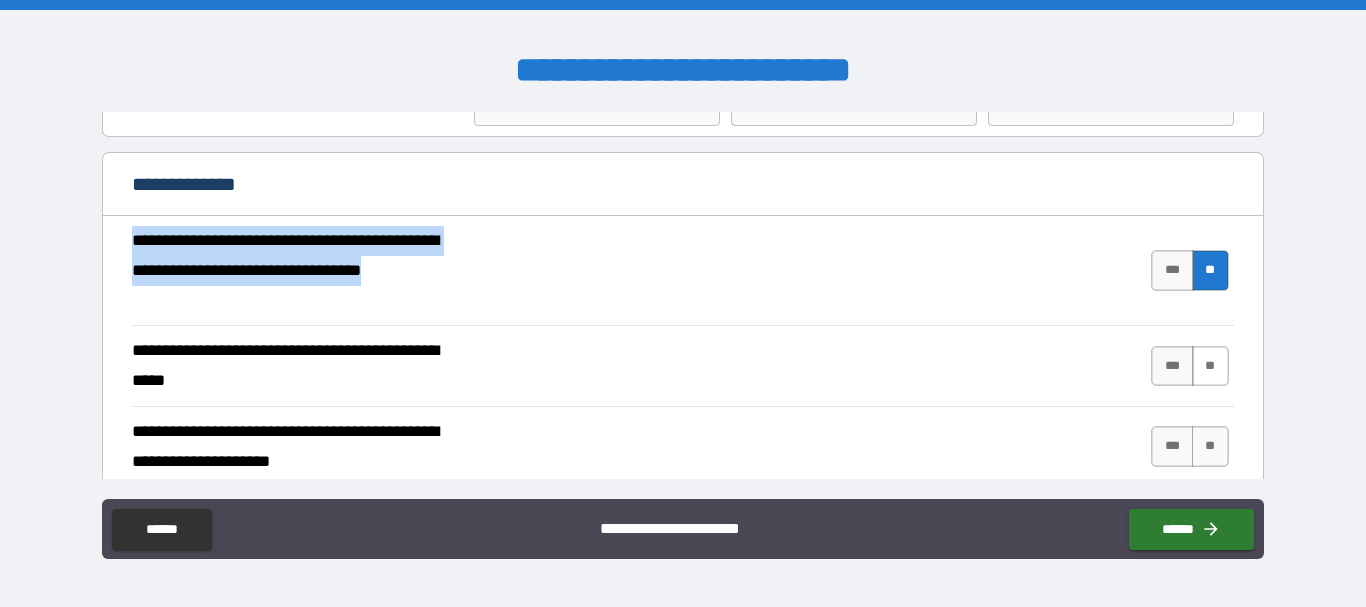 click on "**" at bounding box center [1210, 366] 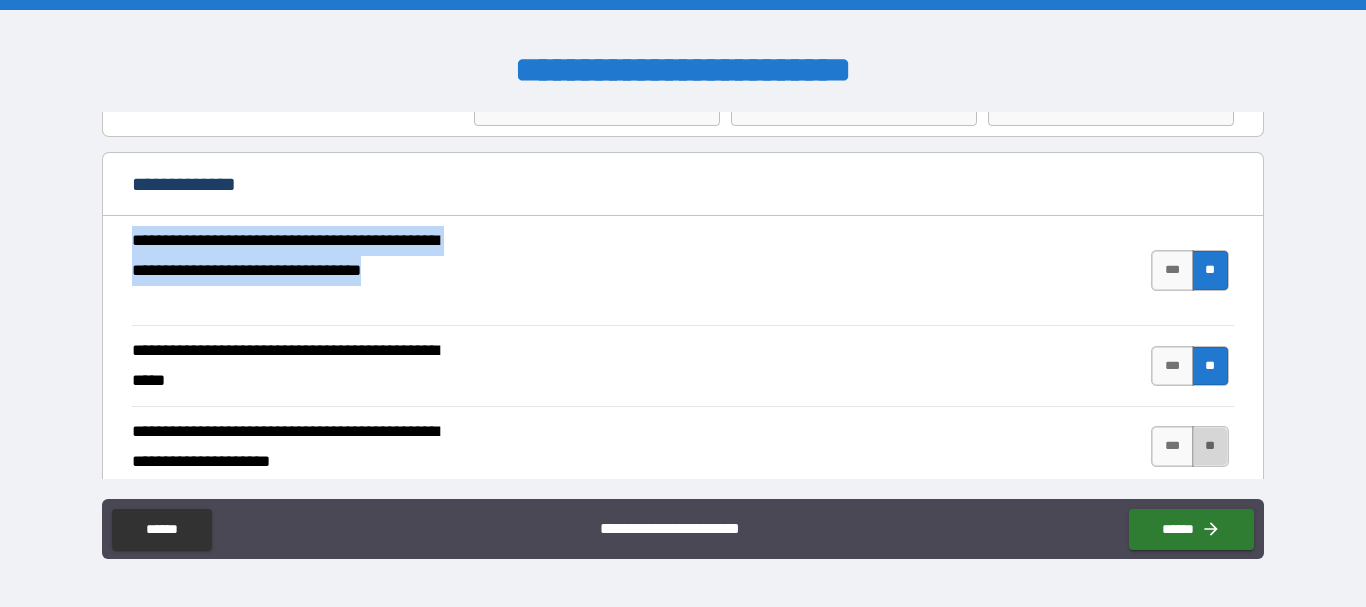 click on "**" at bounding box center (1210, 446) 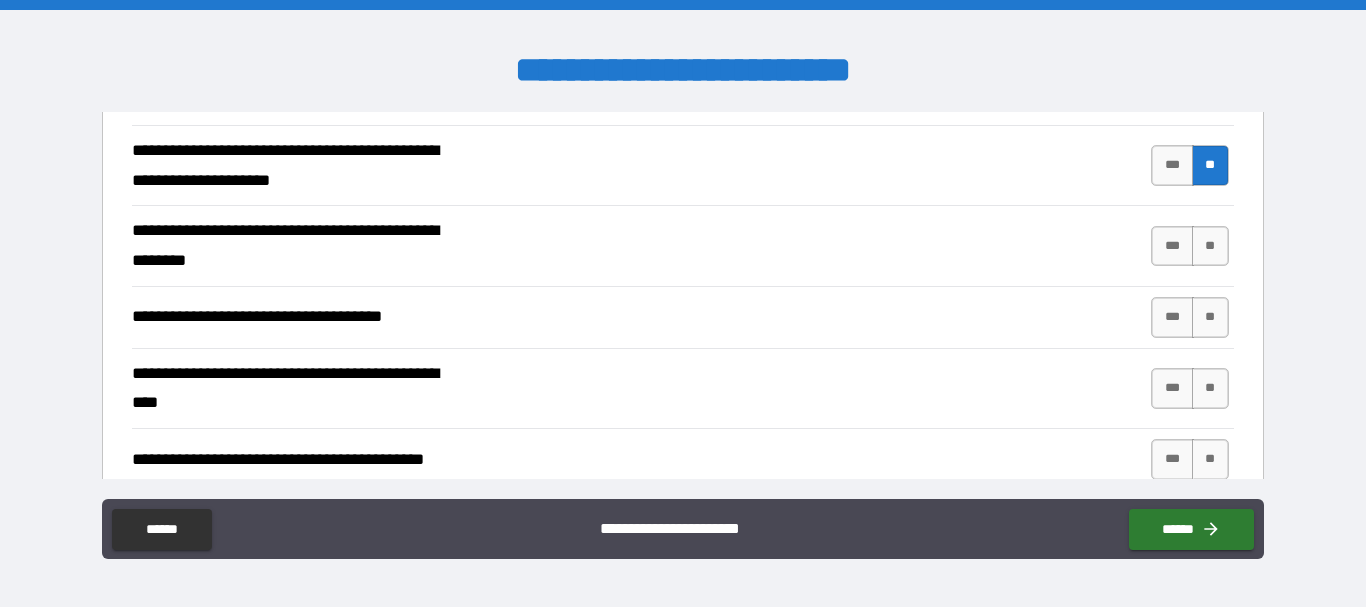 scroll, scrollTop: 400, scrollLeft: 0, axis: vertical 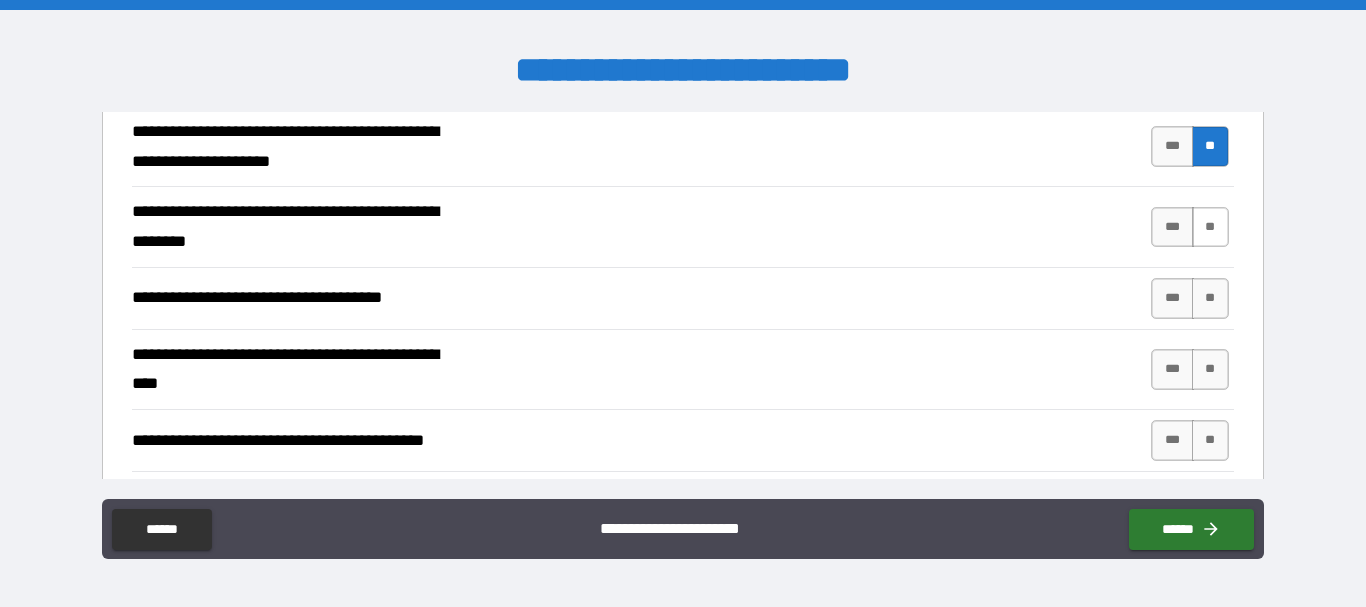 click on "**" at bounding box center (1210, 227) 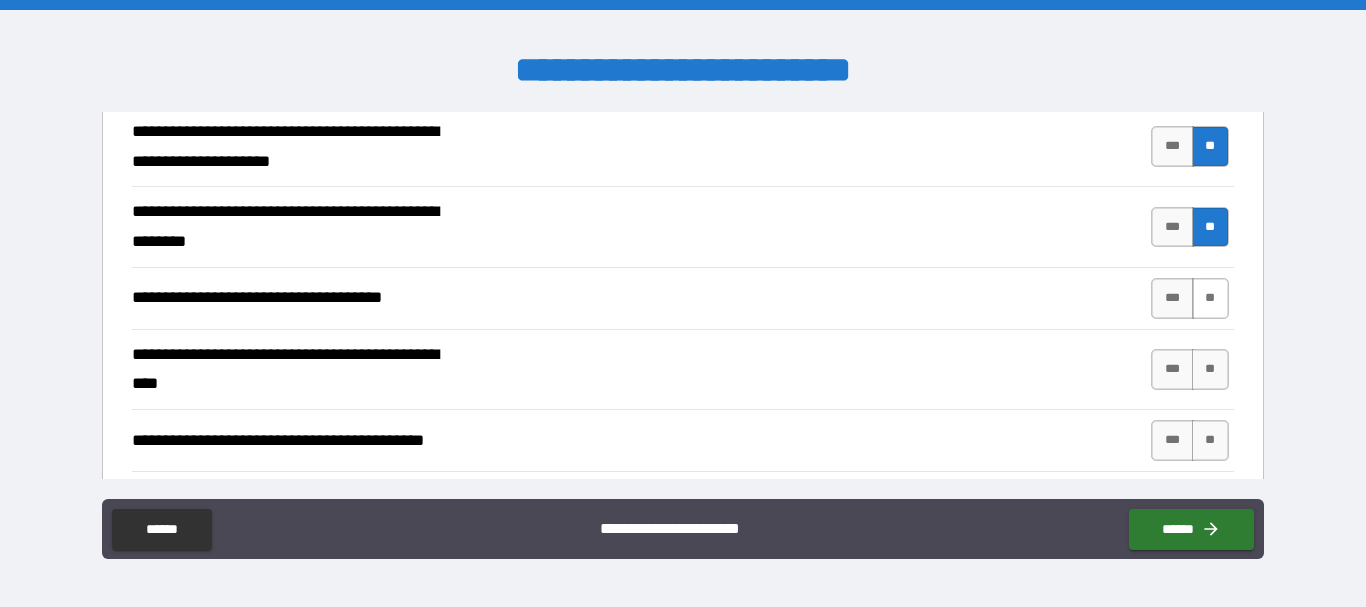 click on "**" at bounding box center (1210, 298) 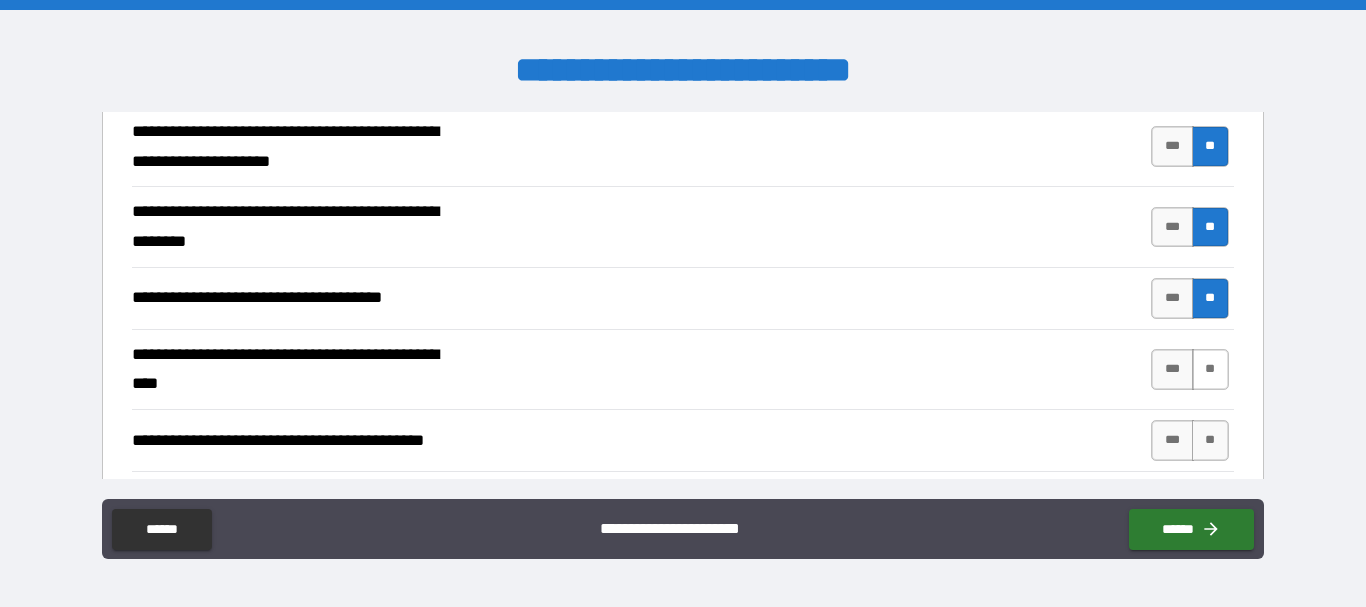 click on "**" at bounding box center [1210, 369] 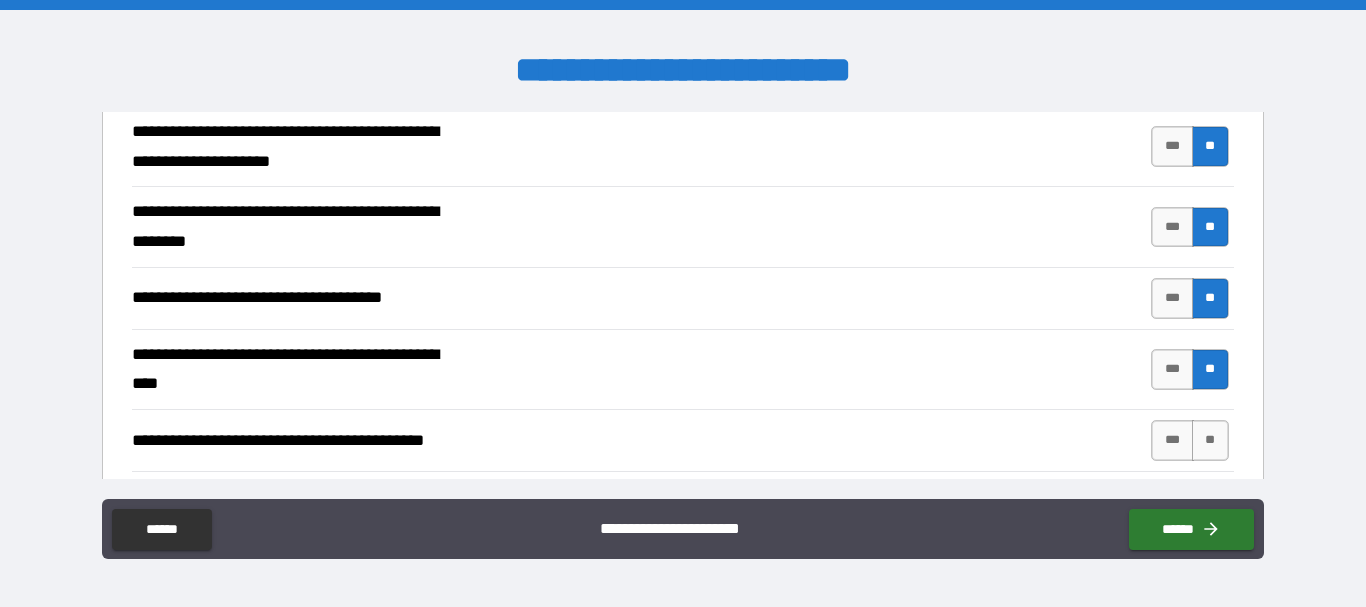 click on "**********" at bounding box center [682, 369] 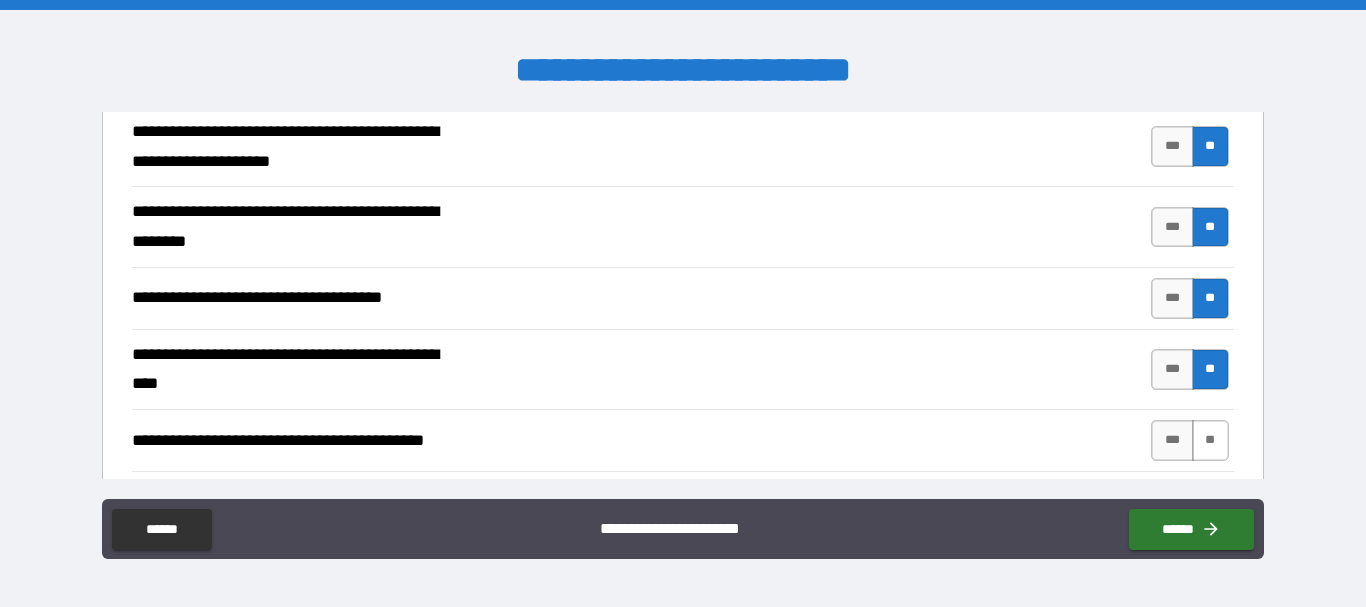 click on "**********" at bounding box center (682, 440) 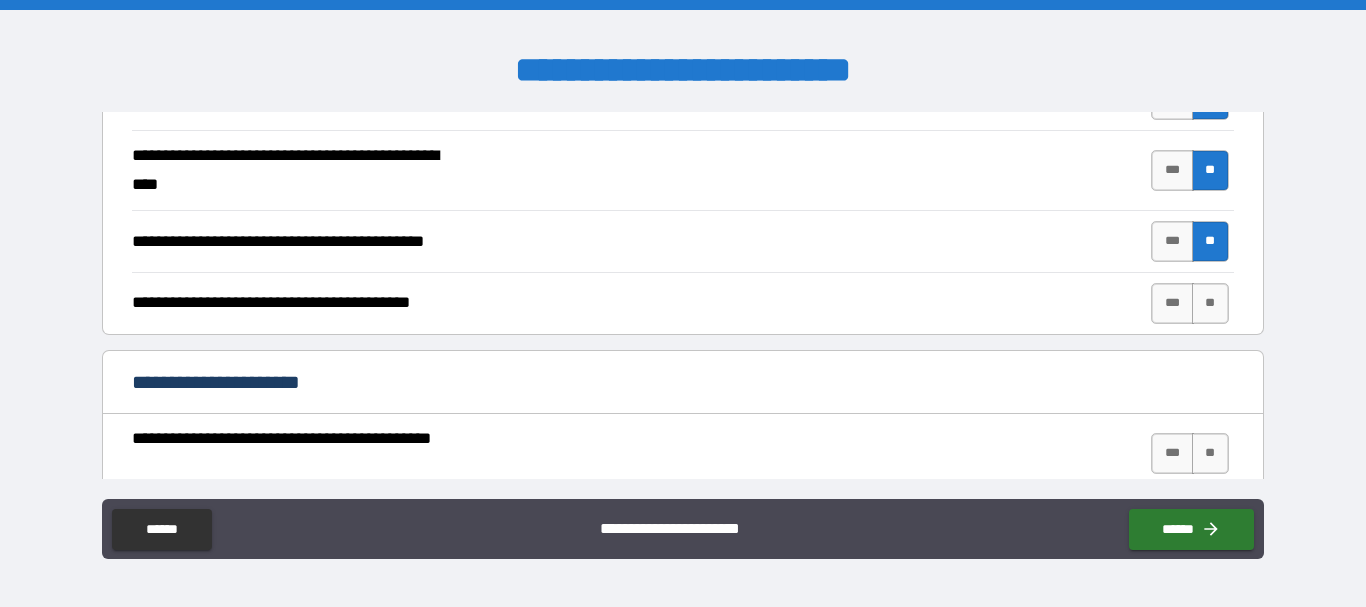 scroll, scrollTop: 600, scrollLeft: 0, axis: vertical 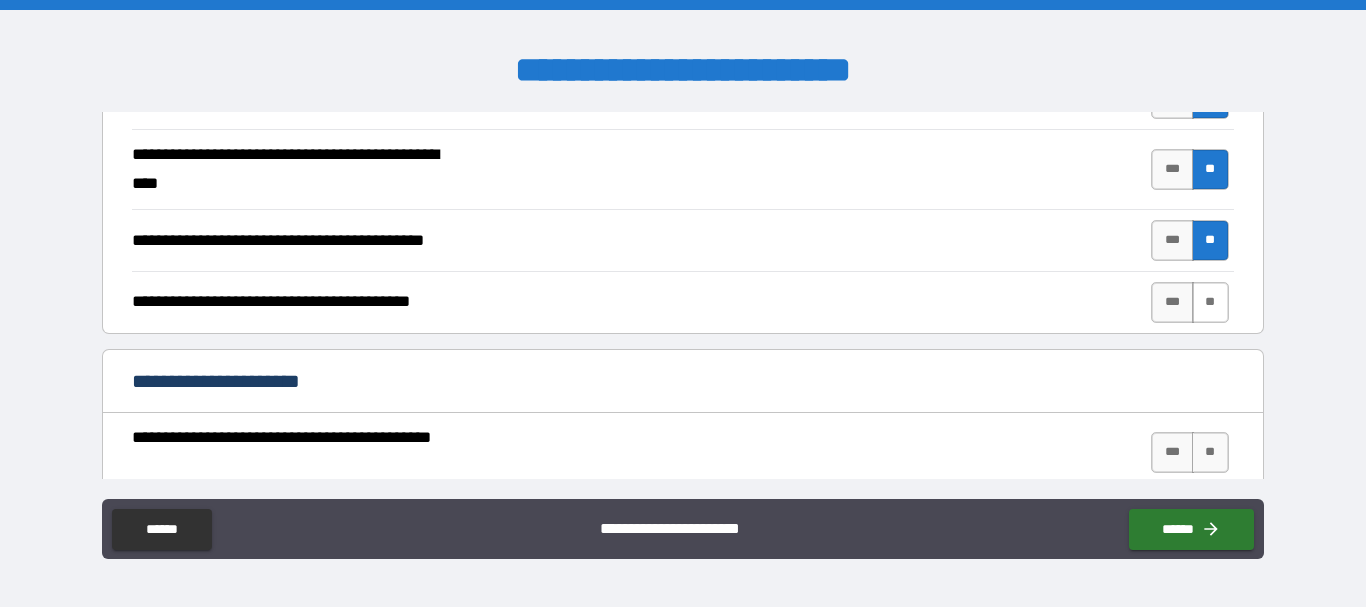 click on "**" at bounding box center (1210, 302) 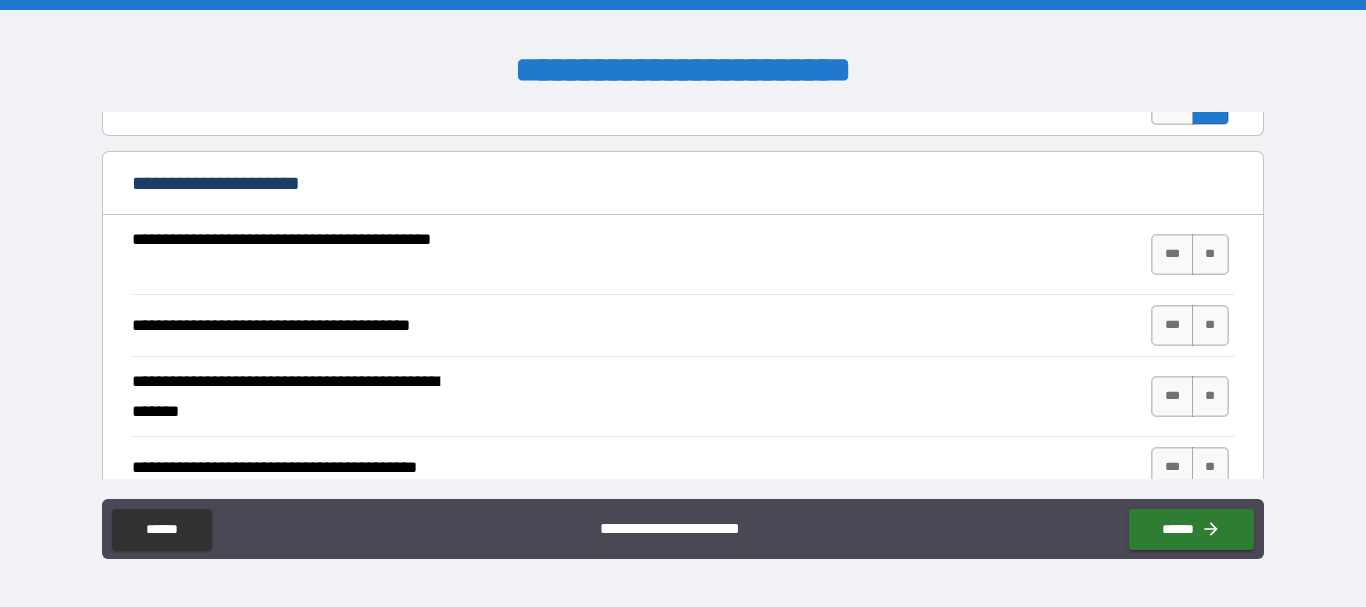 scroll, scrollTop: 800, scrollLeft: 0, axis: vertical 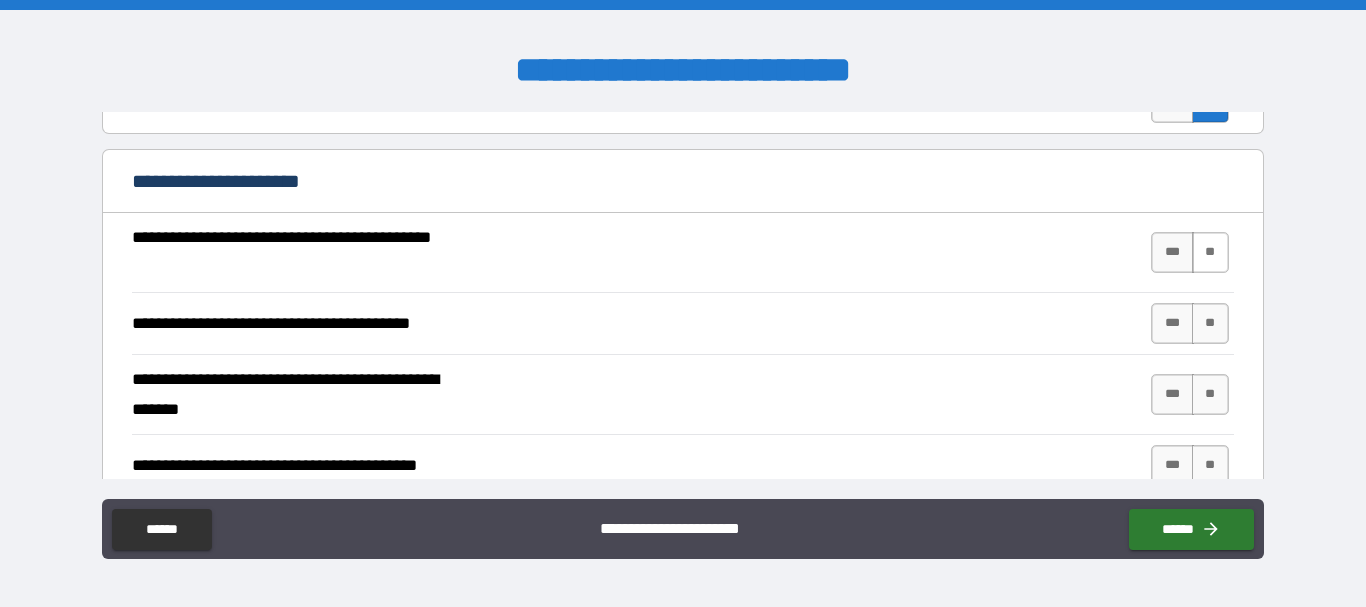 click on "**" at bounding box center [1210, 252] 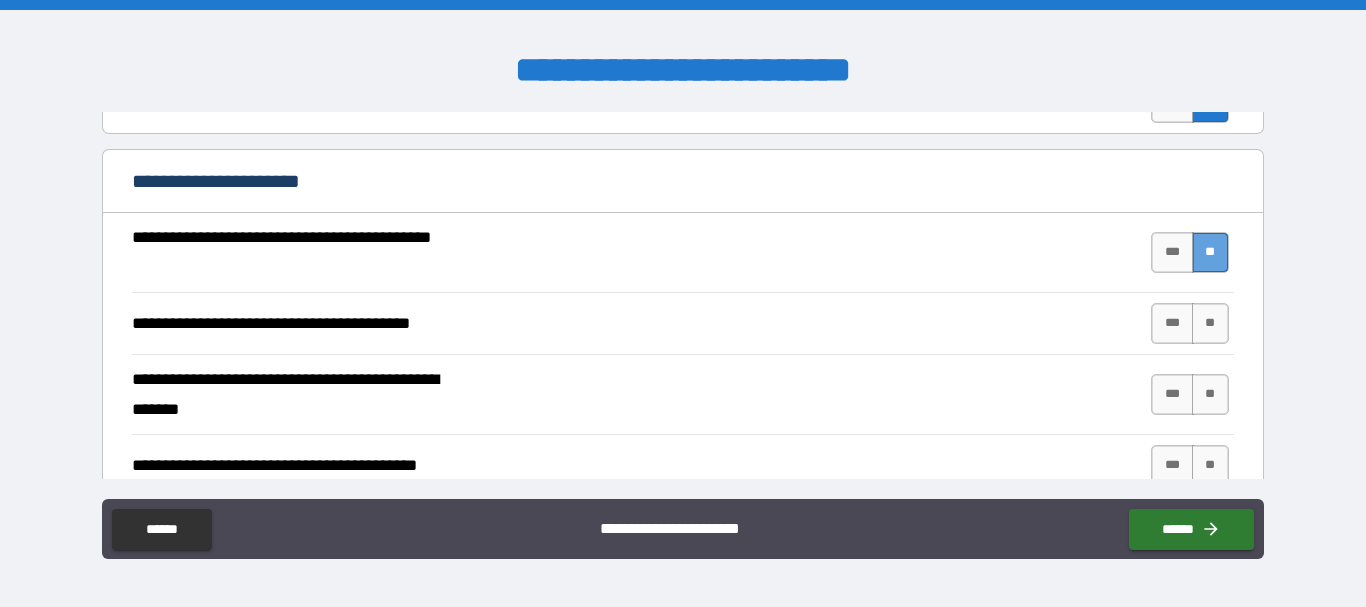 click on "**" at bounding box center [1210, 252] 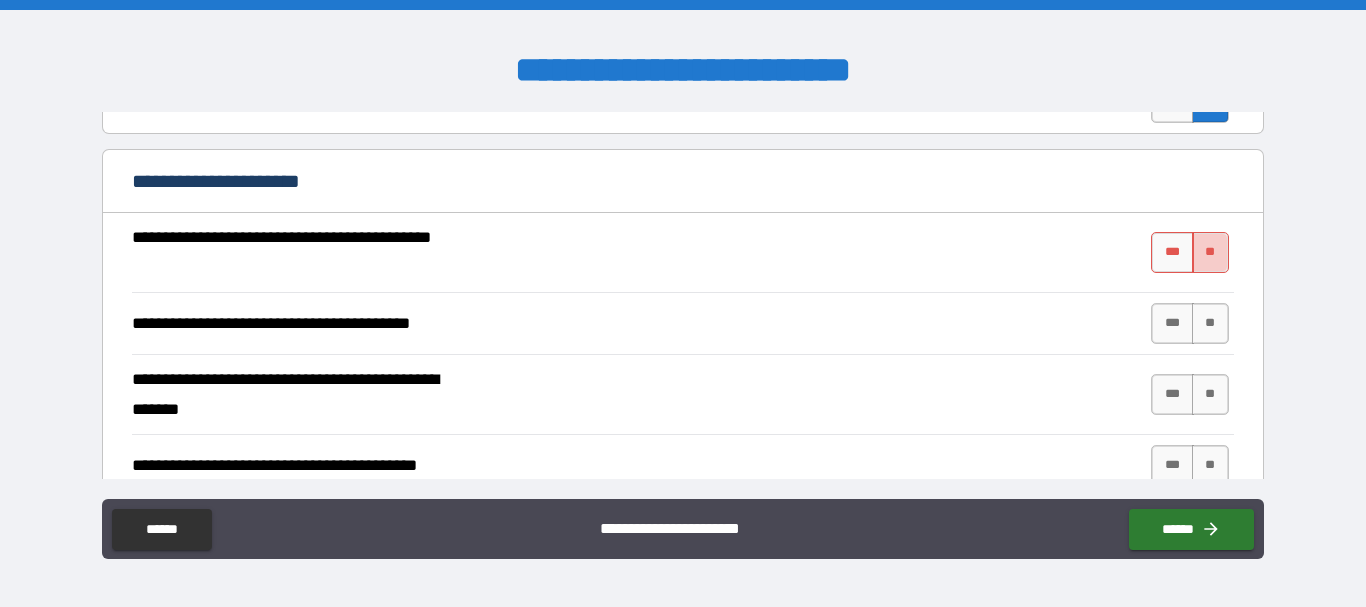 click on "**" at bounding box center [1210, 252] 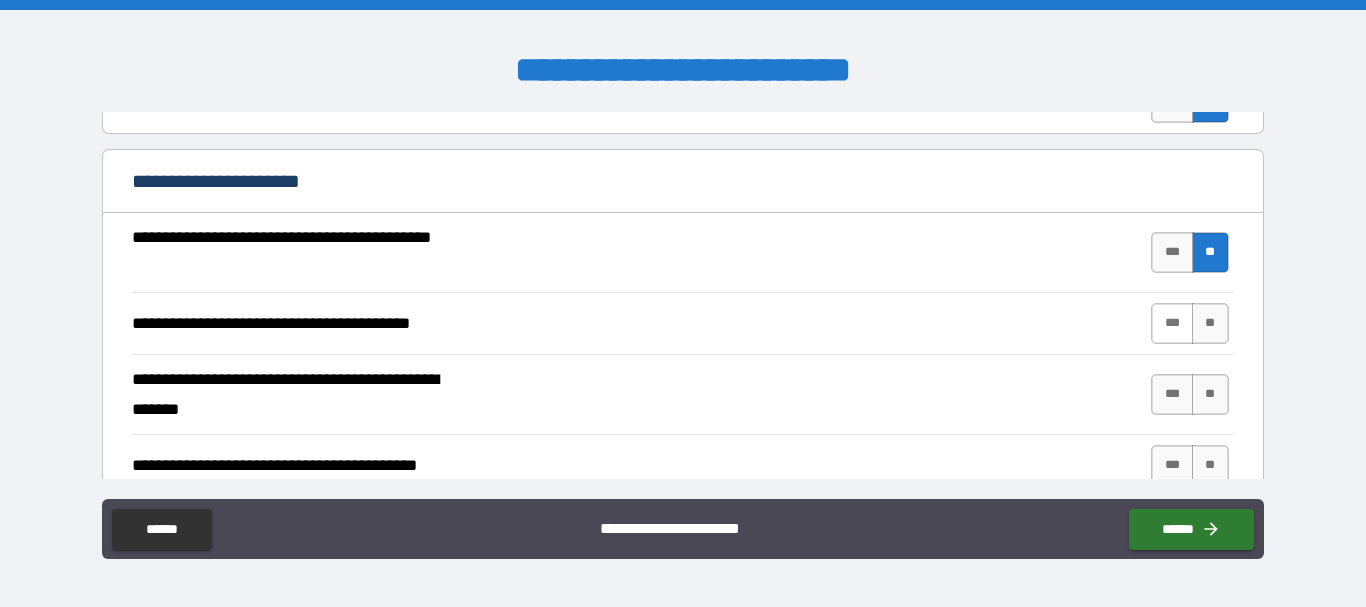 click on "***" at bounding box center (1172, 323) 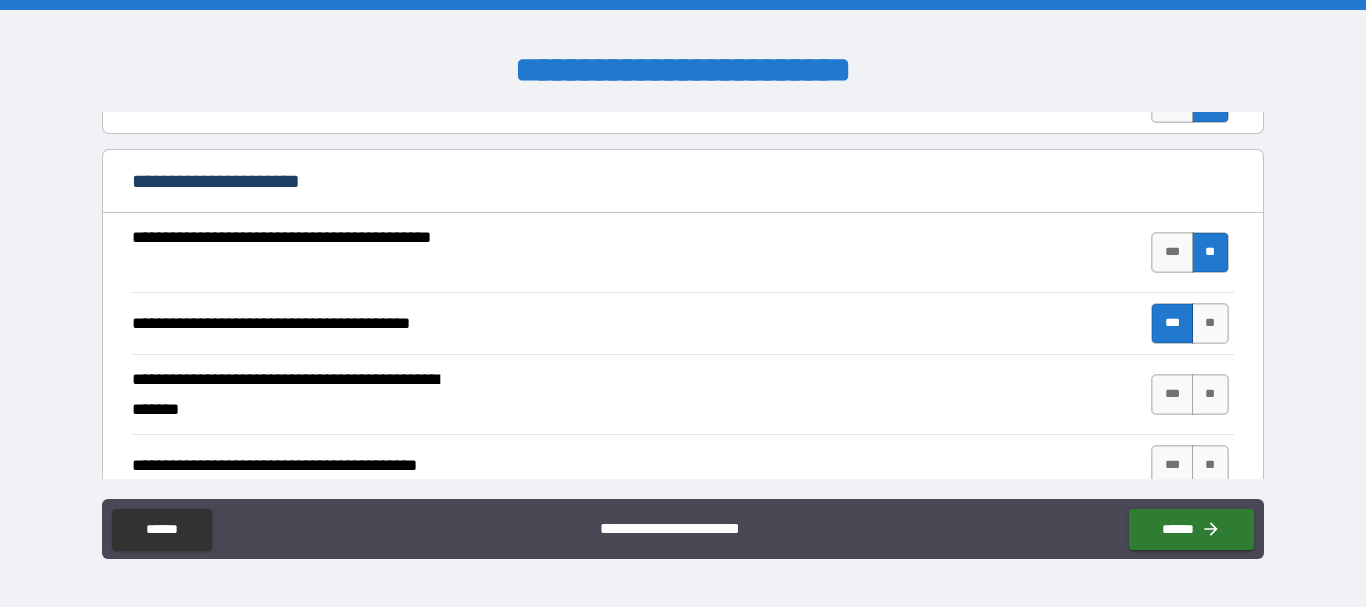 click on "*** **" at bounding box center [1192, 394] 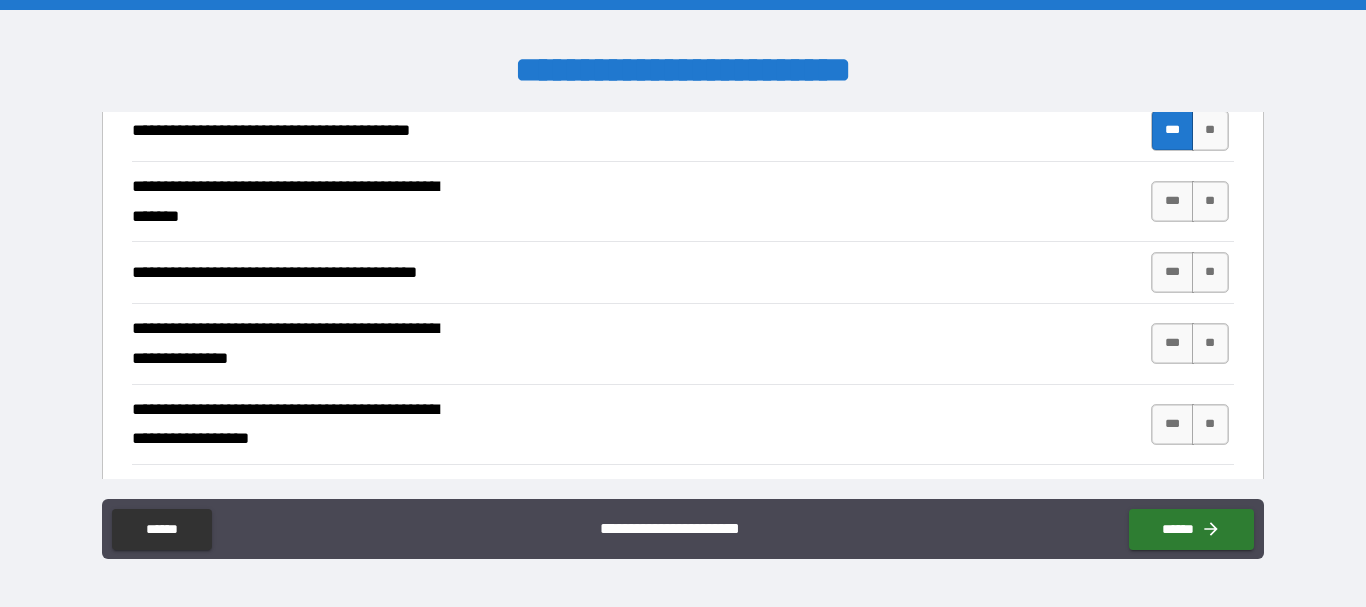 scroll, scrollTop: 1000, scrollLeft: 0, axis: vertical 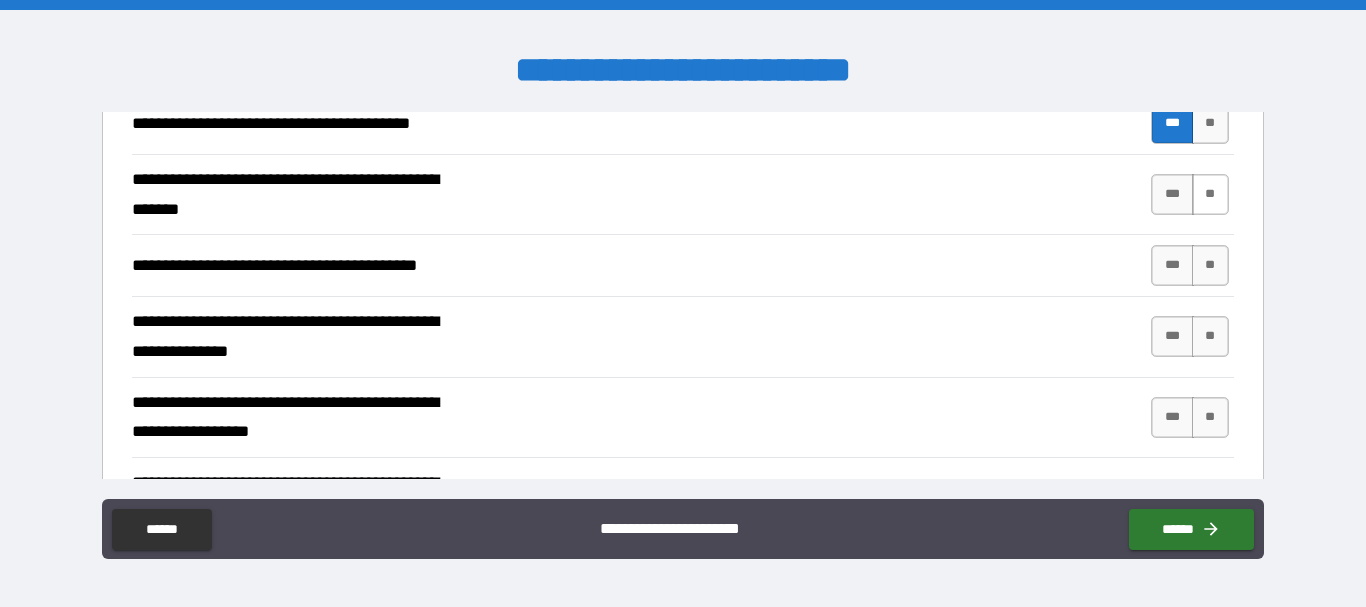click on "**" at bounding box center (1210, 194) 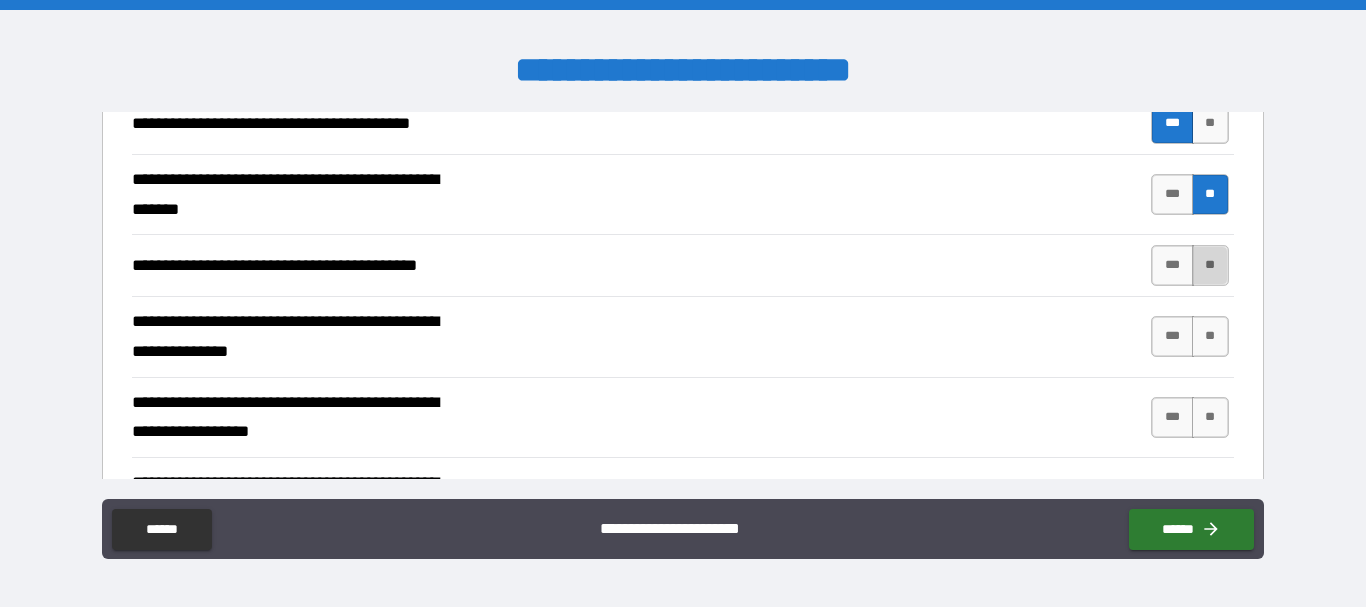 click on "**" at bounding box center (1210, 265) 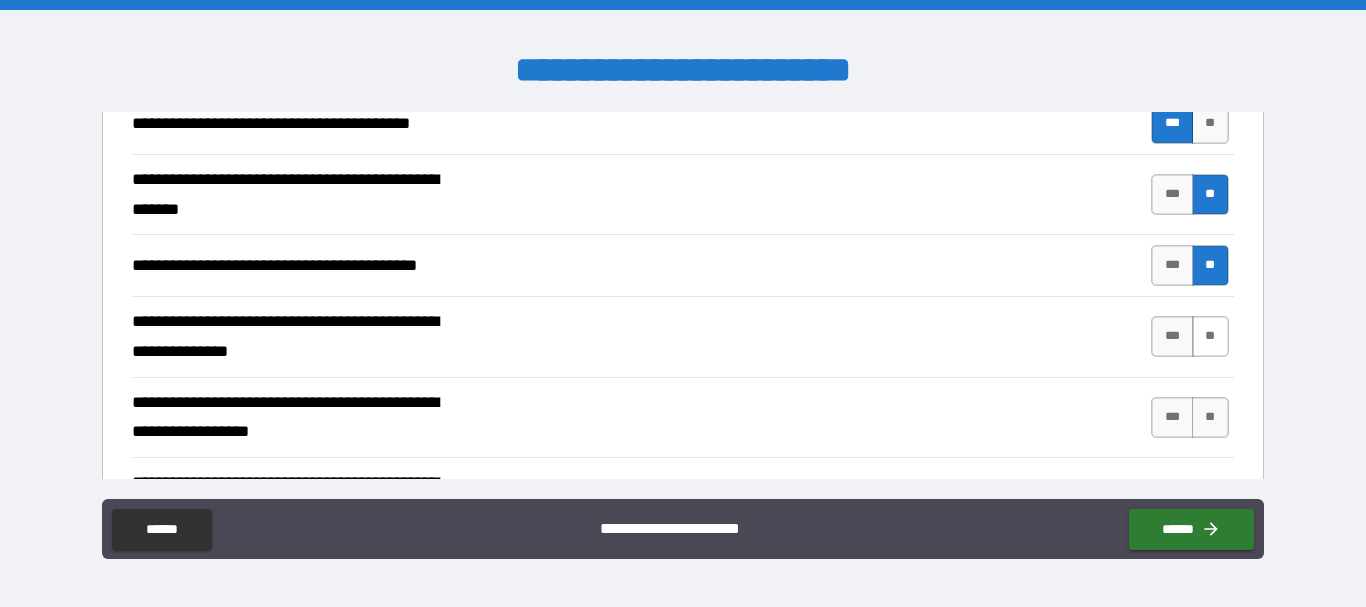 click on "**" at bounding box center (1210, 336) 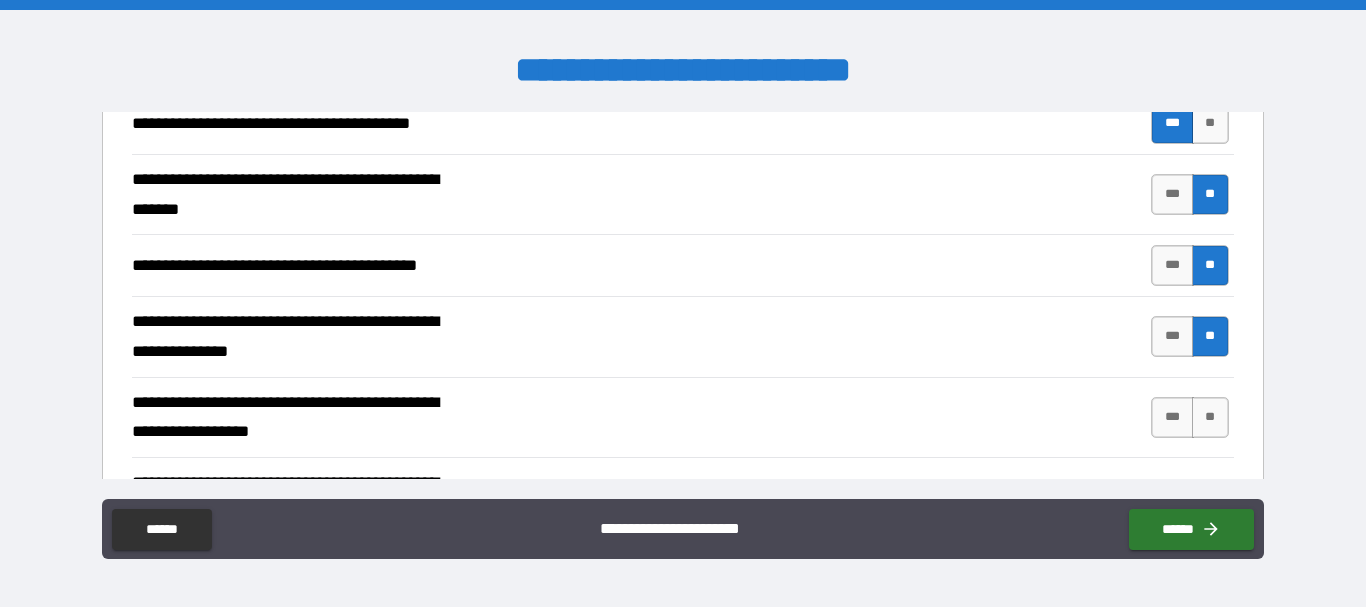 scroll, scrollTop: 1100, scrollLeft: 0, axis: vertical 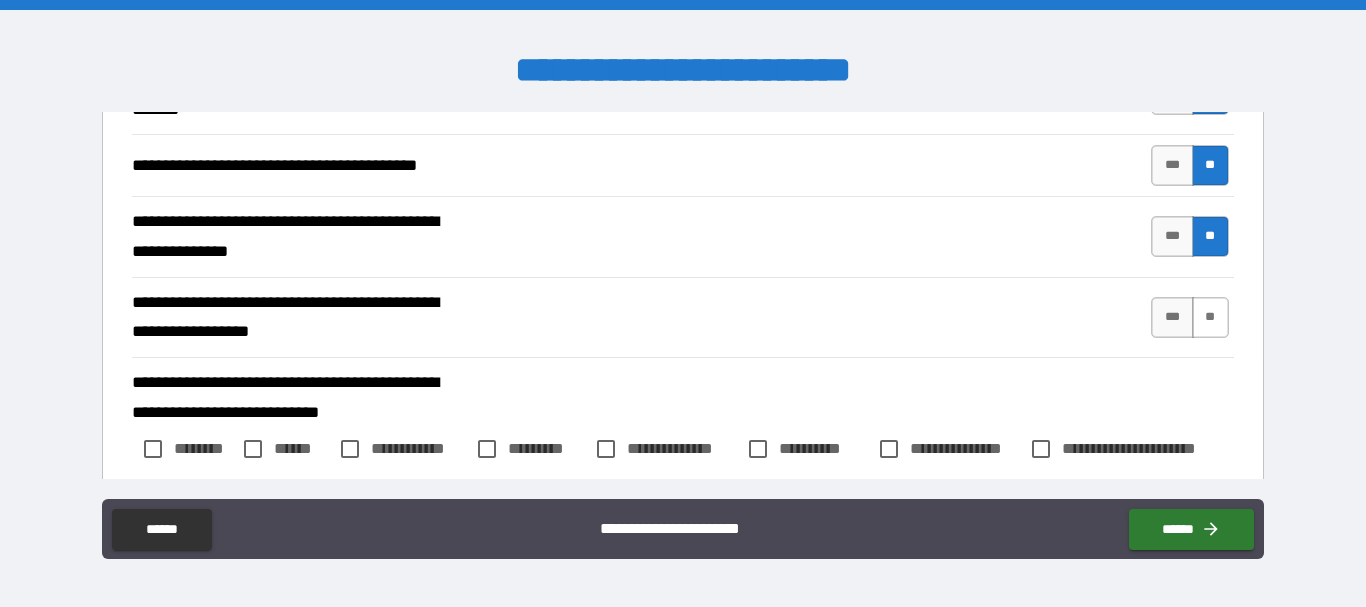 click on "**" at bounding box center [1210, 317] 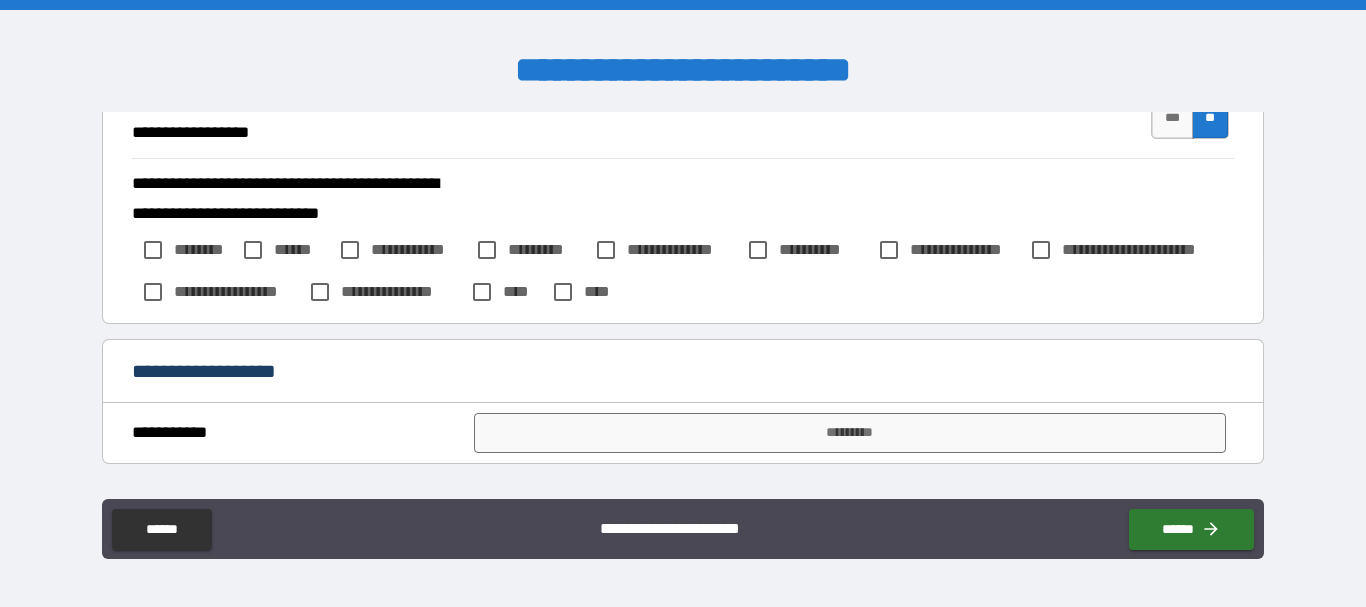 scroll, scrollTop: 1300, scrollLeft: 0, axis: vertical 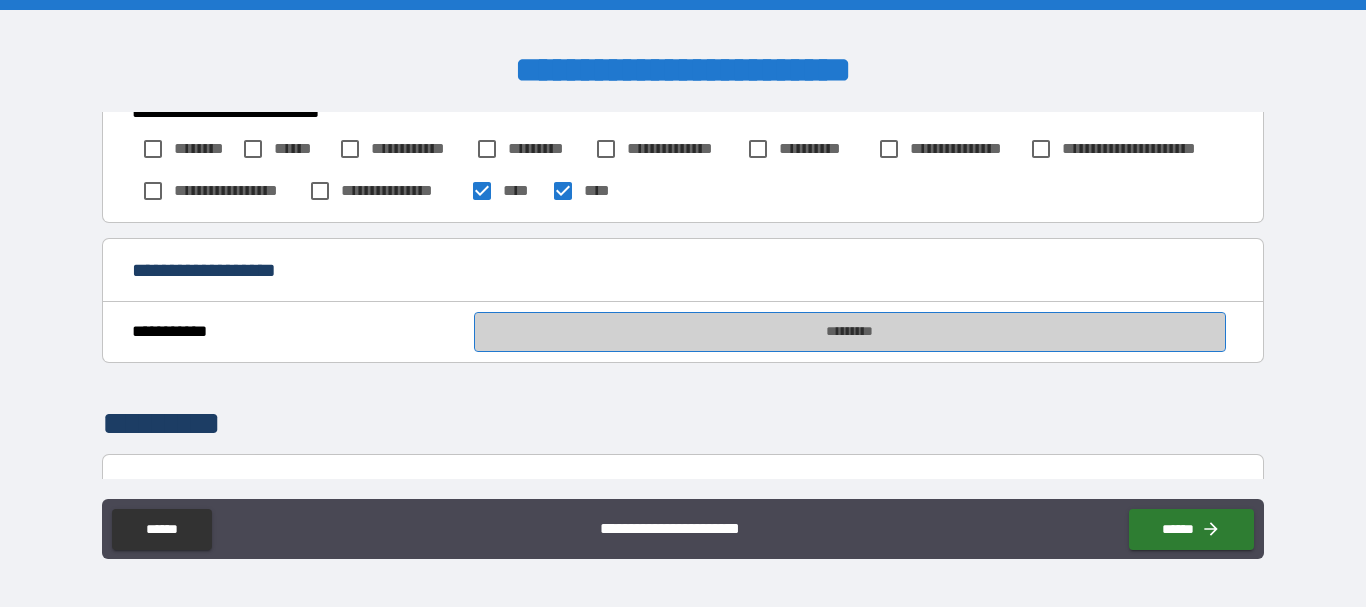 click on "*********" at bounding box center [850, 332] 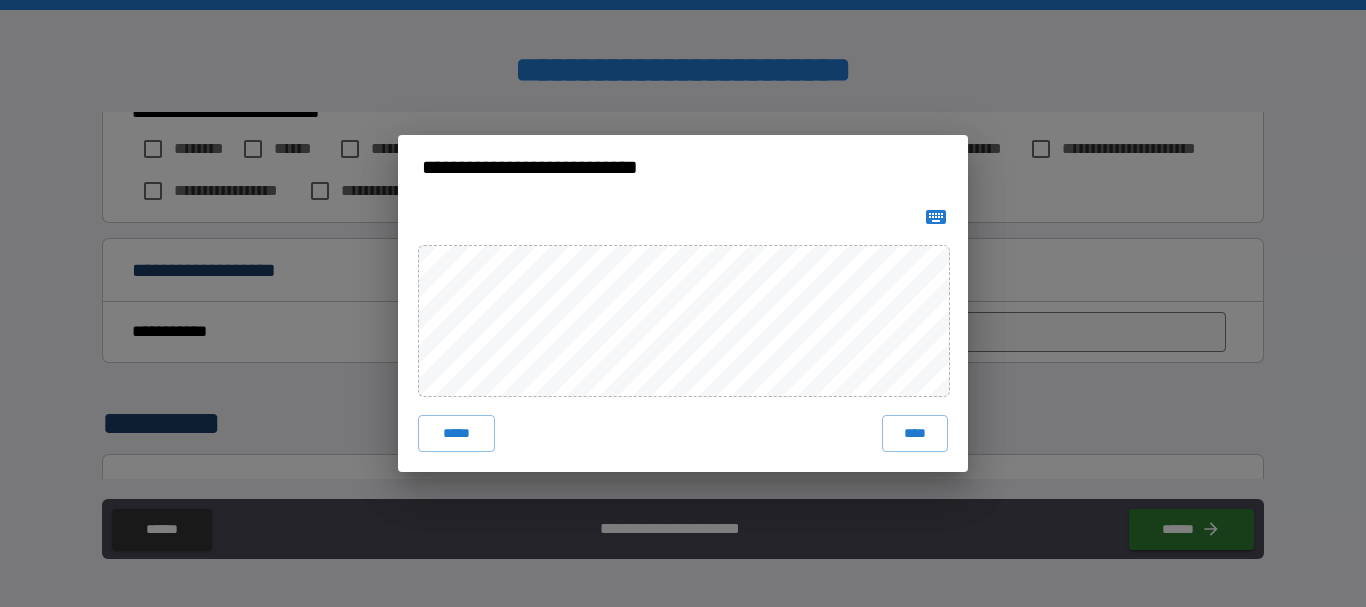 click on "*****" at bounding box center [456, 433] 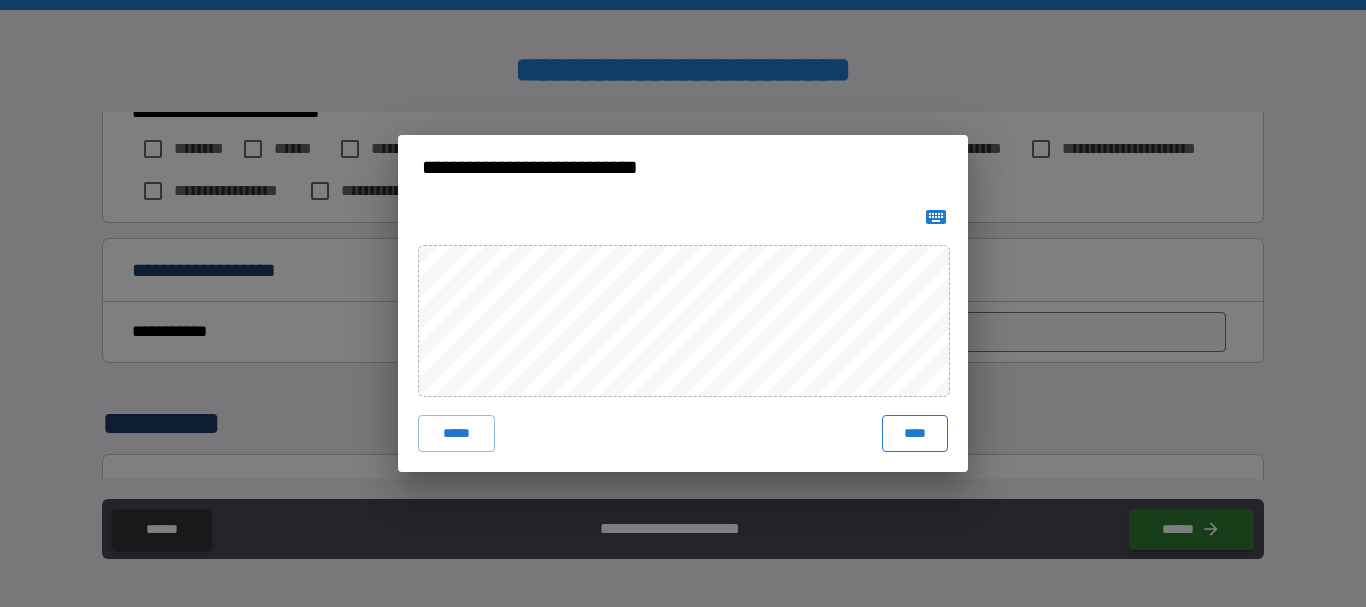 click on "****" at bounding box center [915, 433] 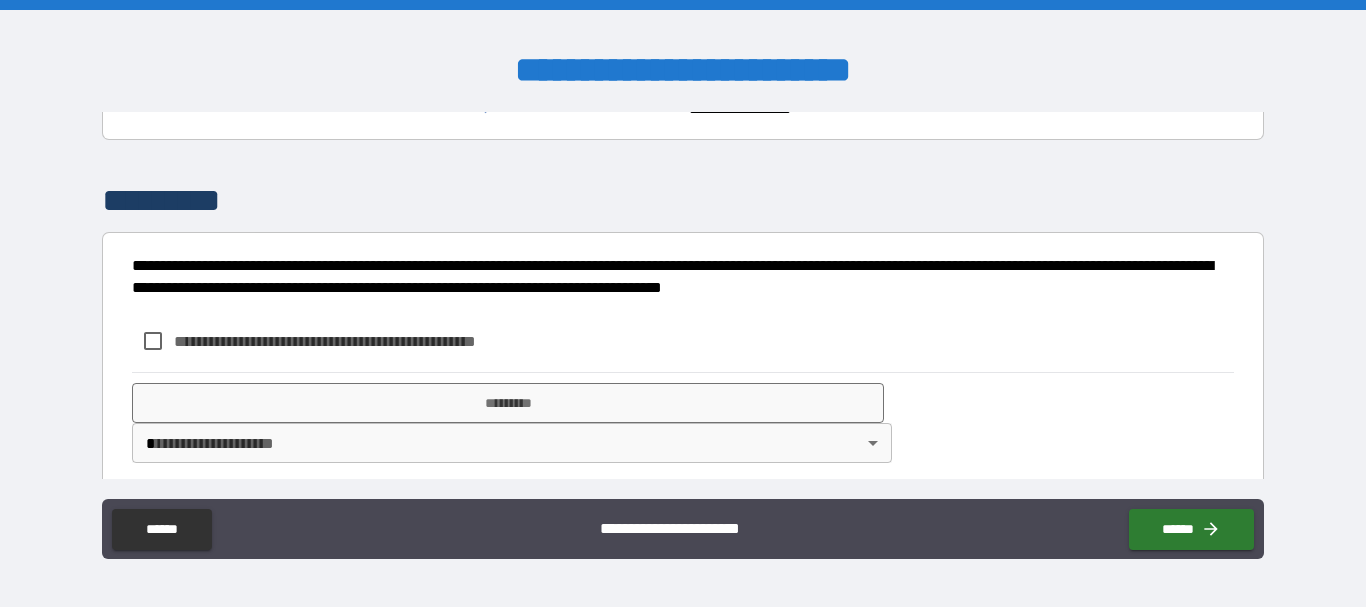 scroll, scrollTop: 1655, scrollLeft: 0, axis: vertical 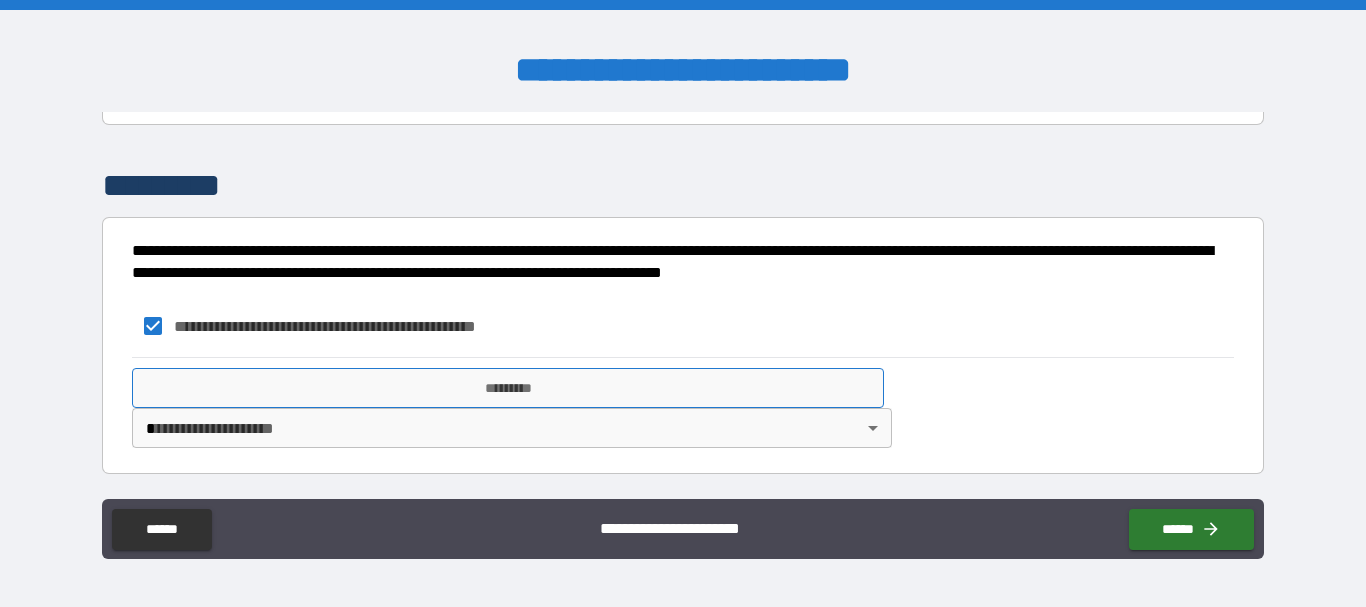 click on "*********" at bounding box center [508, 388] 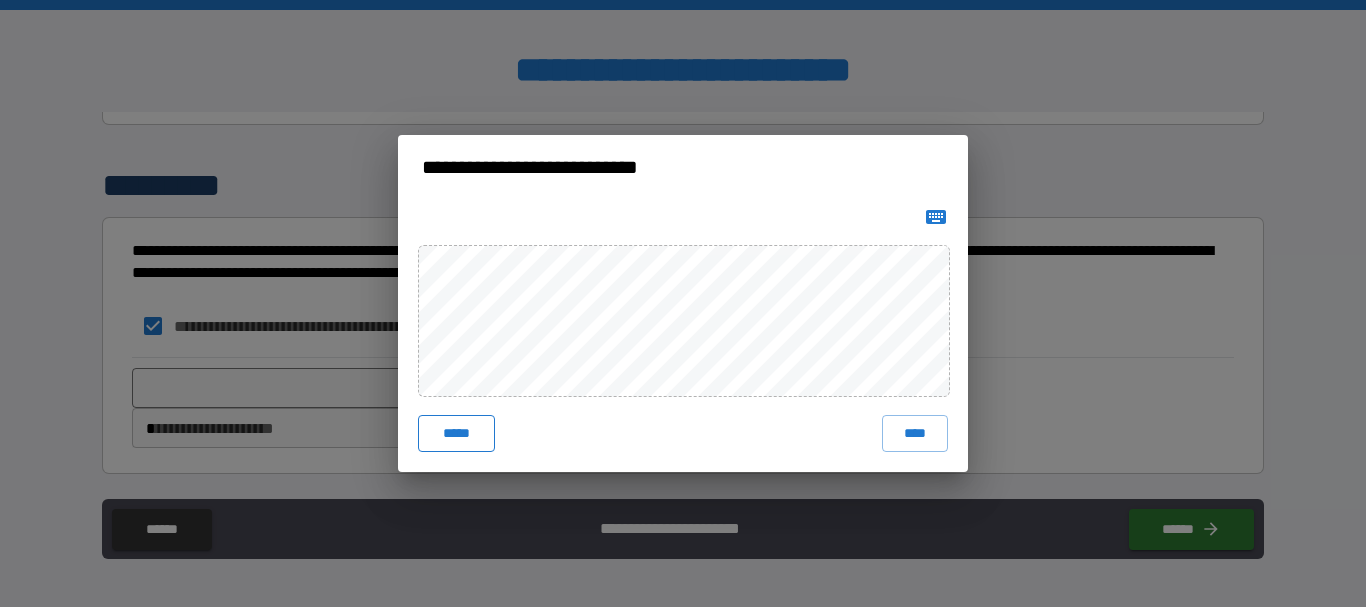 click on "*****" at bounding box center (456, 433) 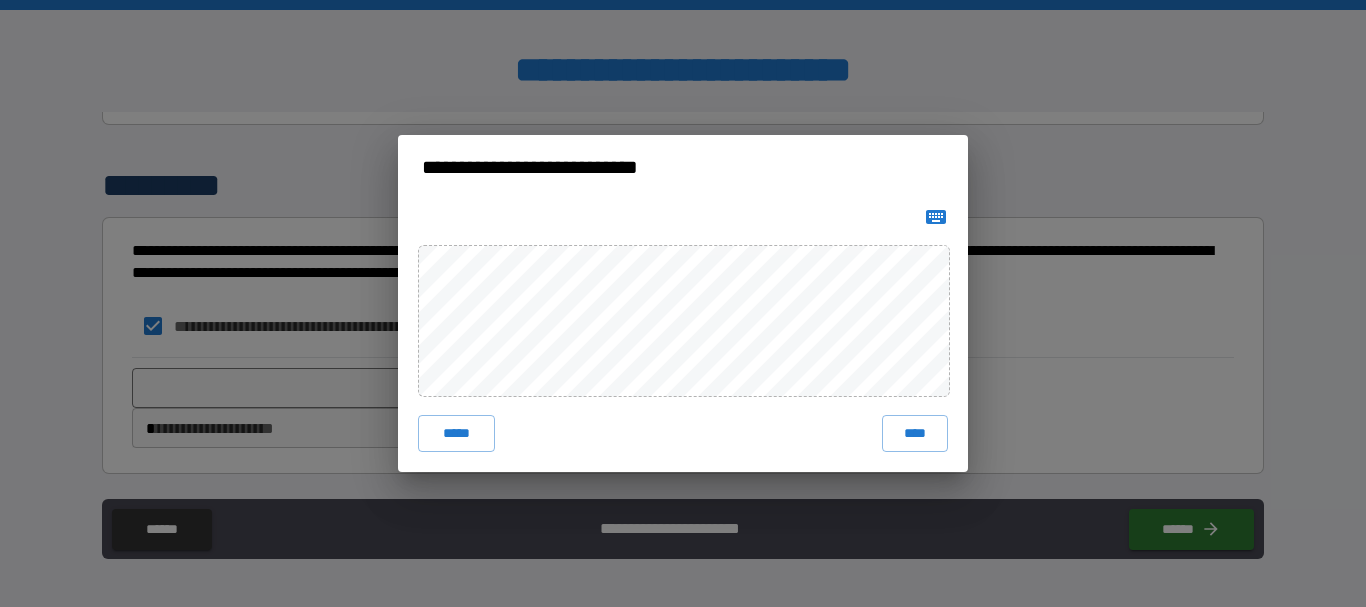 click on "****" at bounding box center (915, 433) 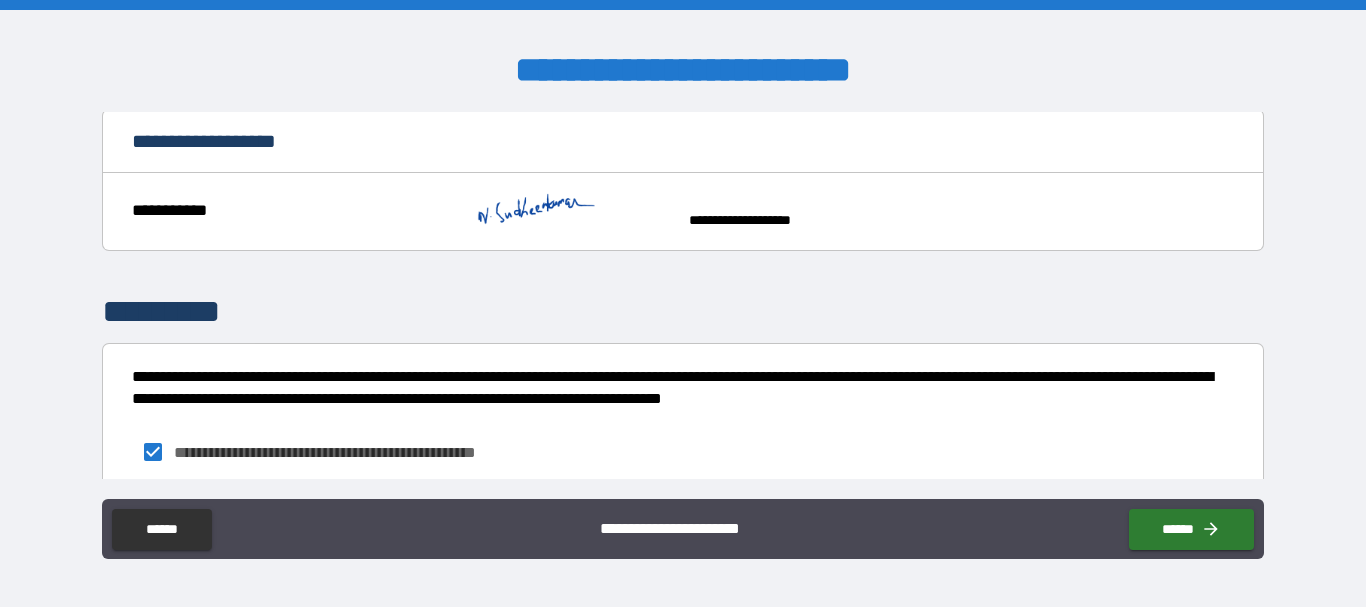 scroll, scrollTop: 1672, scrollLeft: 0, axis: vertical 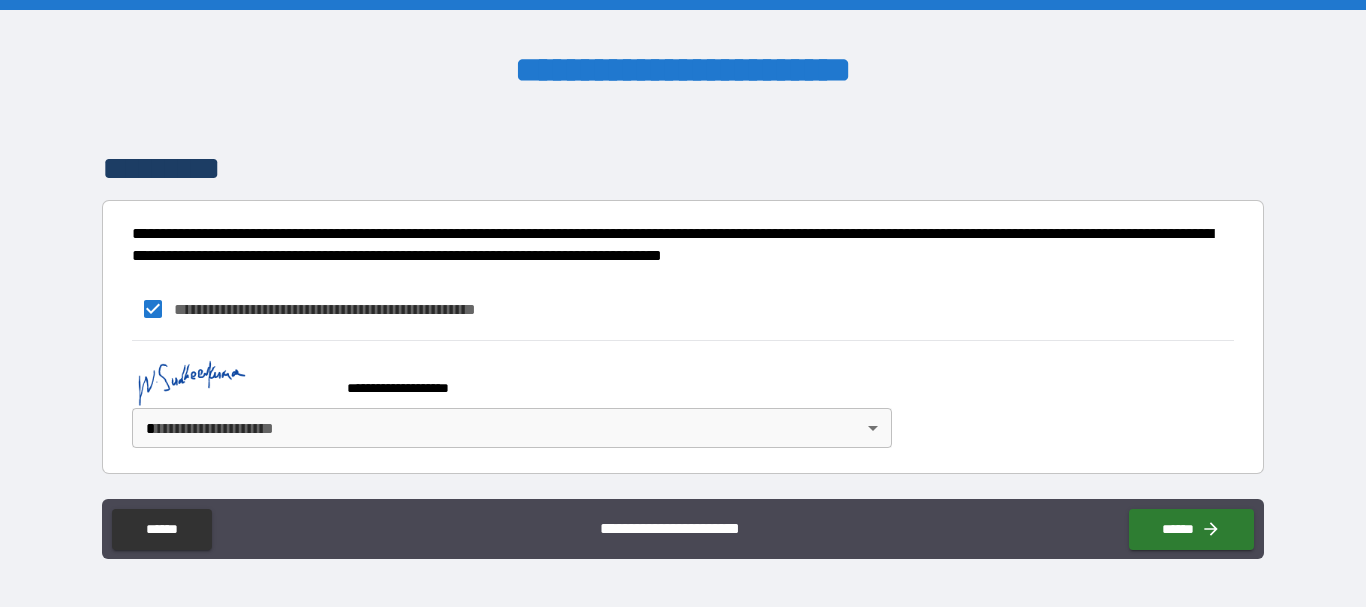 click on "**********" at bounding box center [683, 303] 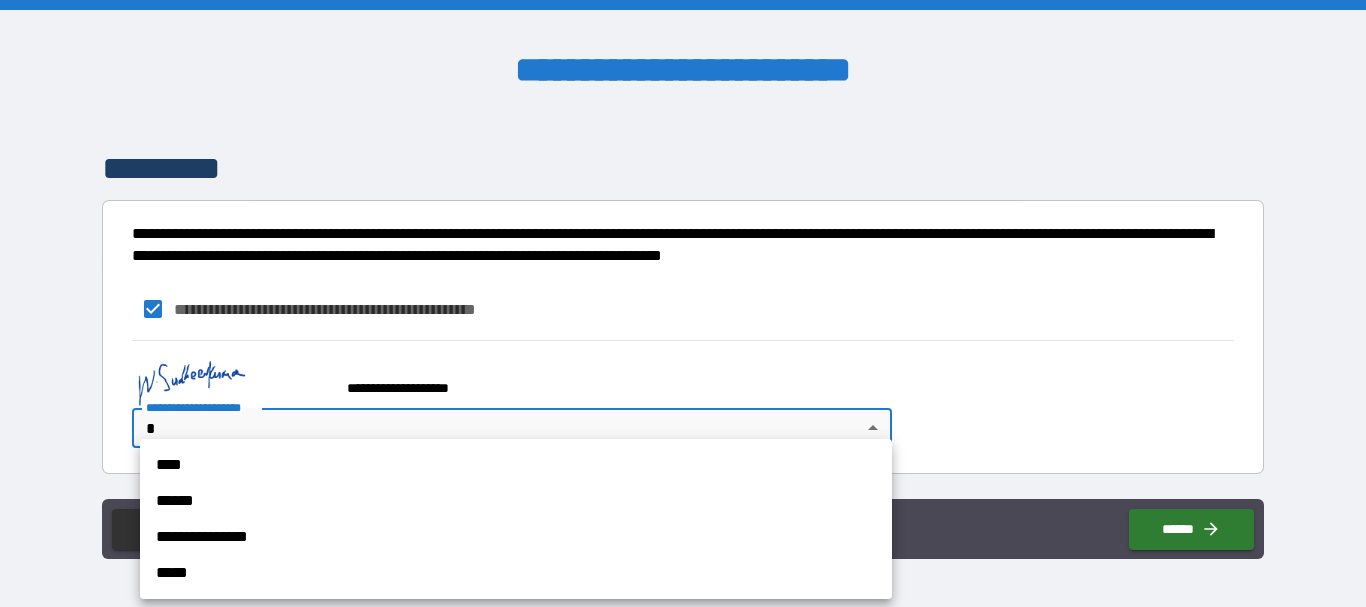 click on "**********" at bounding box center [516, 537] 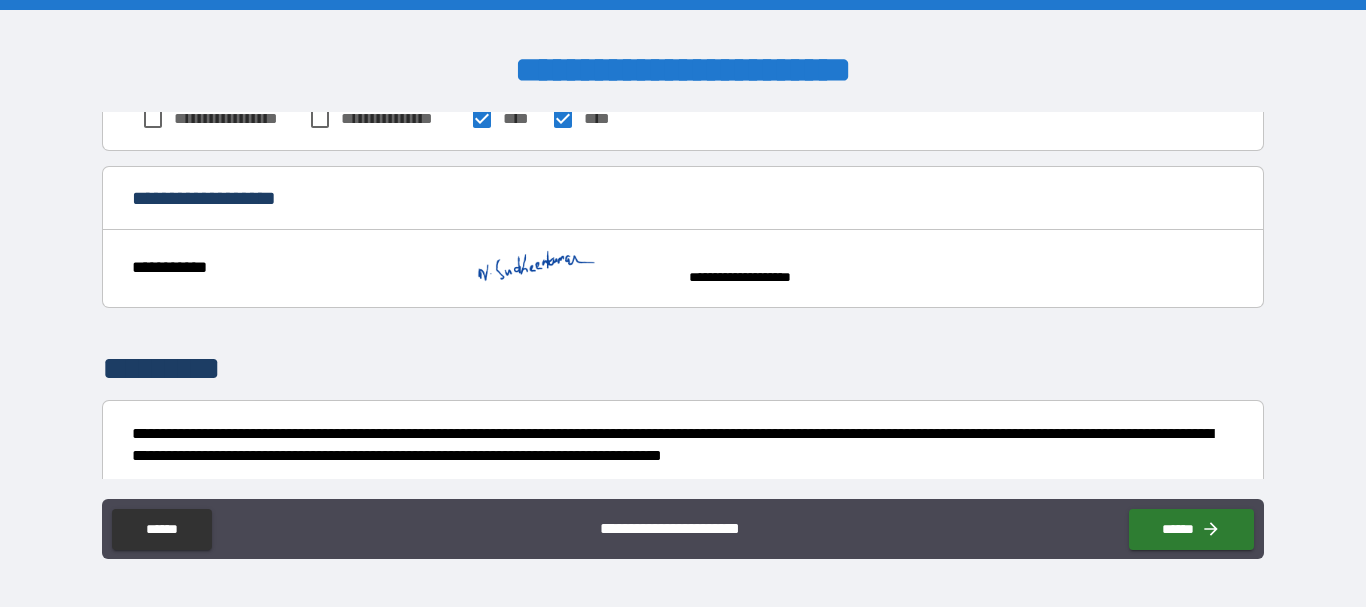 scroll, scrollTop: 1672, scrollLeft: 0, axis: vertical 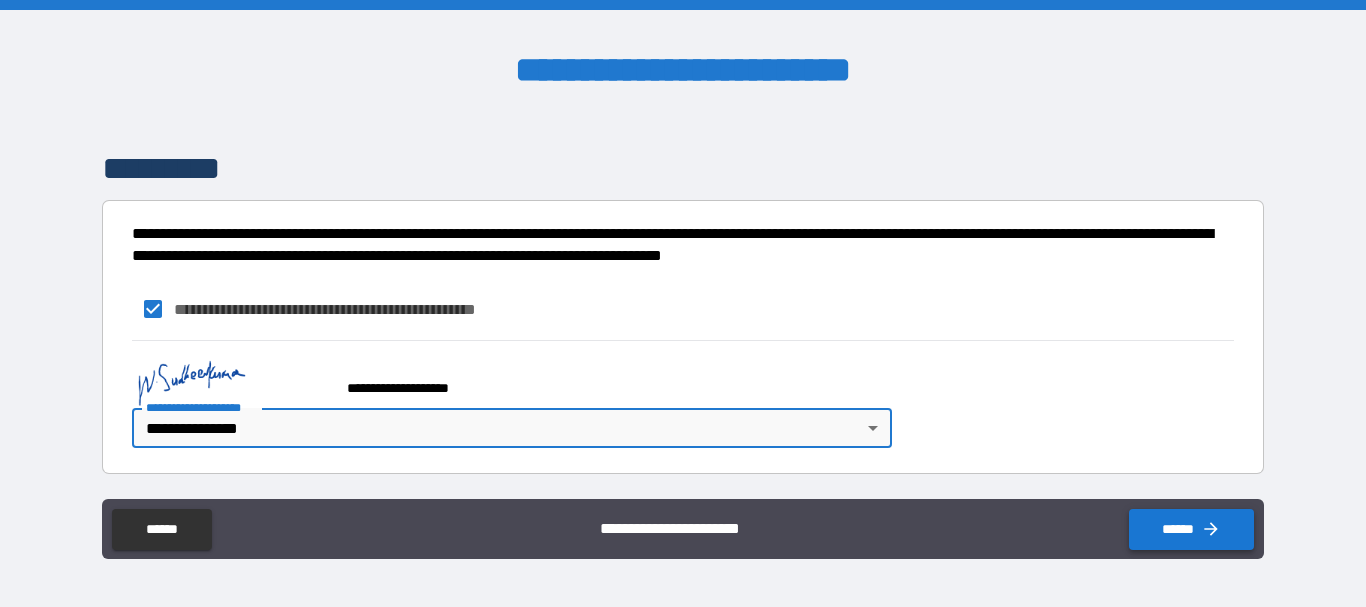 click on "******" at bounding box center (1191, 529) 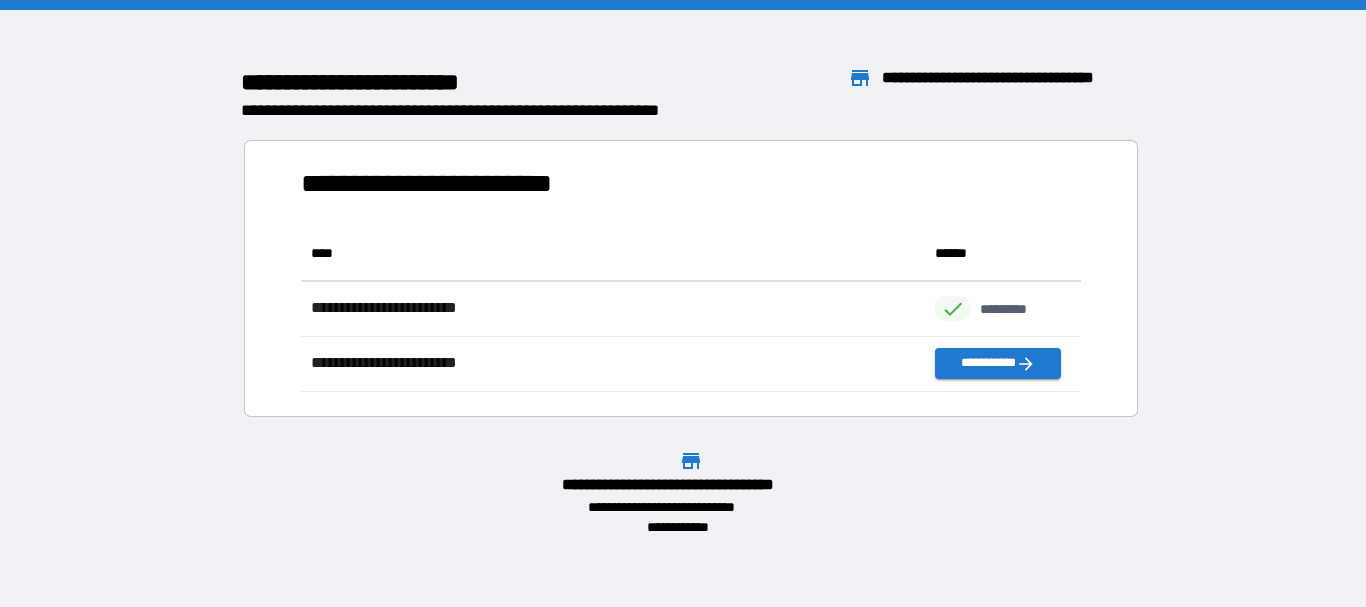 scroll, scrollTop: 16, scrollLeft: 16, axis: both 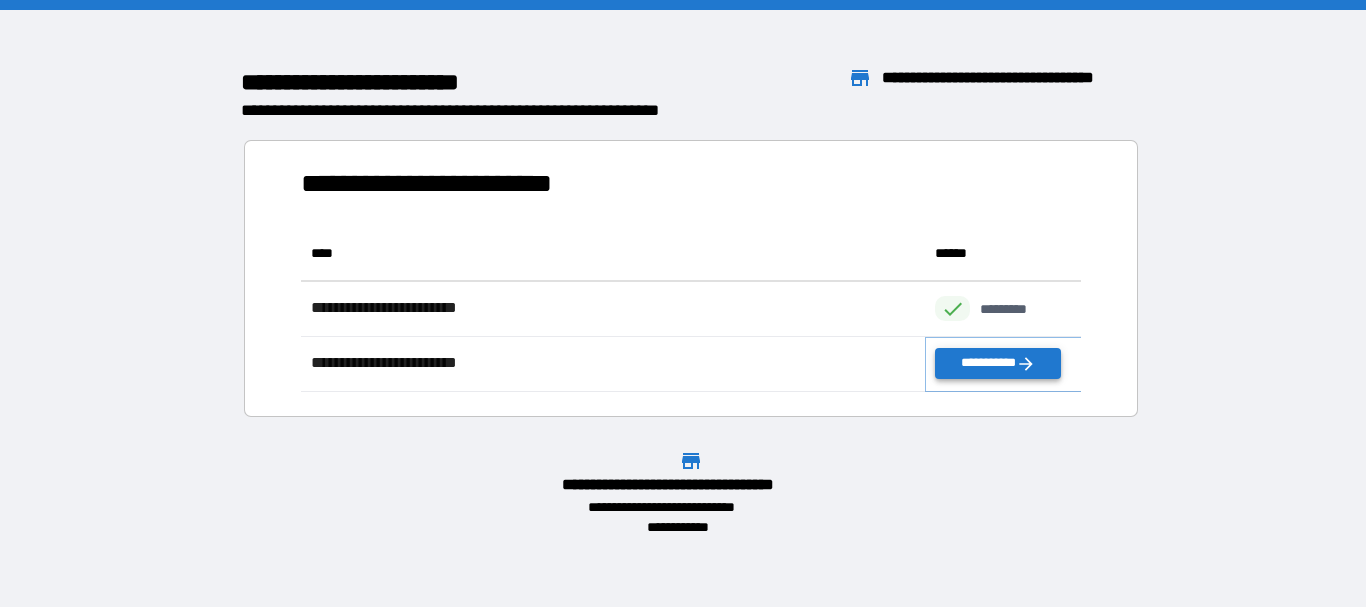 click on "**********" at bounding box center [997, 363] 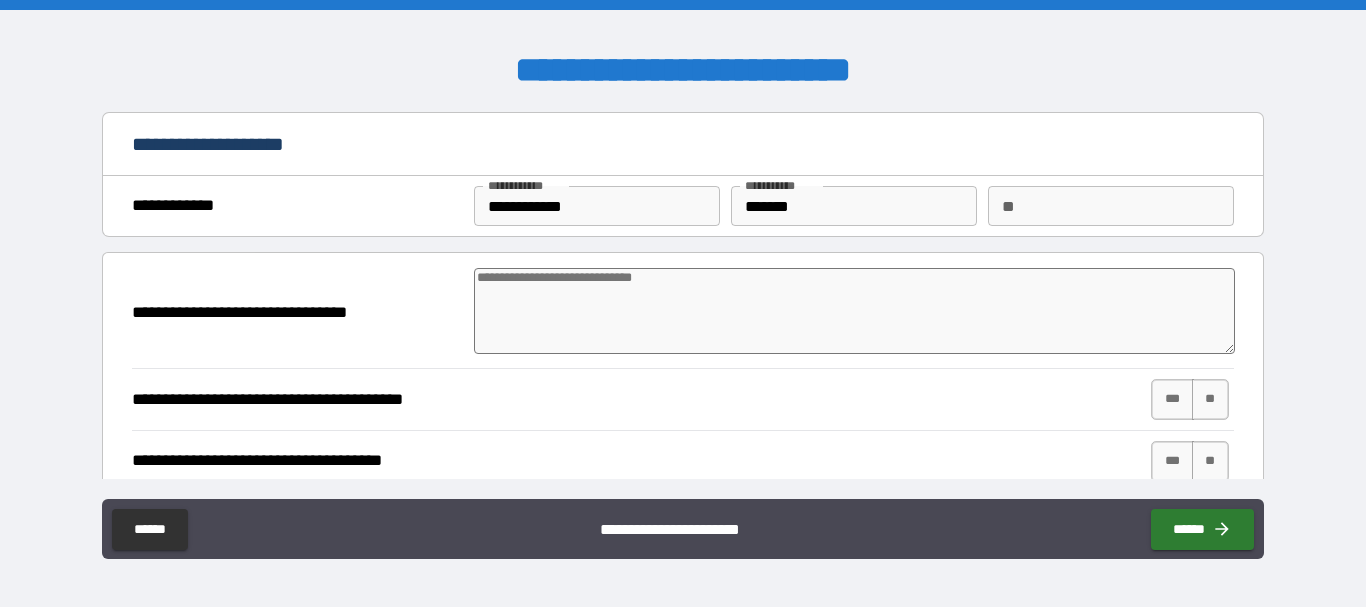 type on "*" 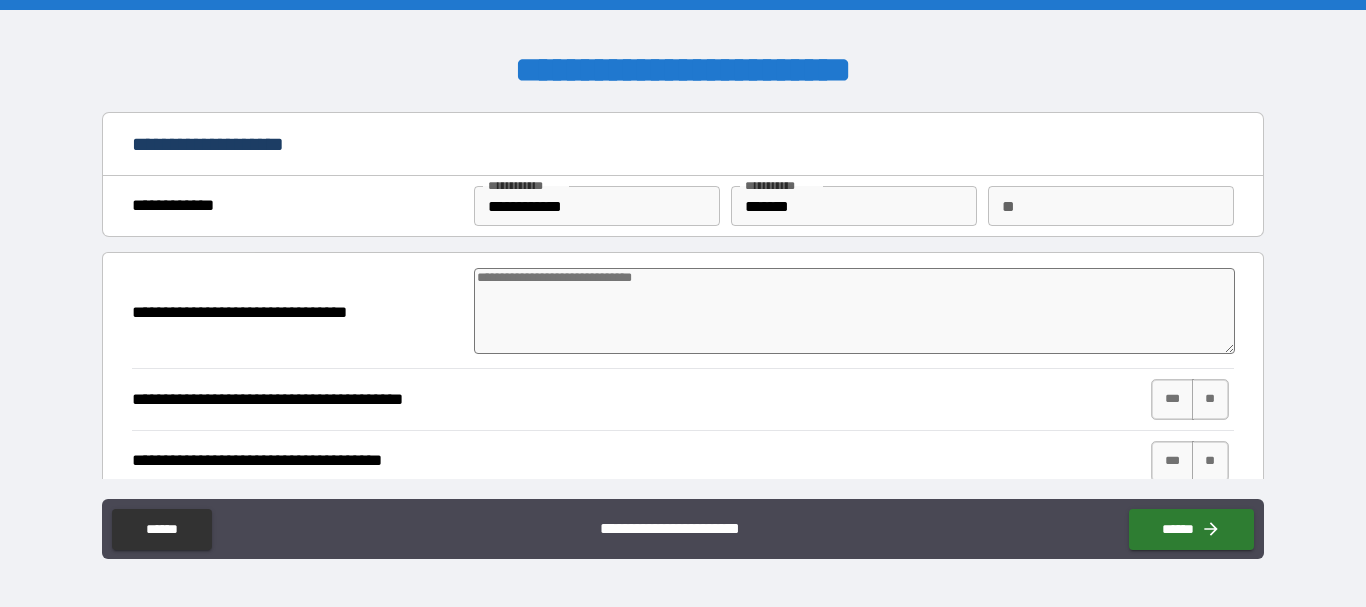click at bounding box center (854, 311) 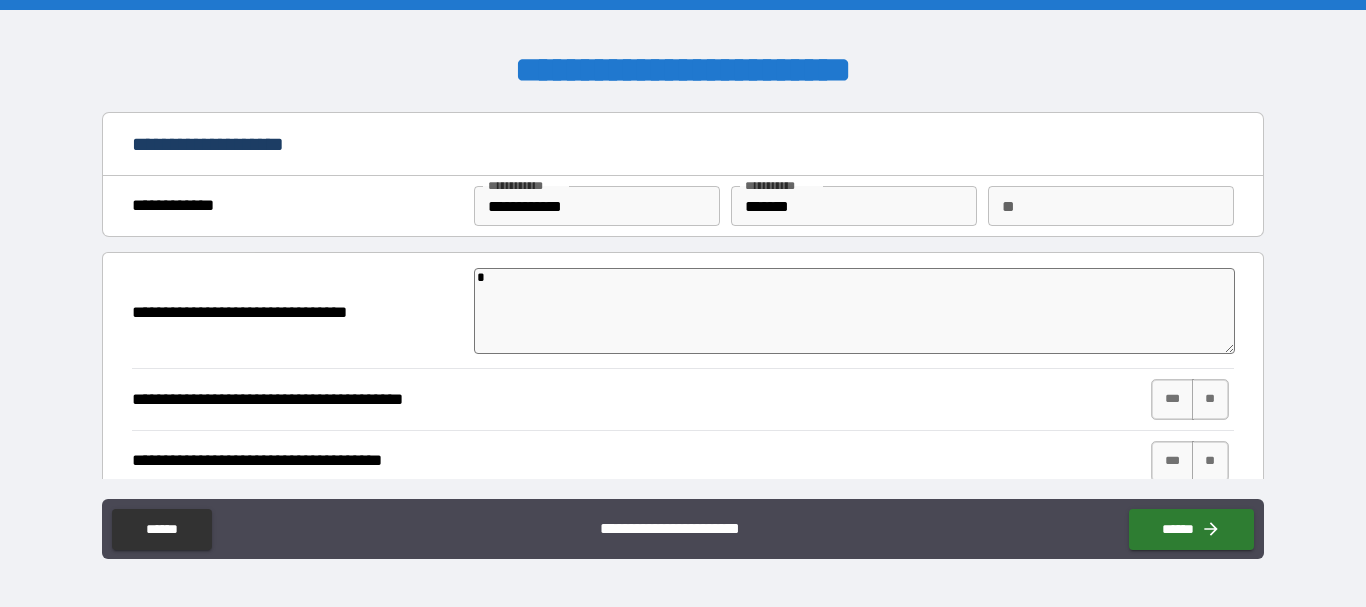 type on "*" 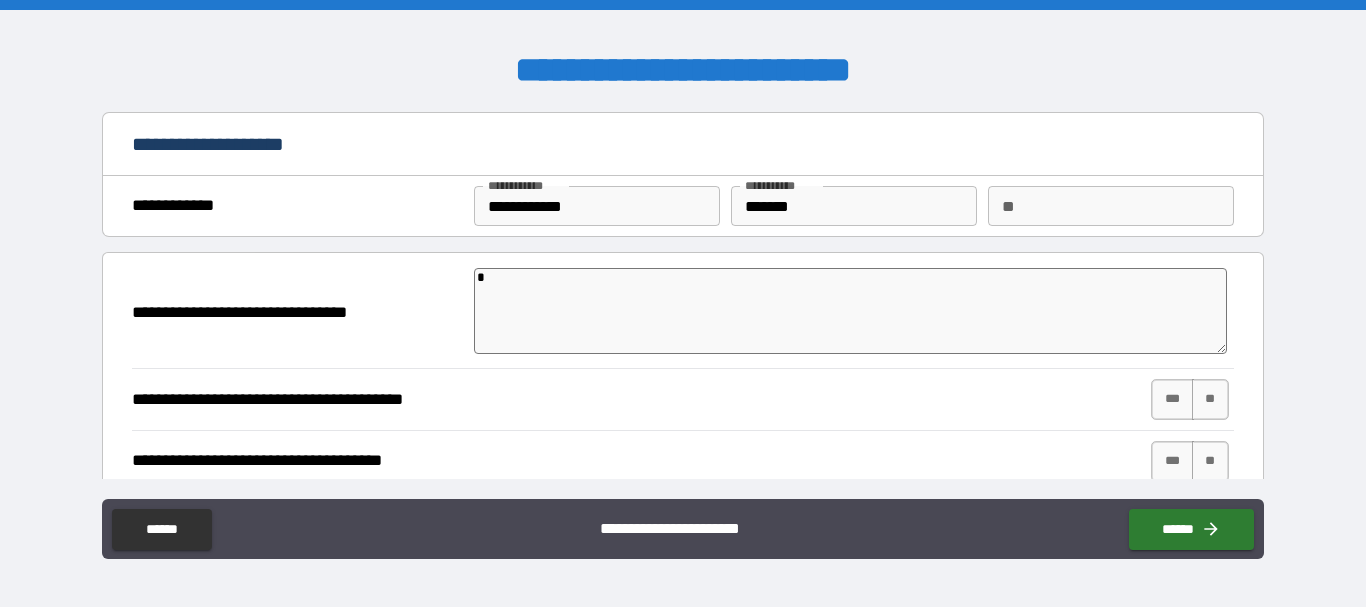type on "**" 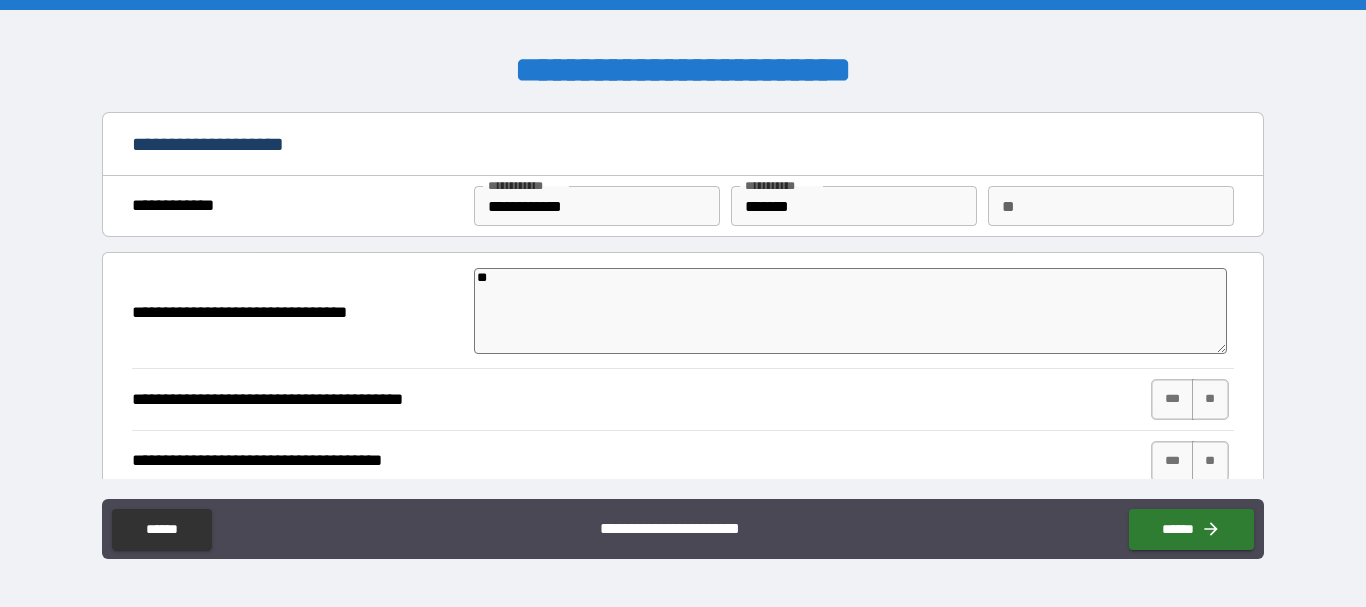 type on "*" 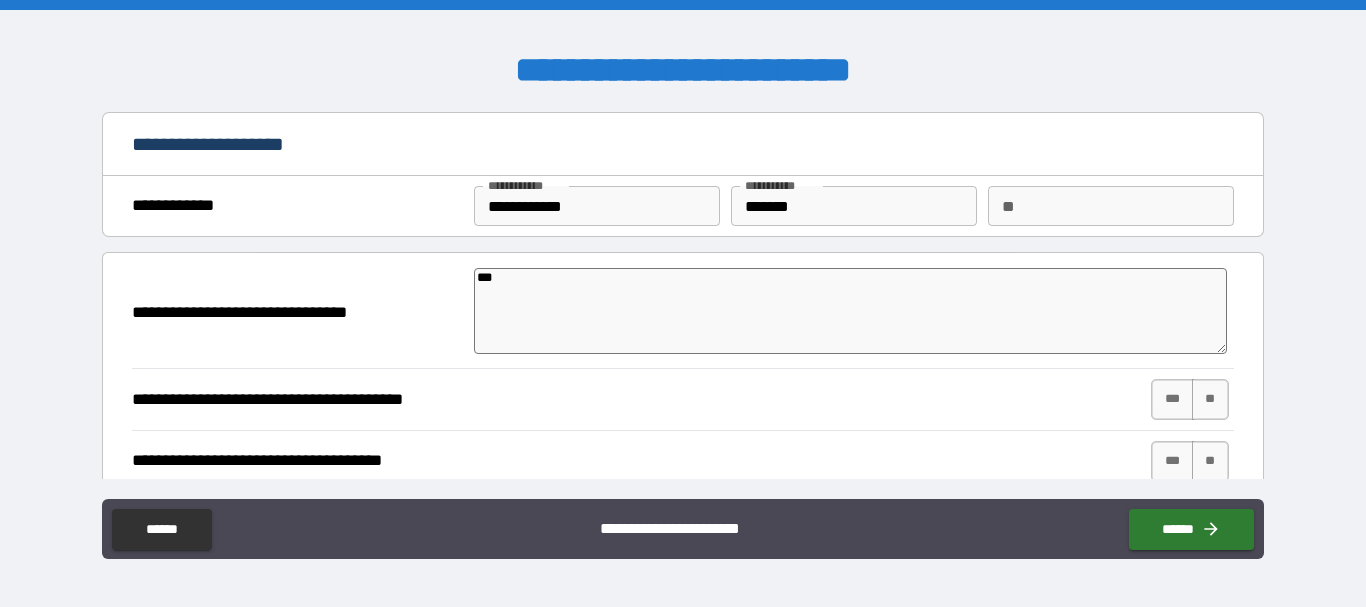 type on "*" 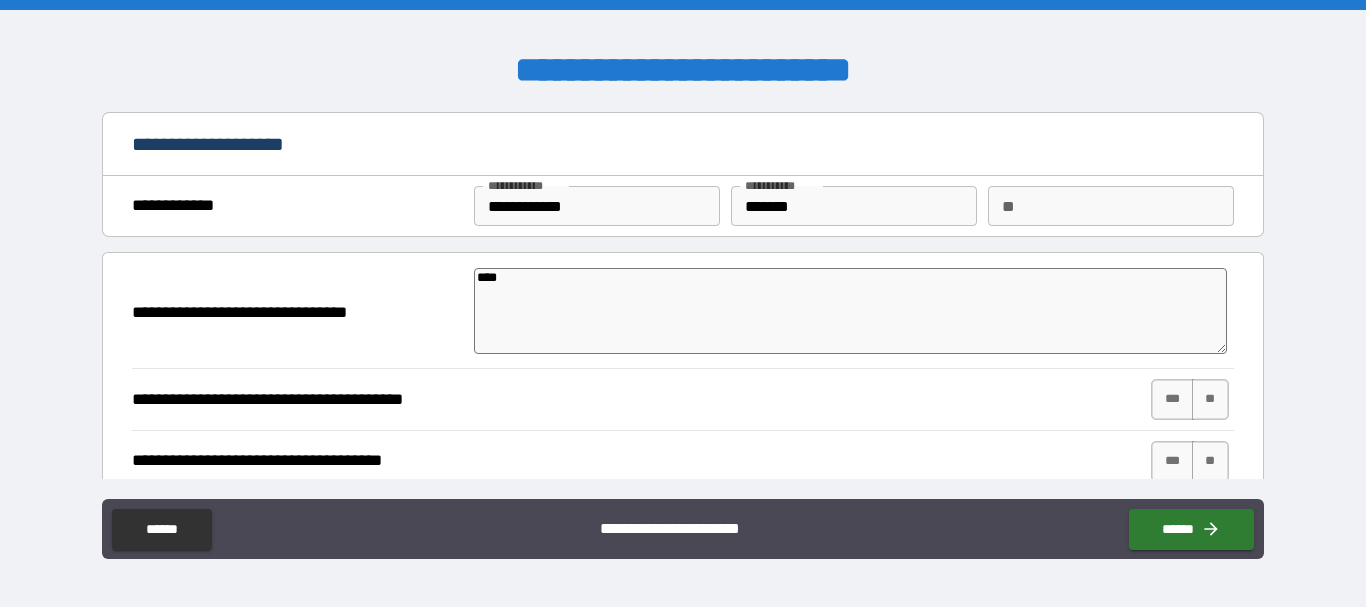 type on "*" 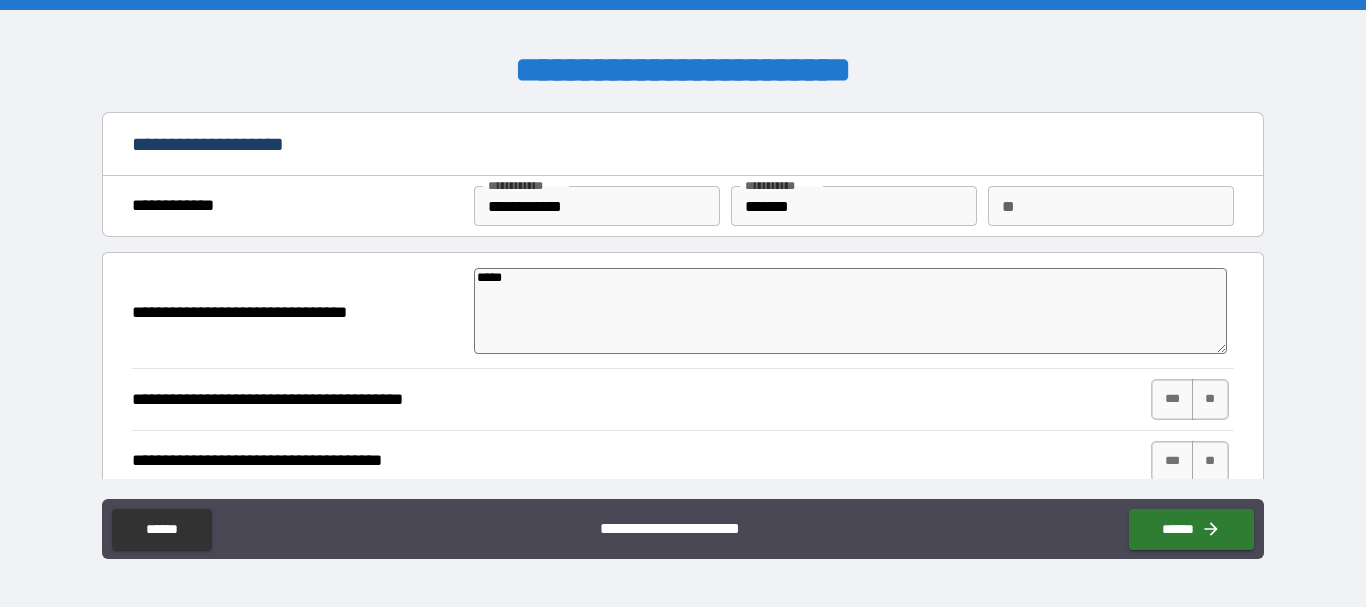 type on "*" 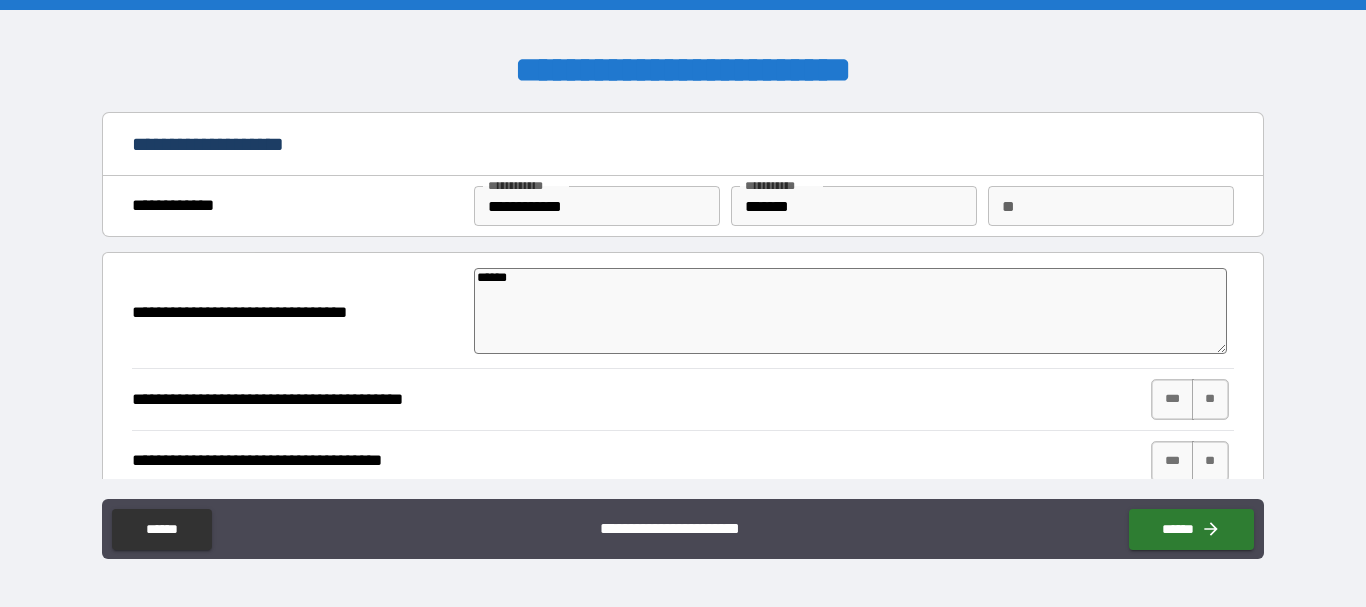 type on "*" 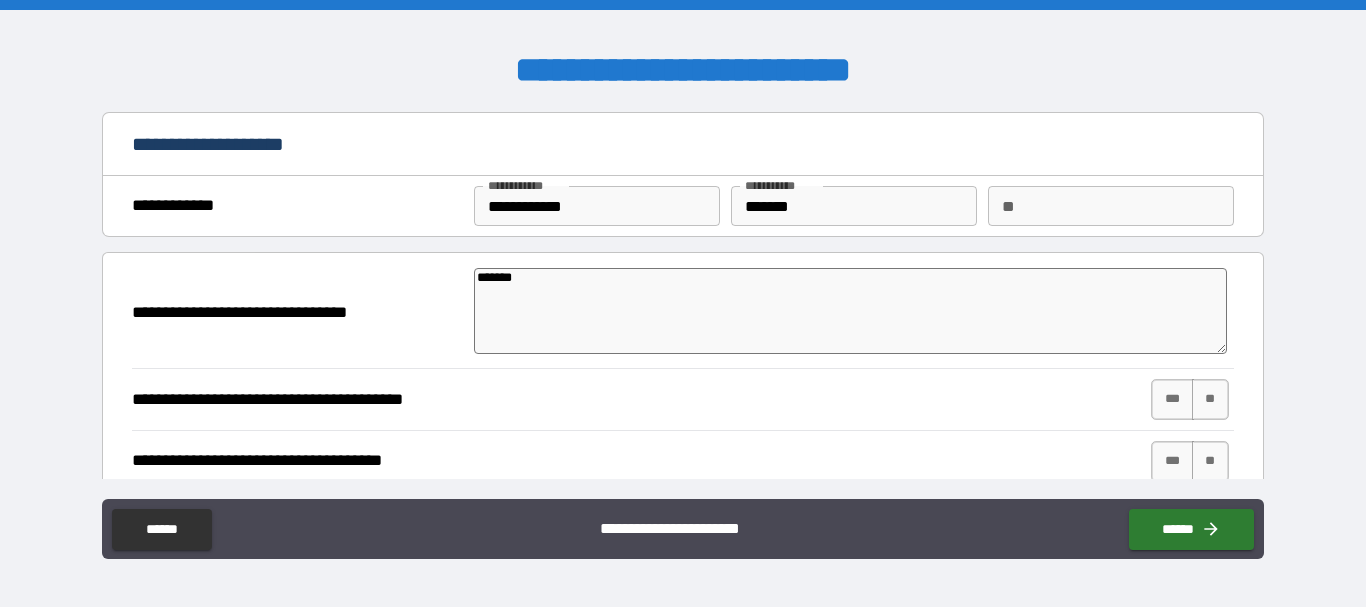 type on "*" 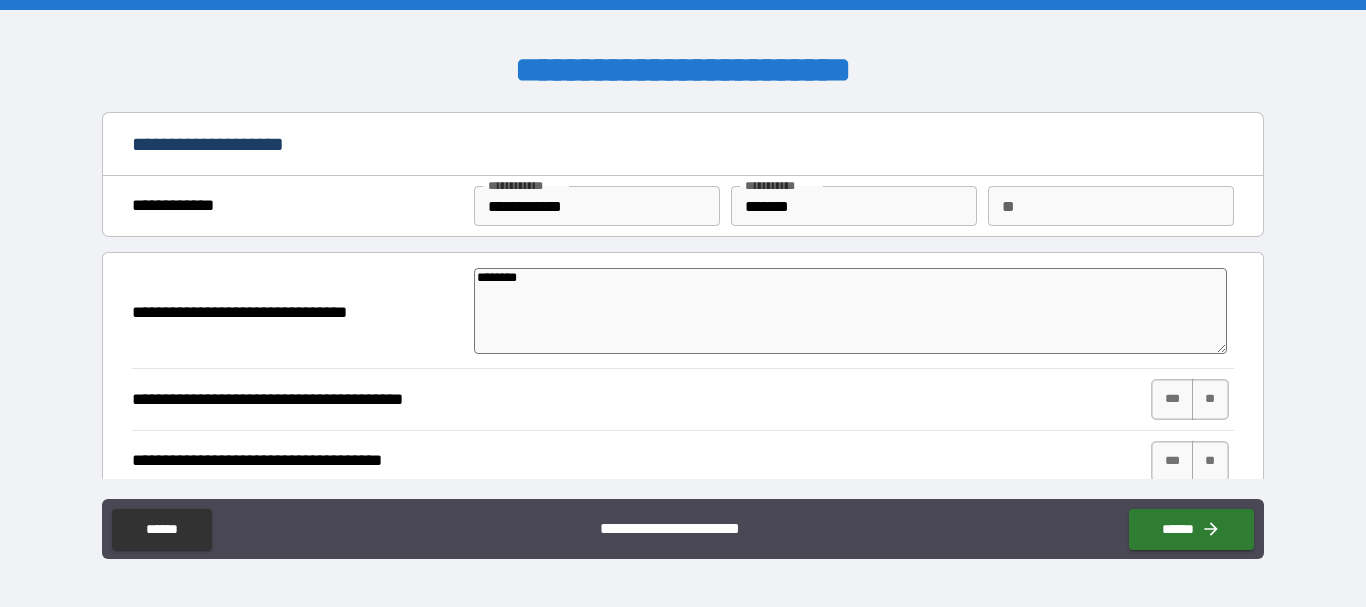 type on "*********" 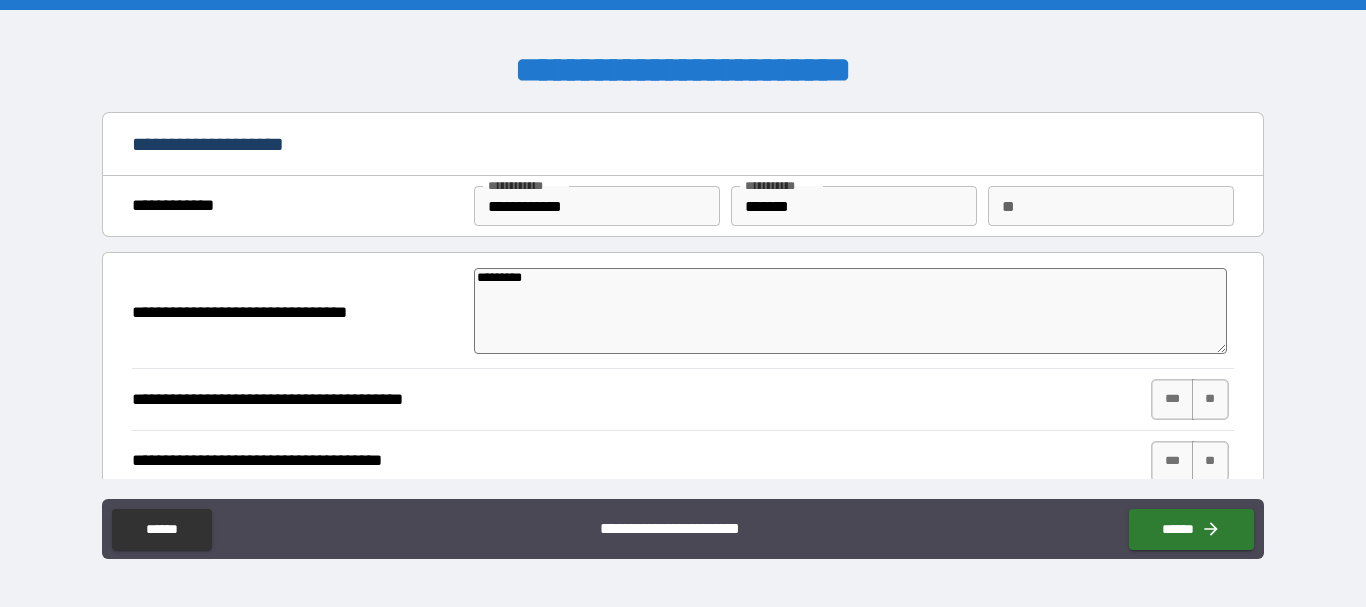 type on "**********" 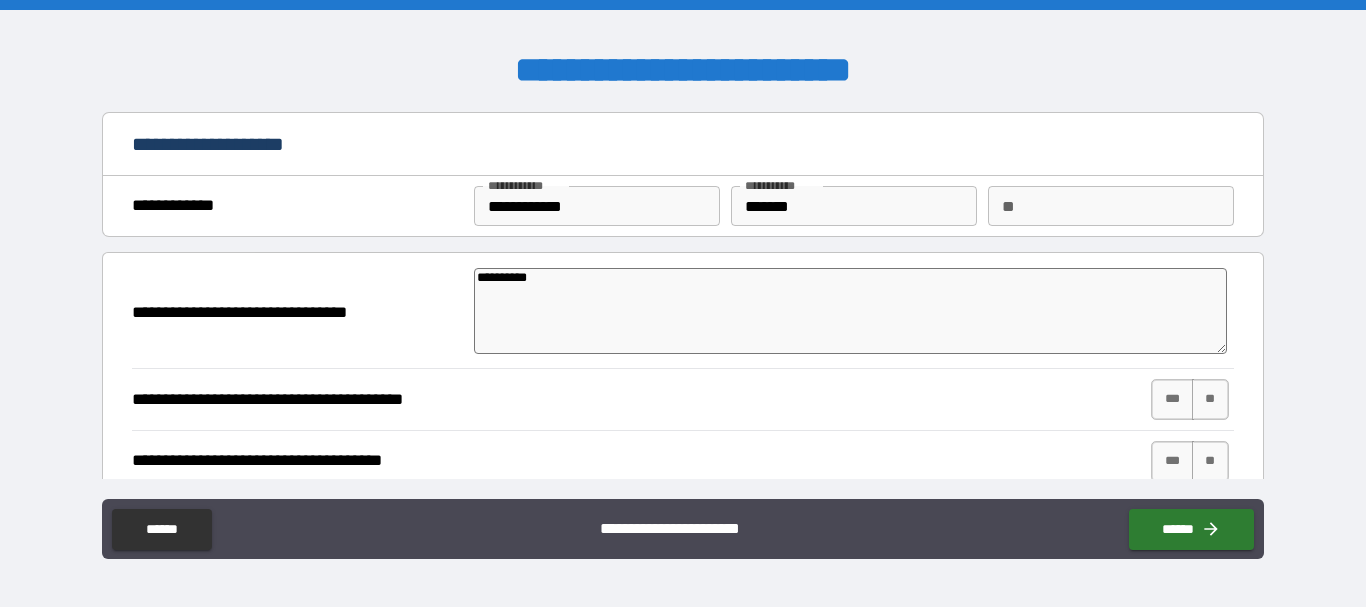 type on "*" 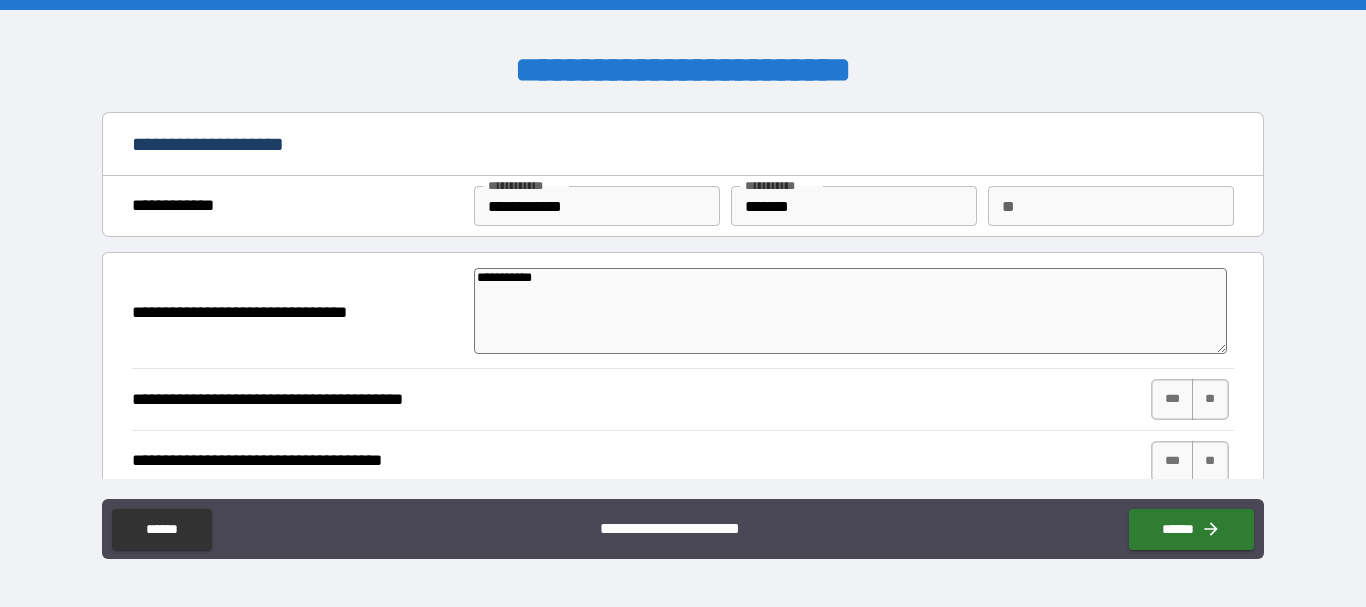 type on "*" 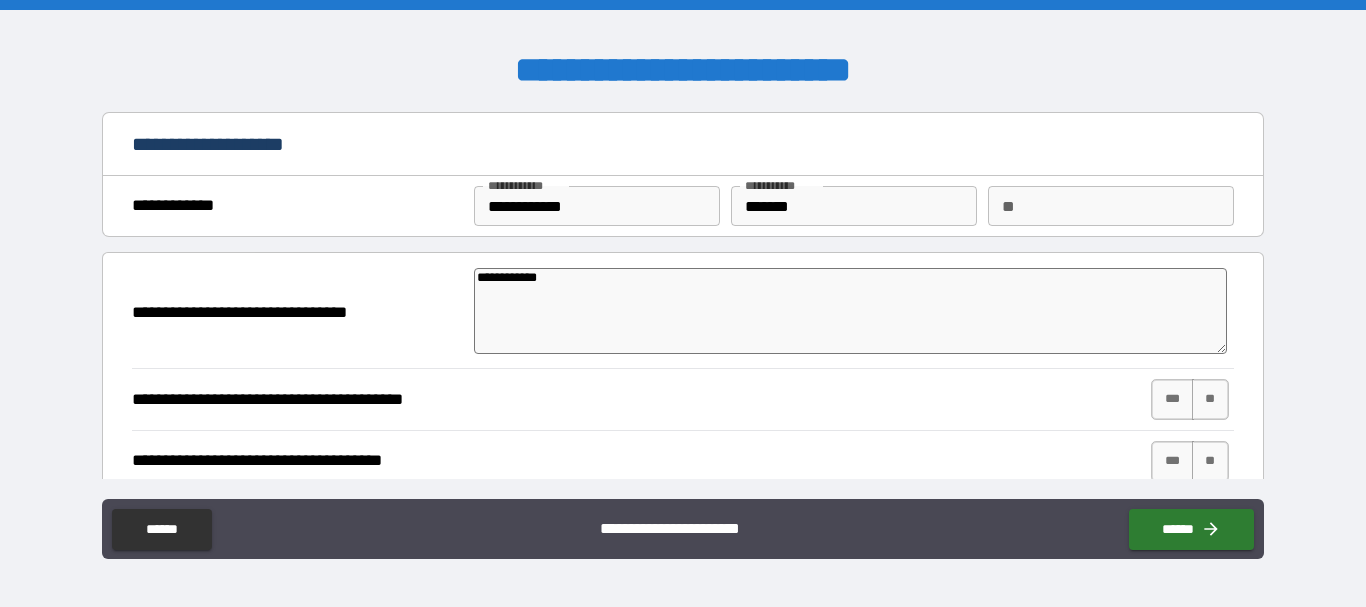 type on "*" 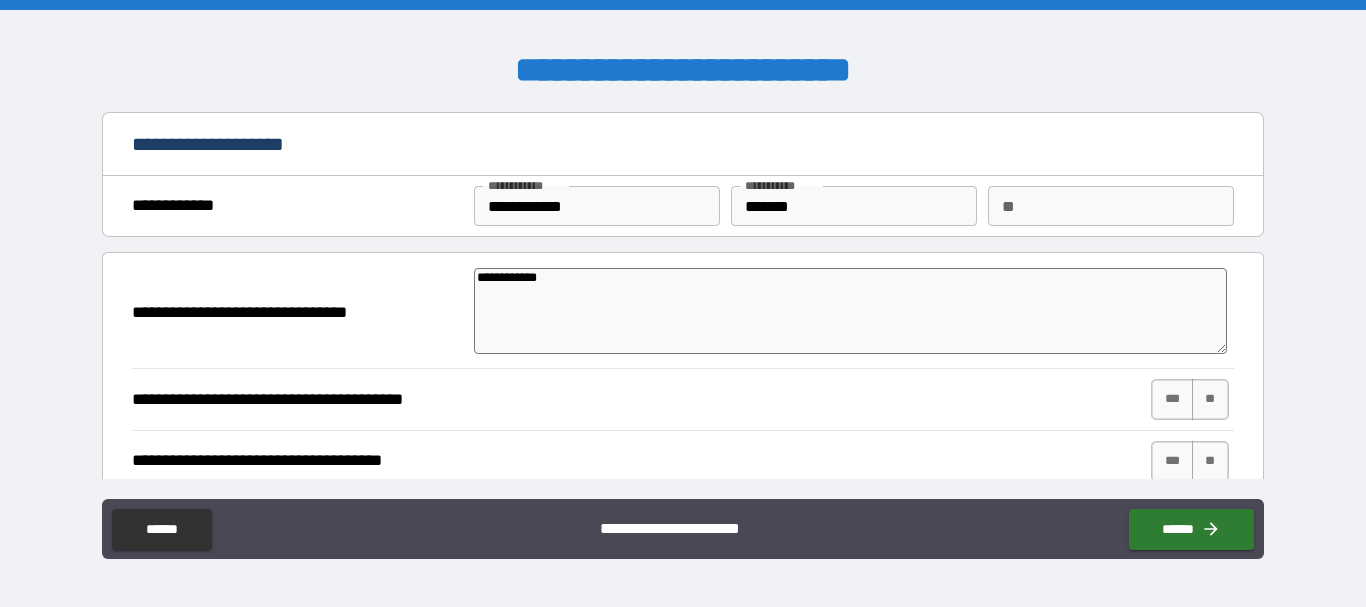 type on "**********" 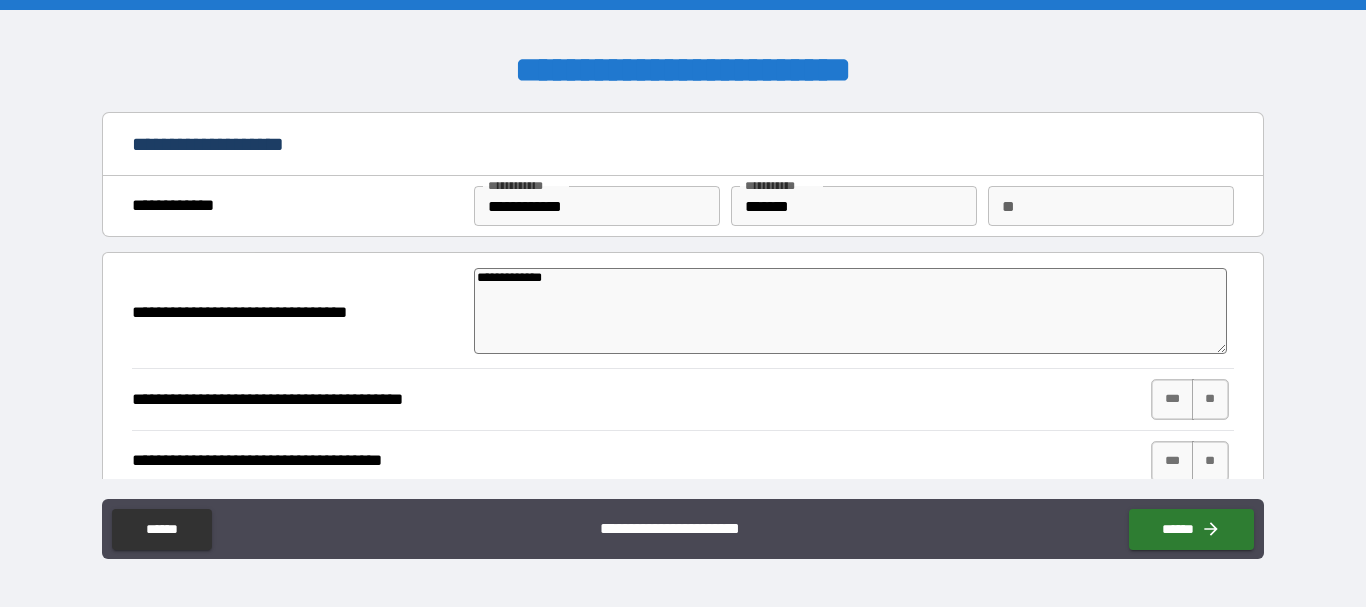 type on "*" 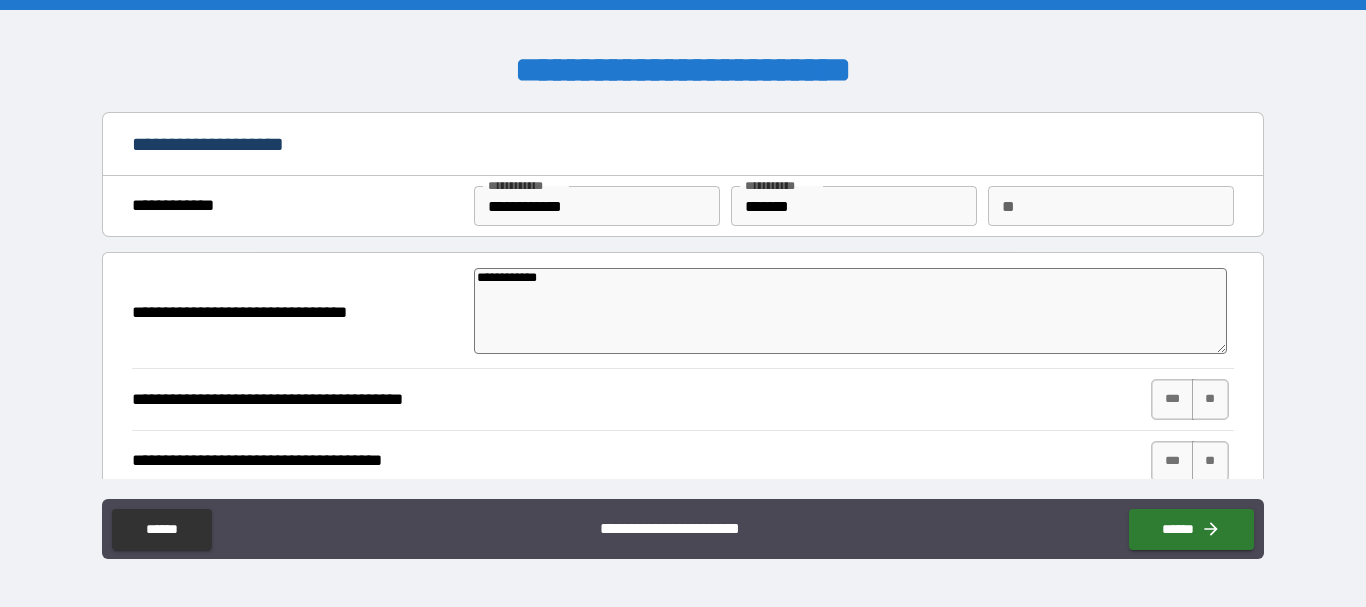 type on "**********" 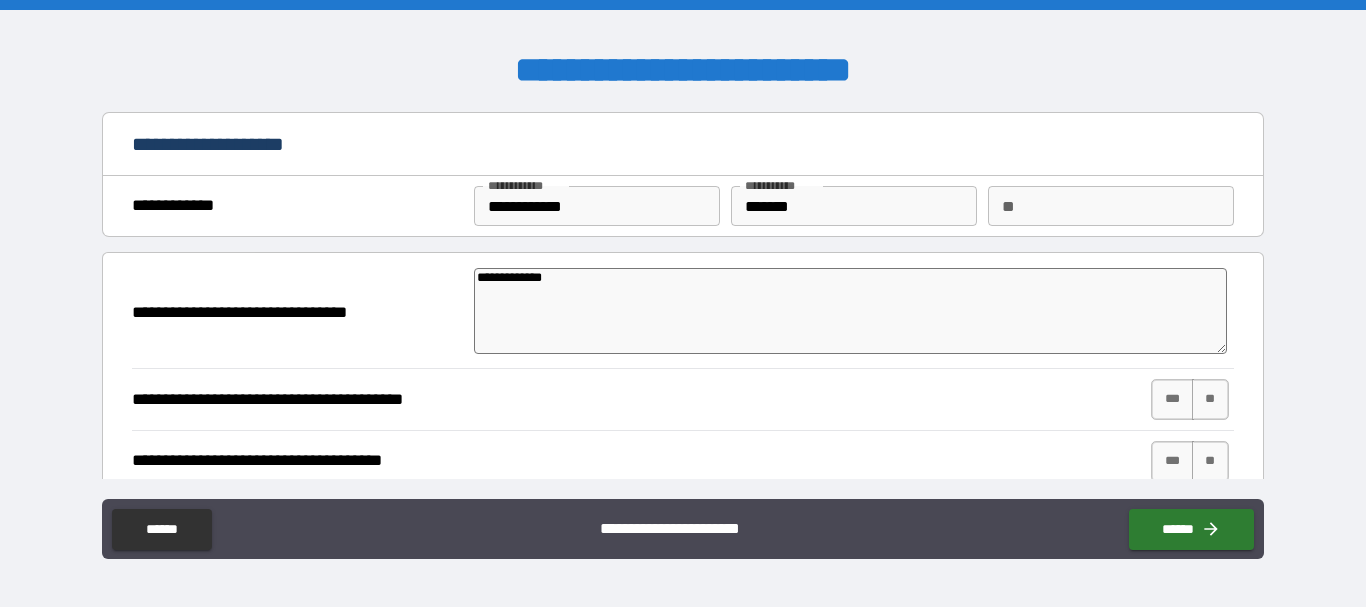 type on "**********" 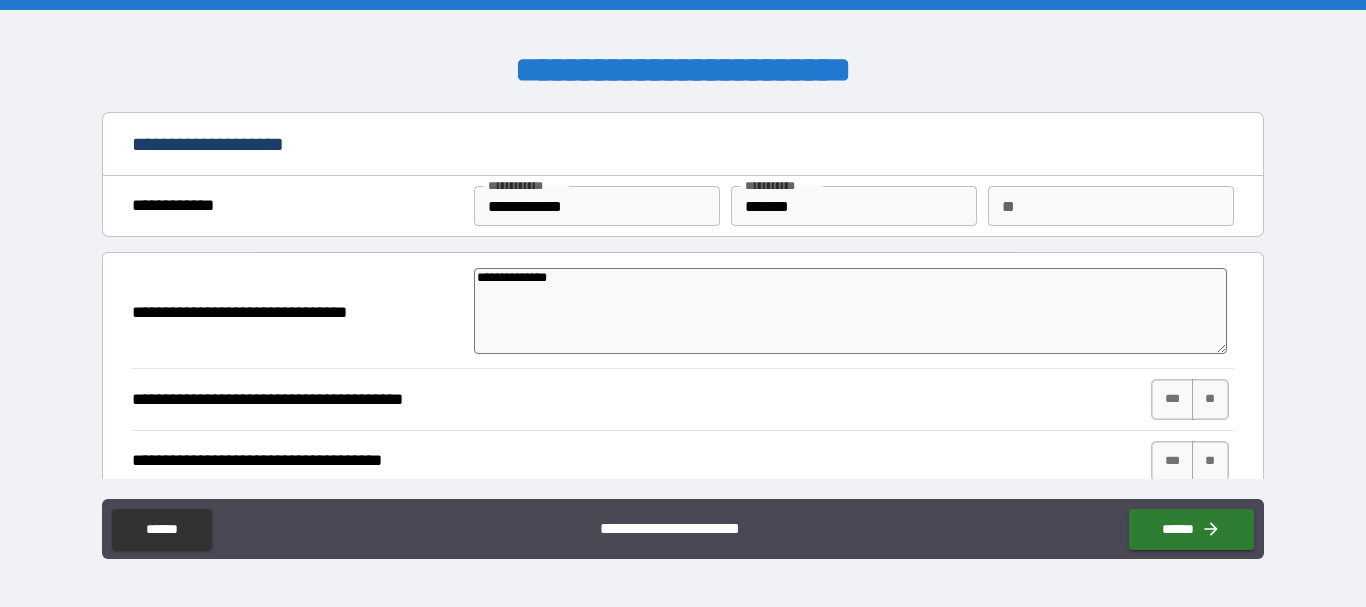type on "*" 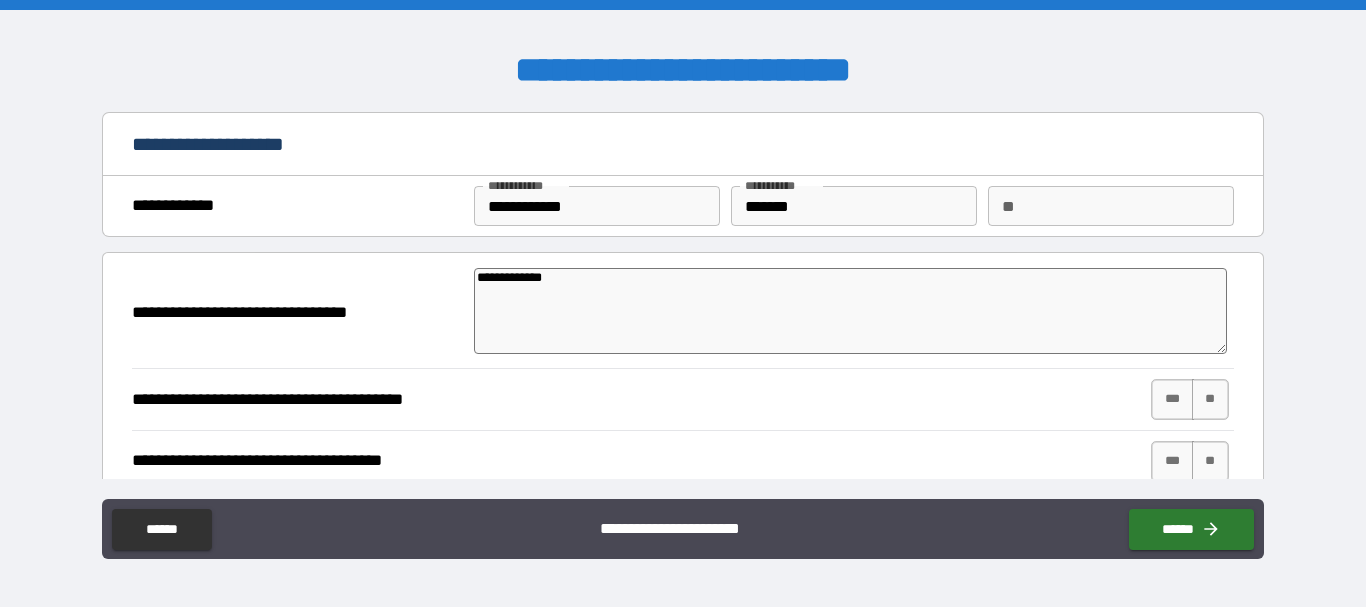 type on "*" 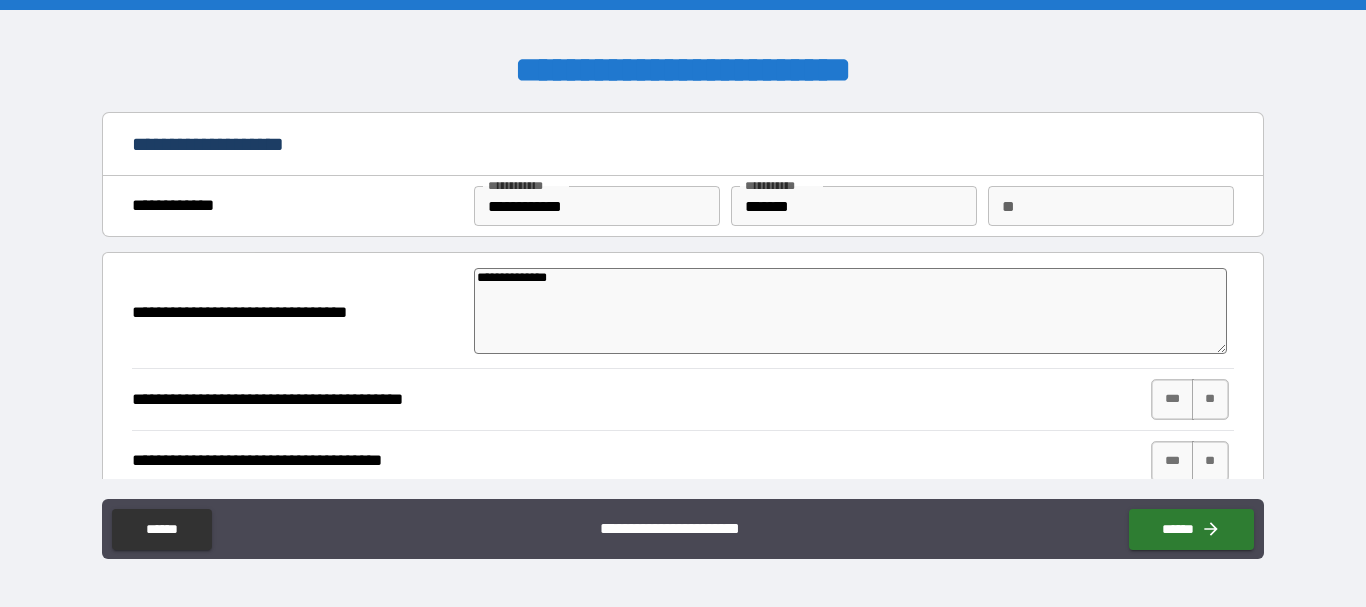 type on "**********" 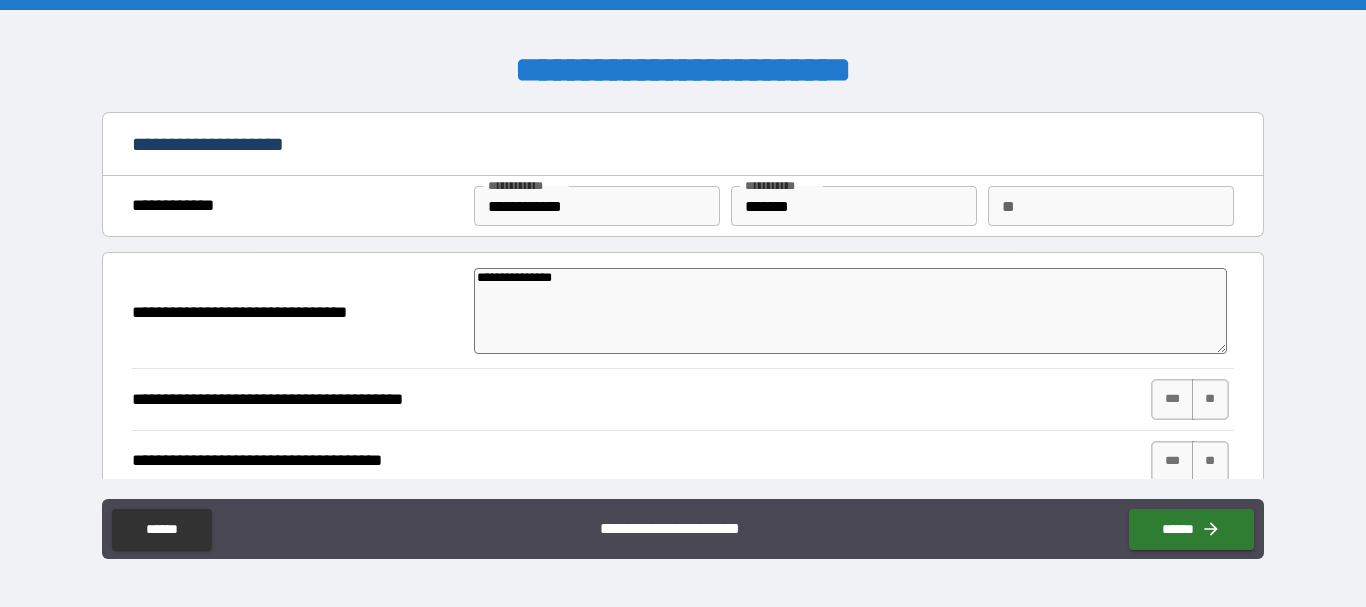 type on "*" 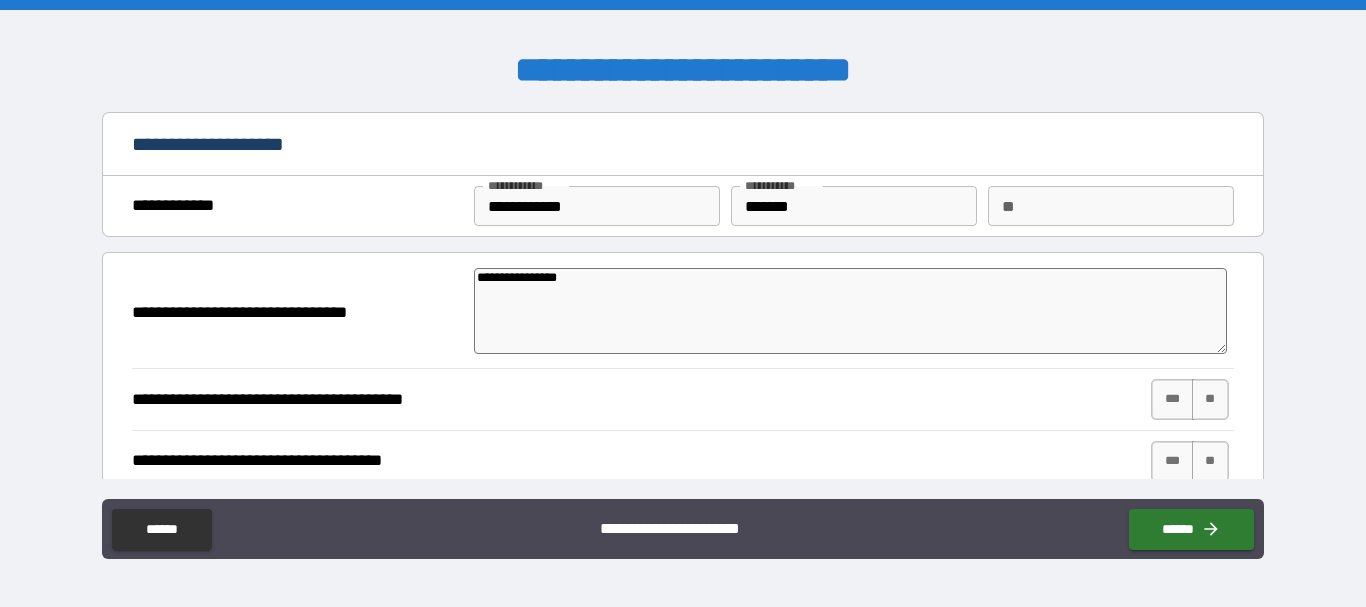 type on "*" 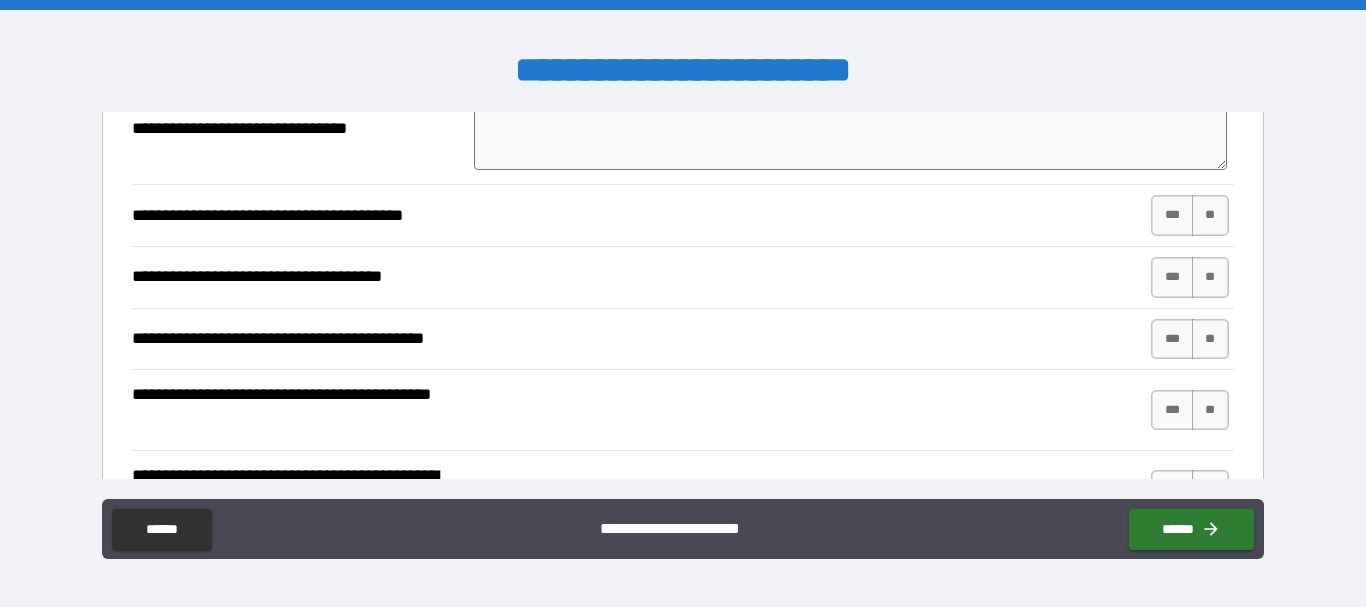 scroll, scrollTop: 200, scrollLeft: 0, axis: vertical 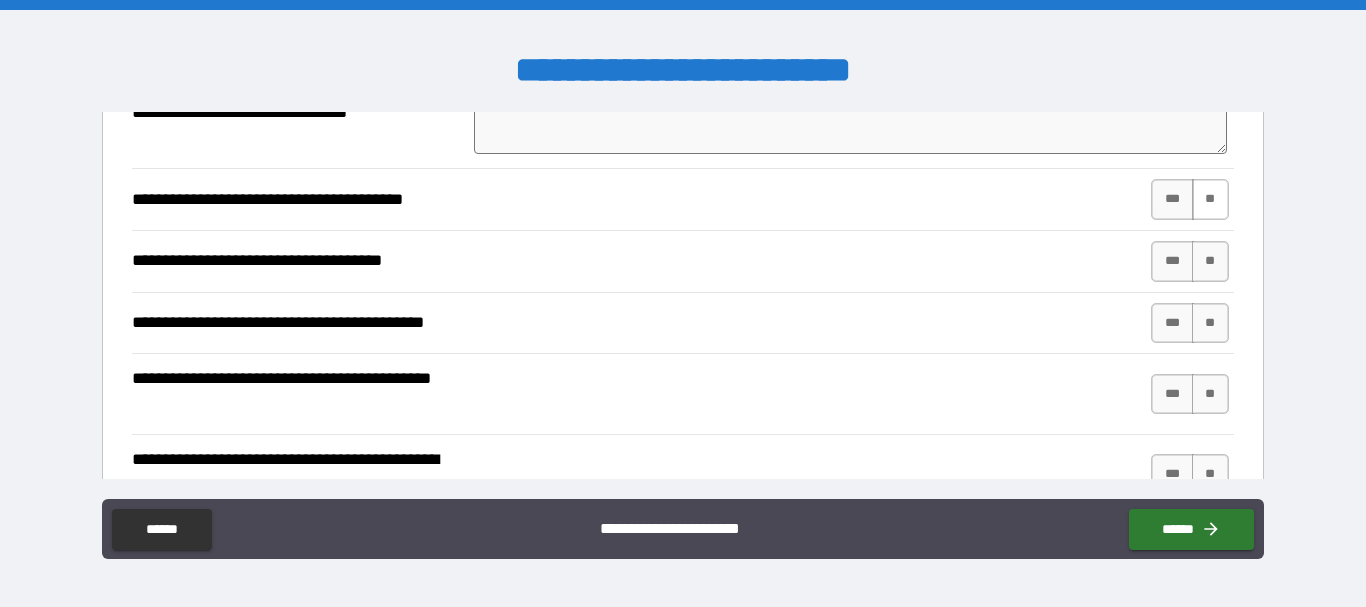 type on "**********" 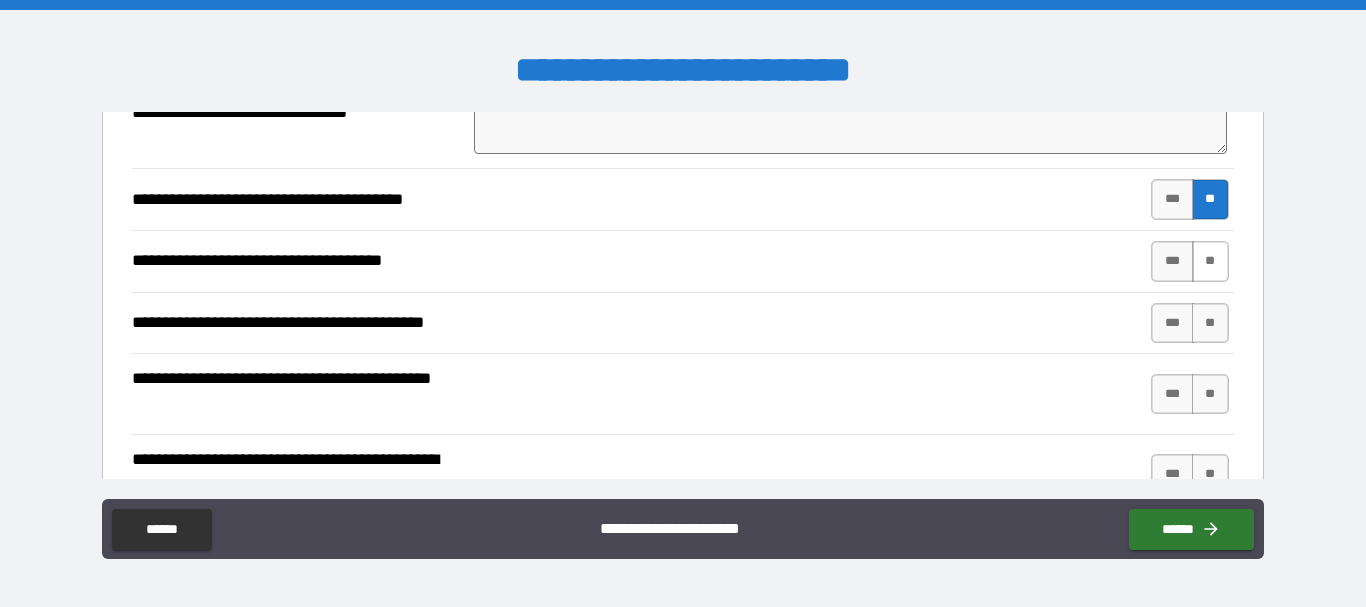 click on "**" at bounding box center (1210, 261) 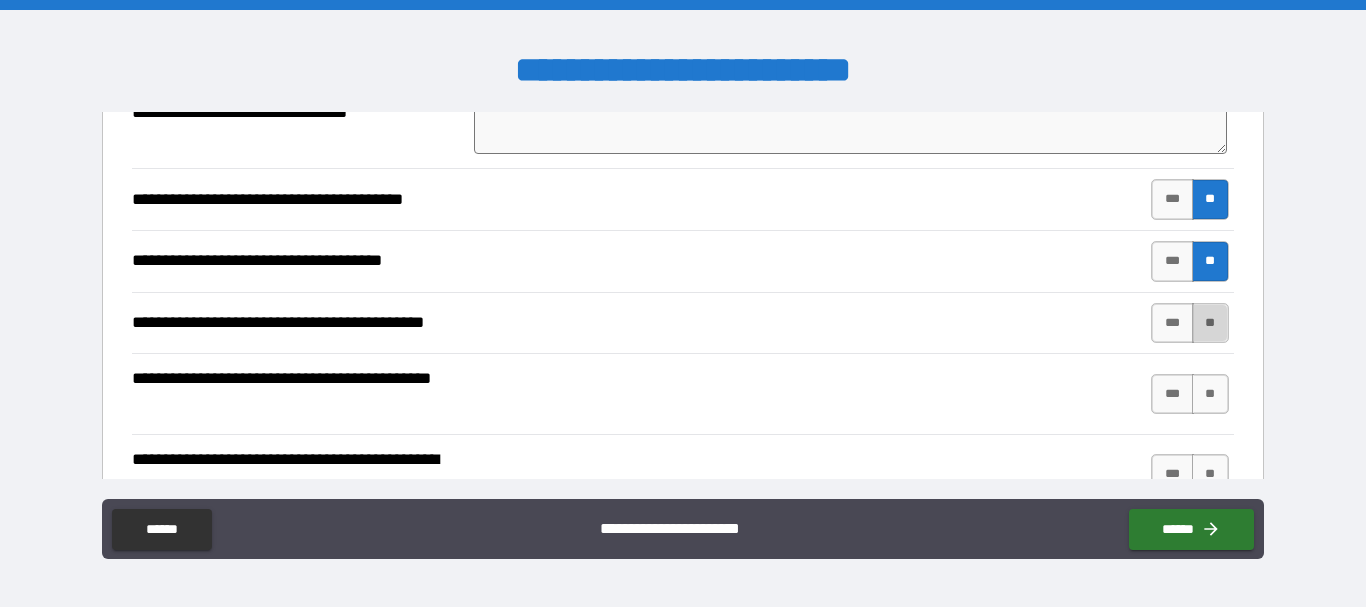 click on "**" at bounding box center [1210, 323] 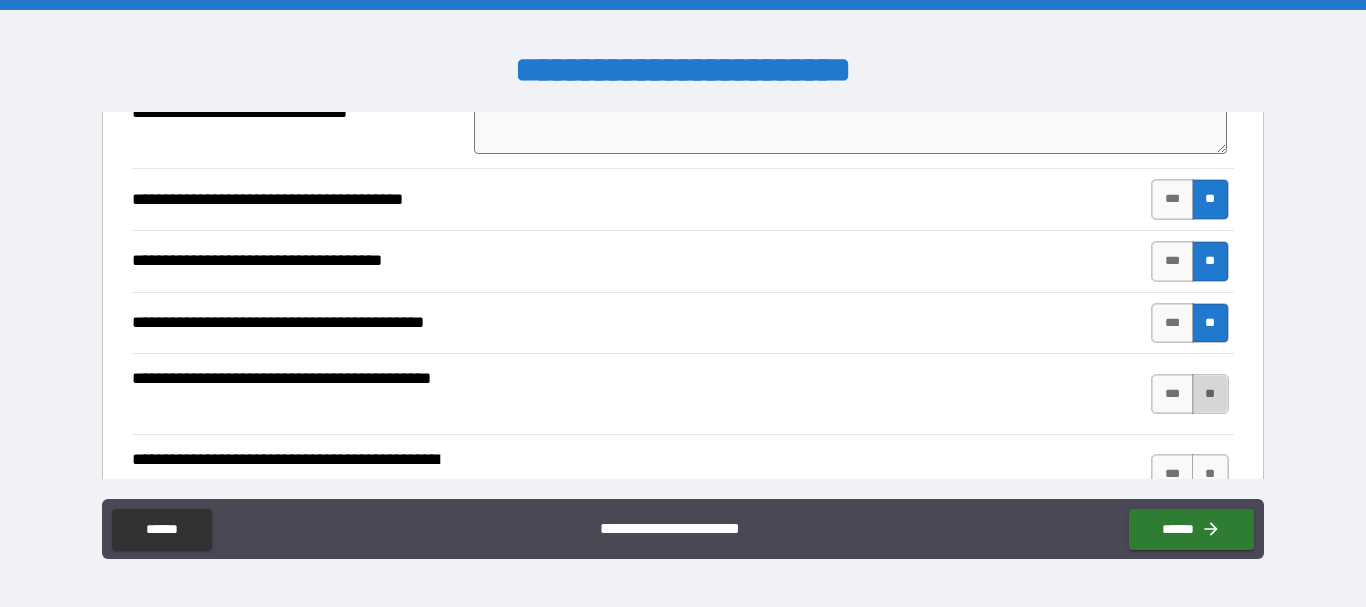 click on "**" at bounding box center [1210, 394] 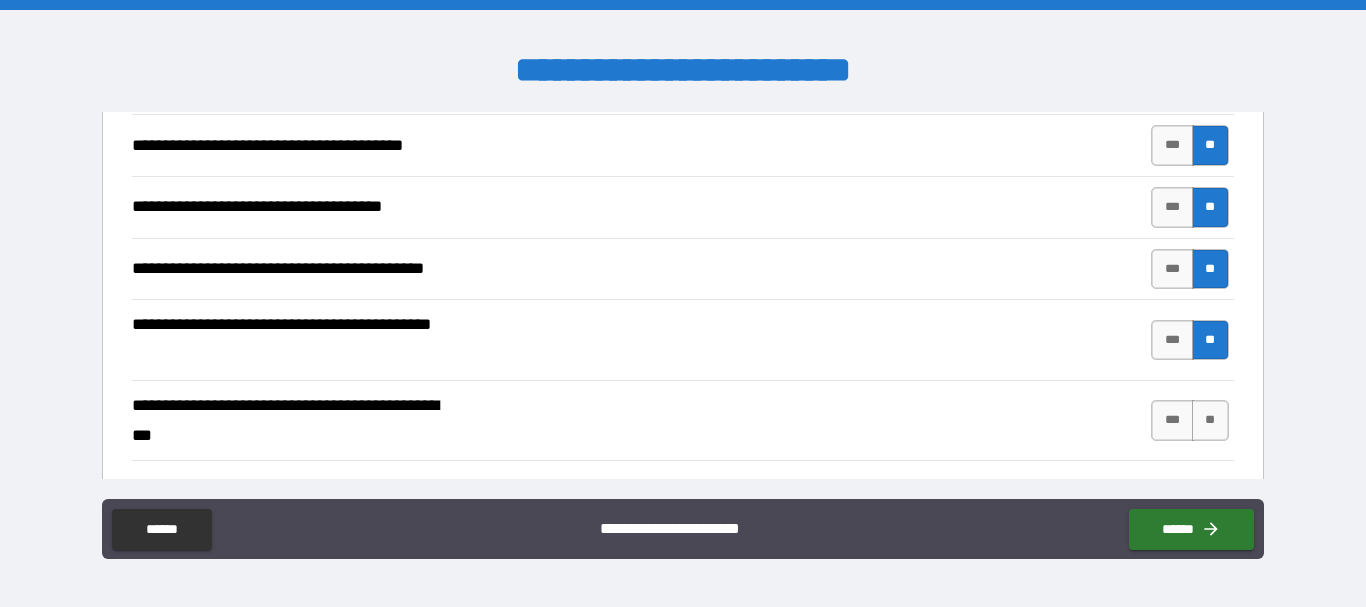 scroll, scrollTop: 400, scrollLeft: 0, axis: vertical 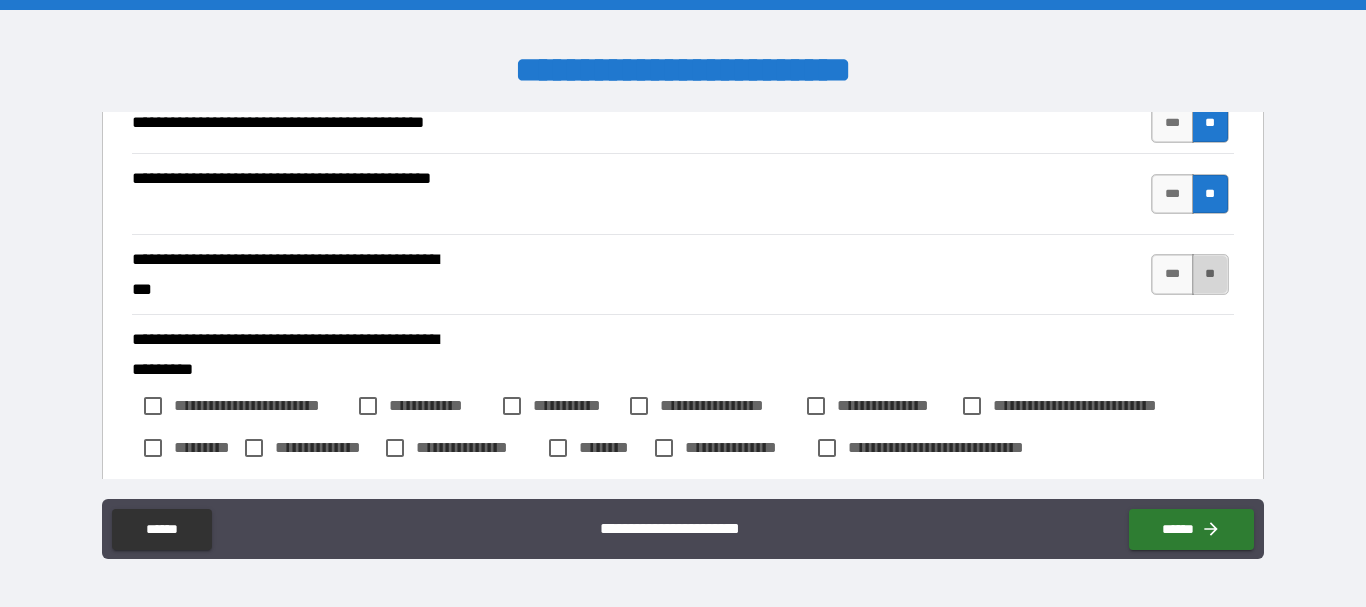 click on "**" at bounding box center (1210, 274) 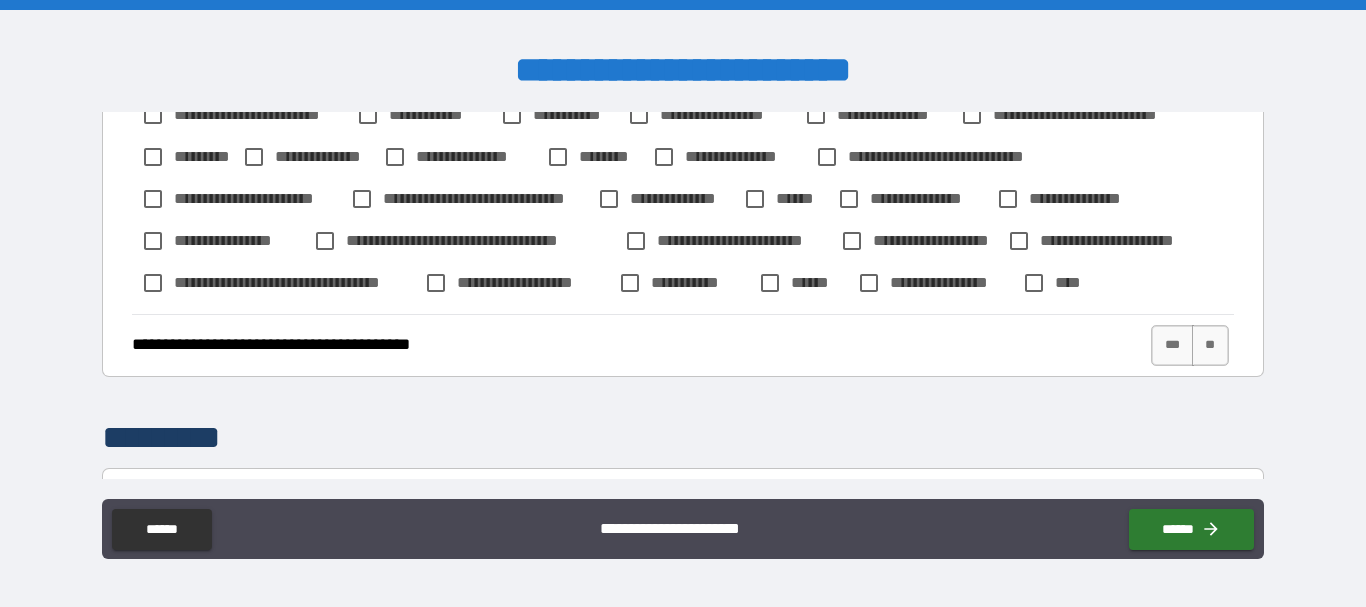 scroll, scrollTop: 700, scrollLeft: 0, axis: vertical 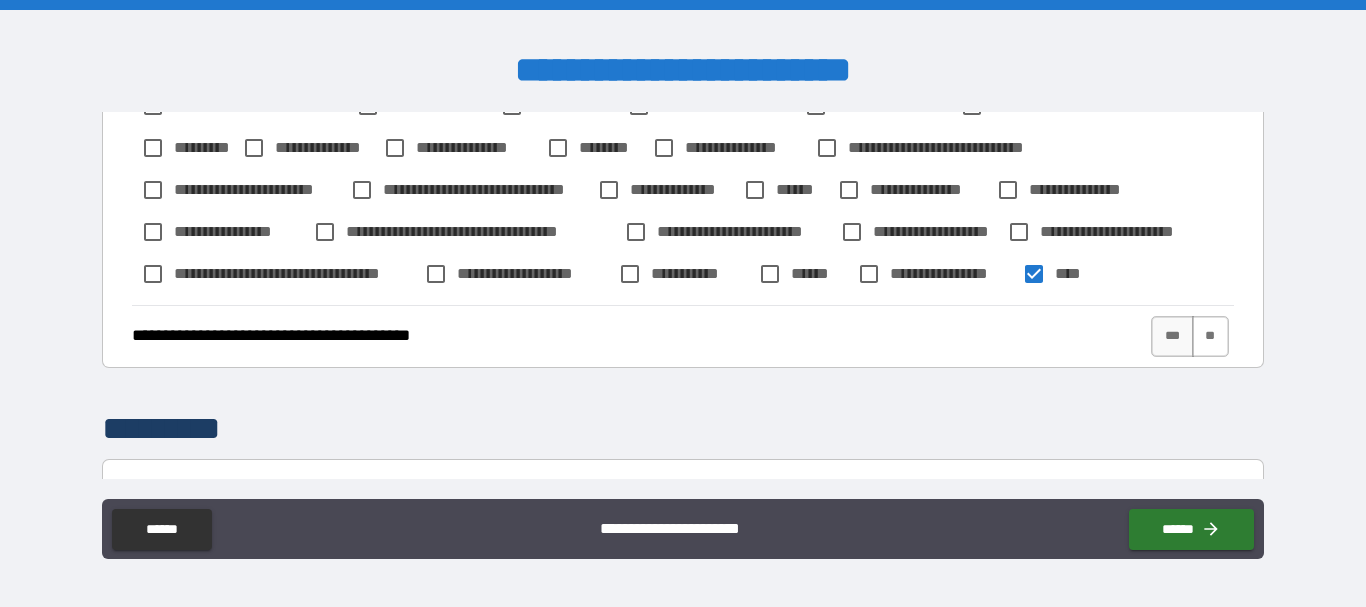 click on "**" at bounding box center (1210, 336) 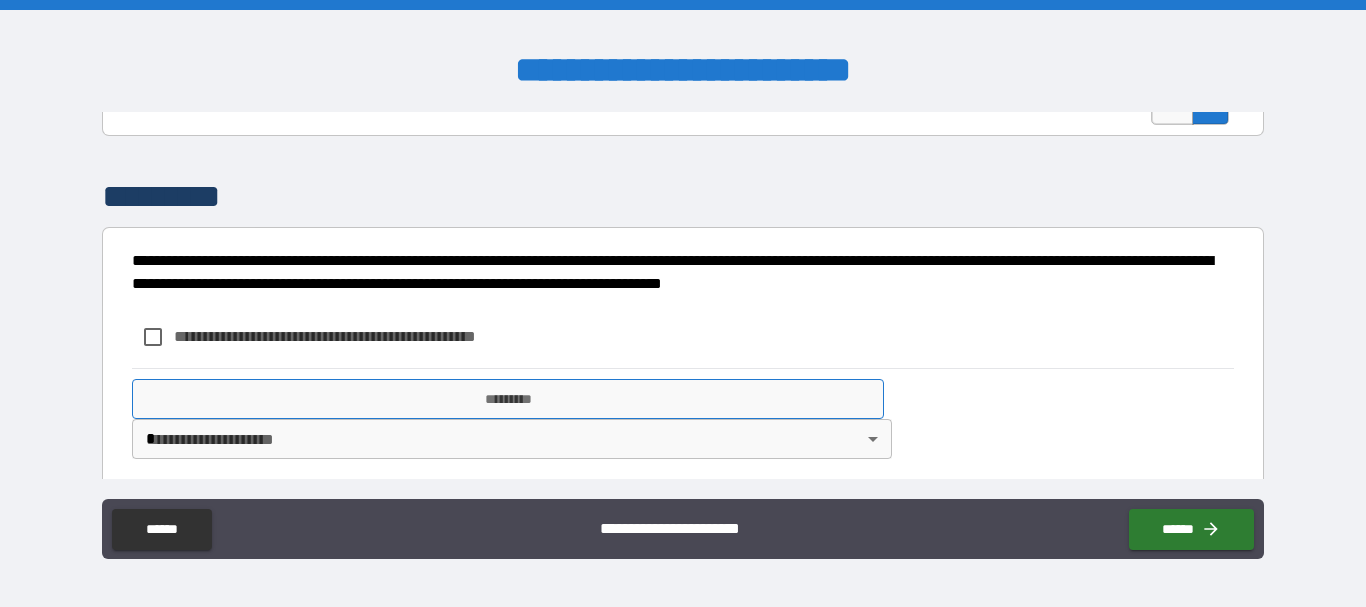 scroll, scrollTop: 943, scrollLeft: 0, axis: vertical 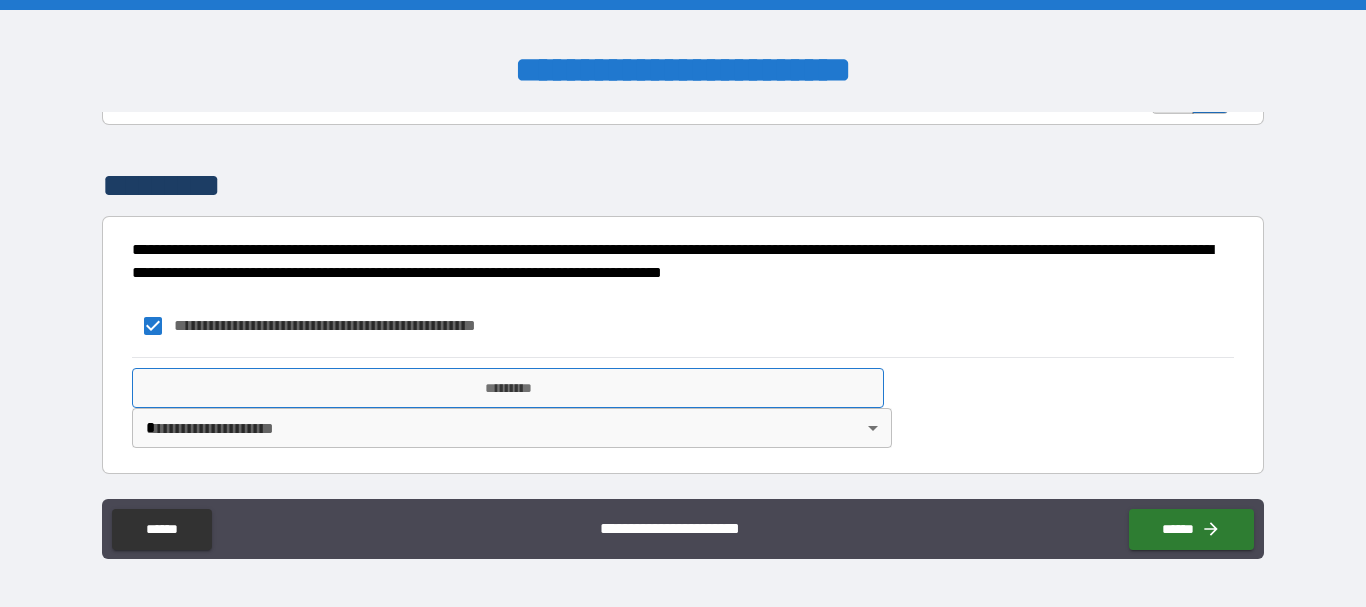 click on "*********" at bounding box center [508, 388] 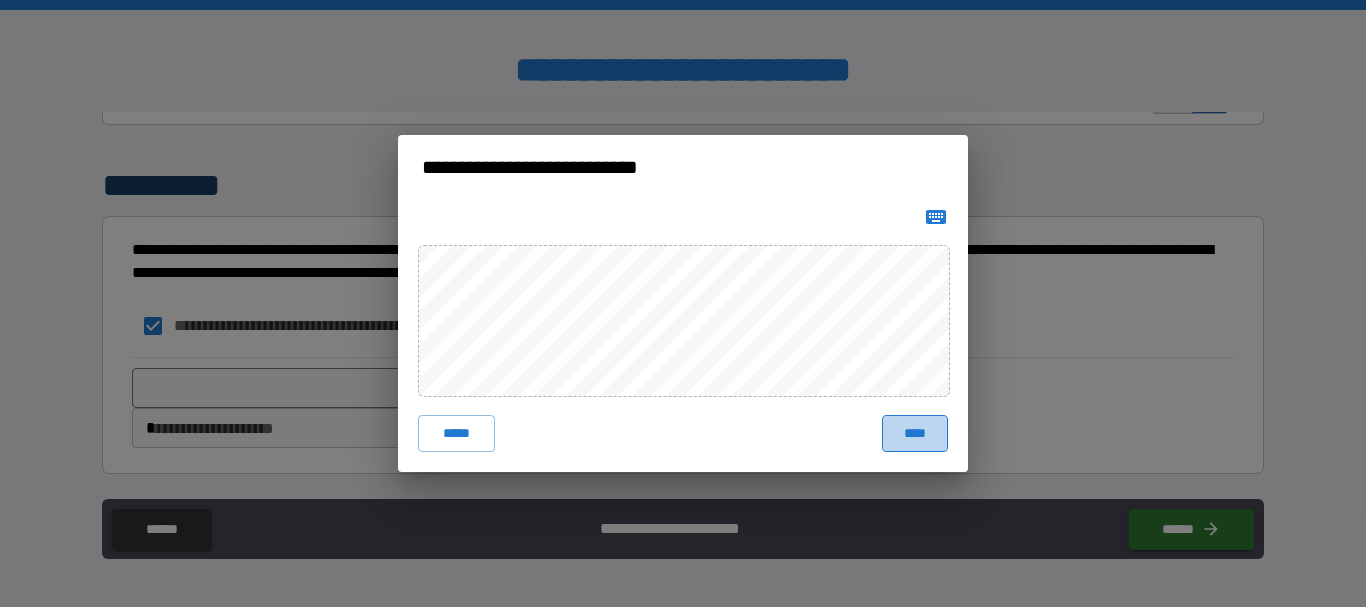 click on "****" at bounding box center (915, 433) 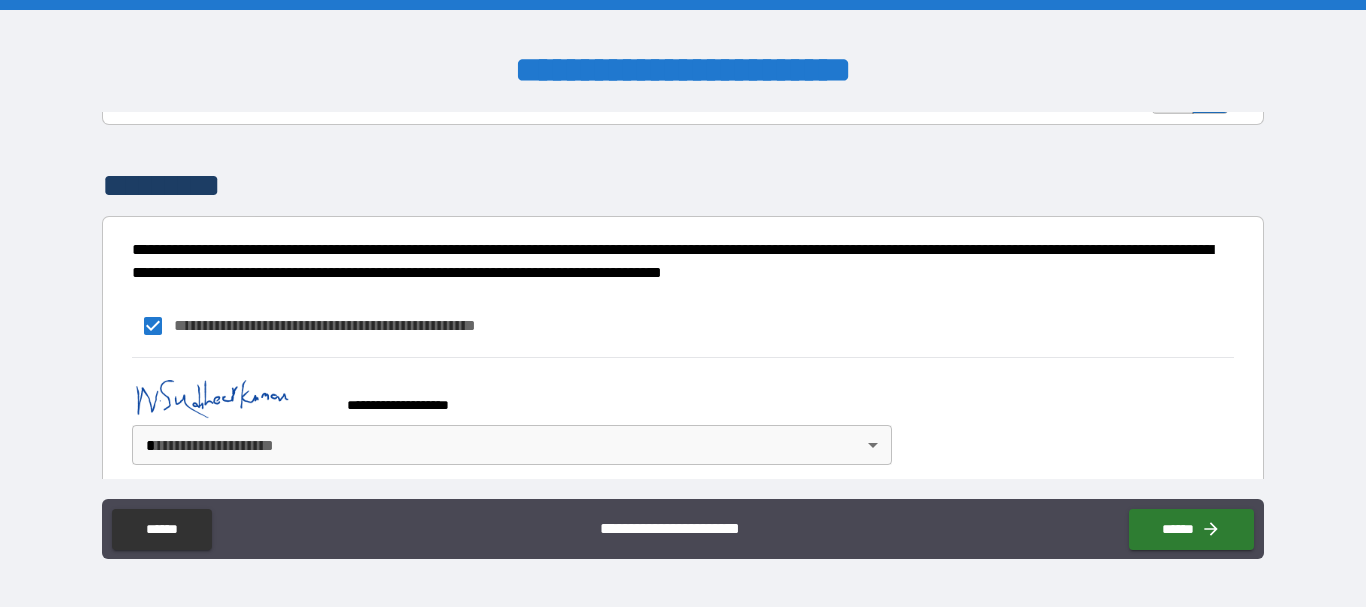 click on "**********" at bounding box center (683, 303) 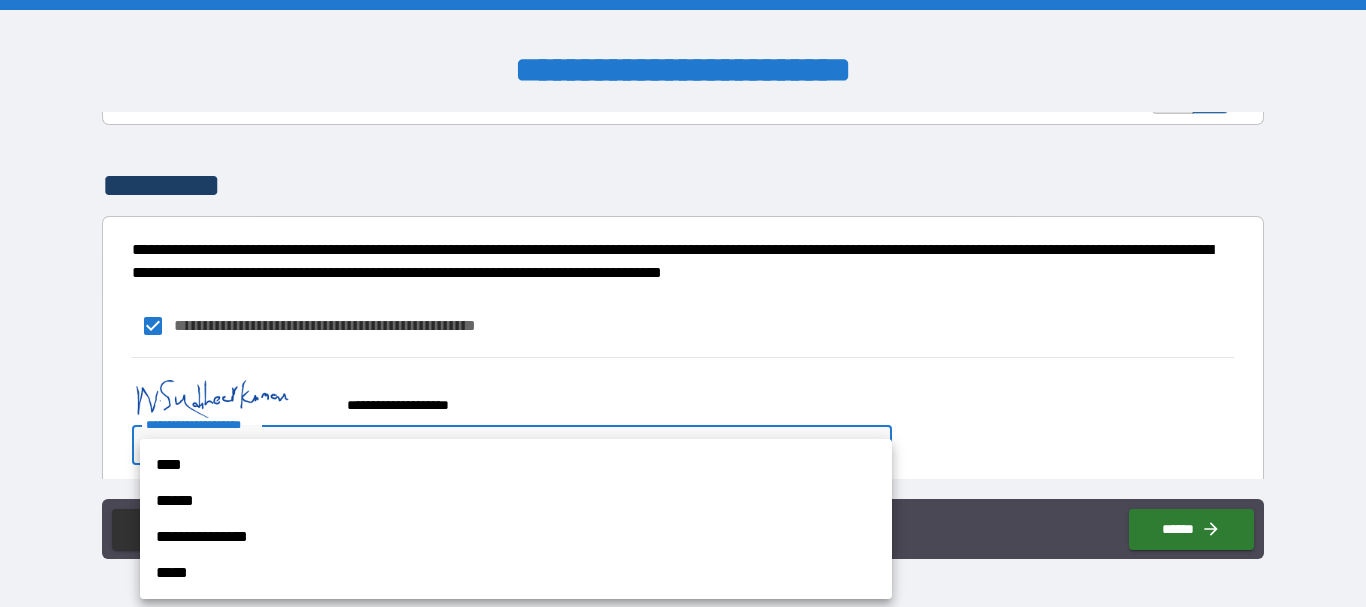 click on "**********" at bounding box center [516, 537] 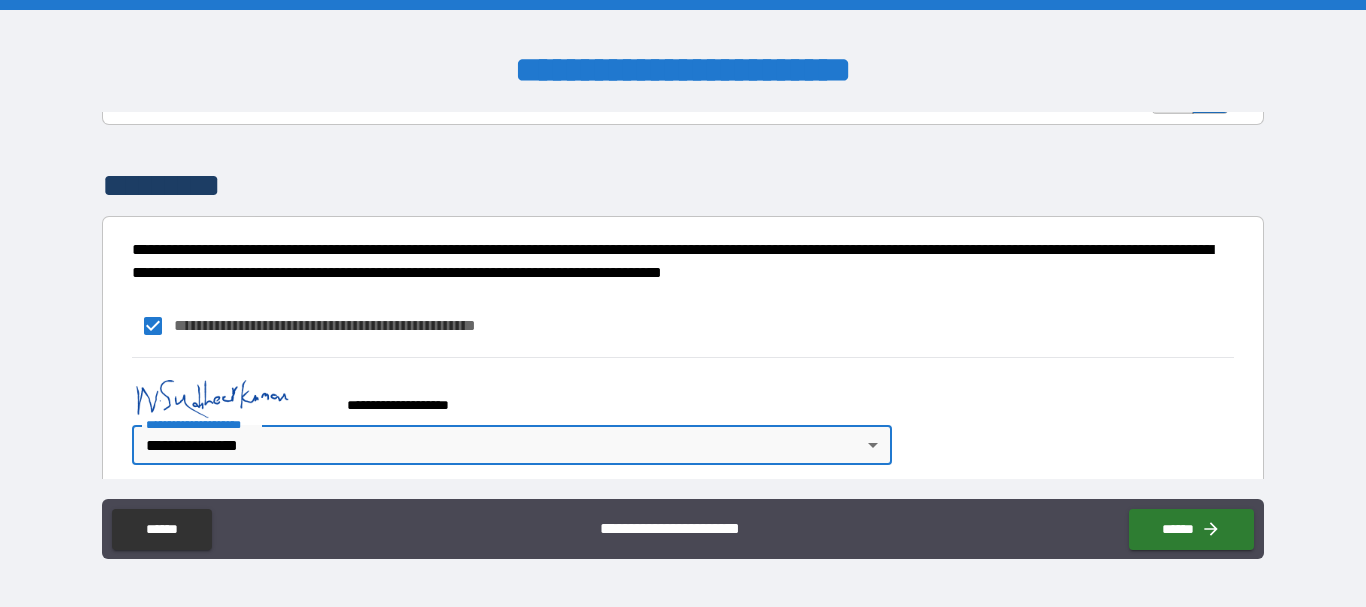 type on "*" 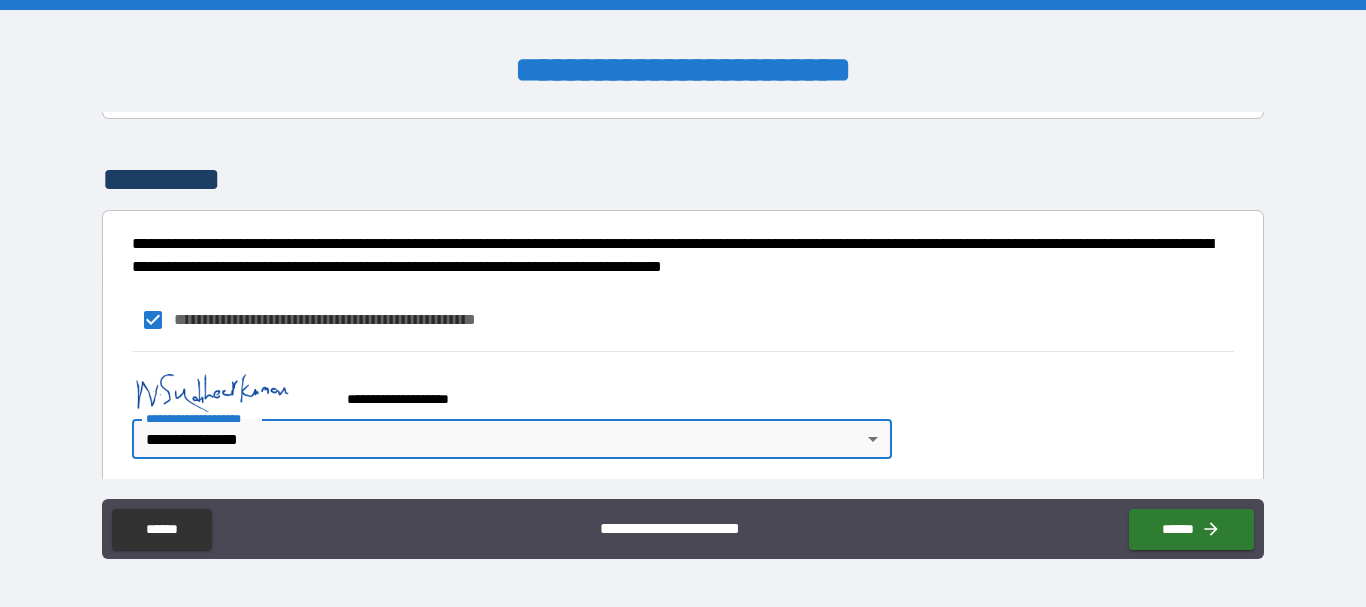 scroll, scrollTop: 960, scrollLeft: 0, axis: vertical 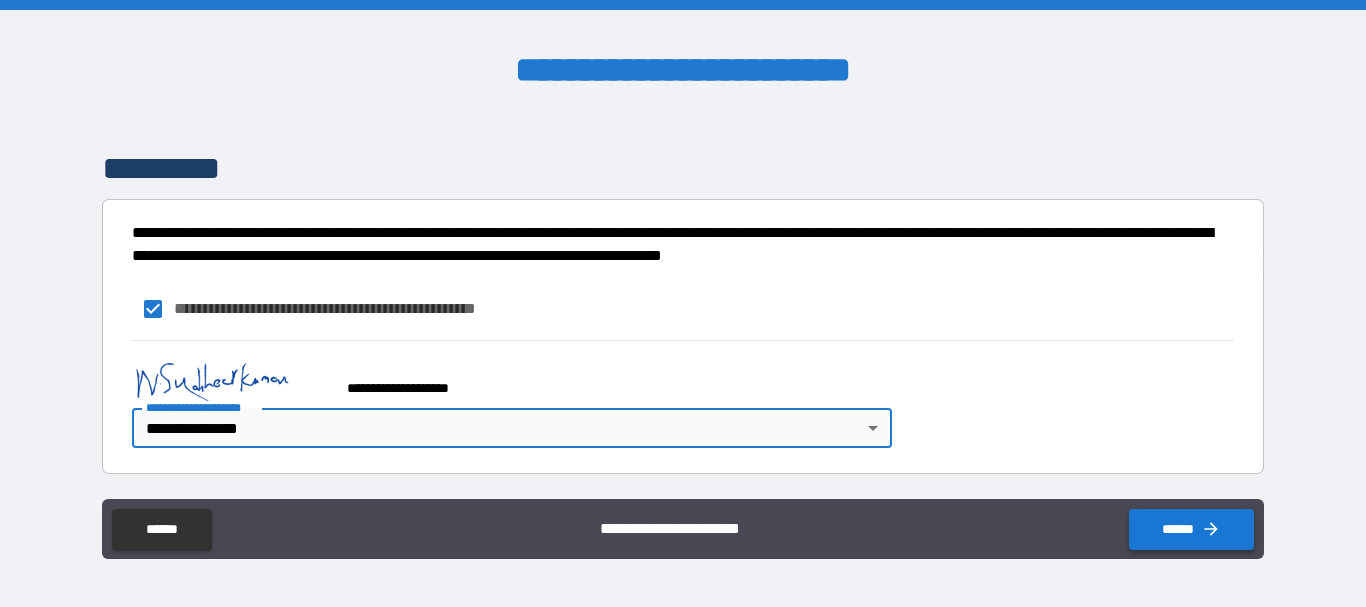 click on "******" at bounding box center [1191, 529] 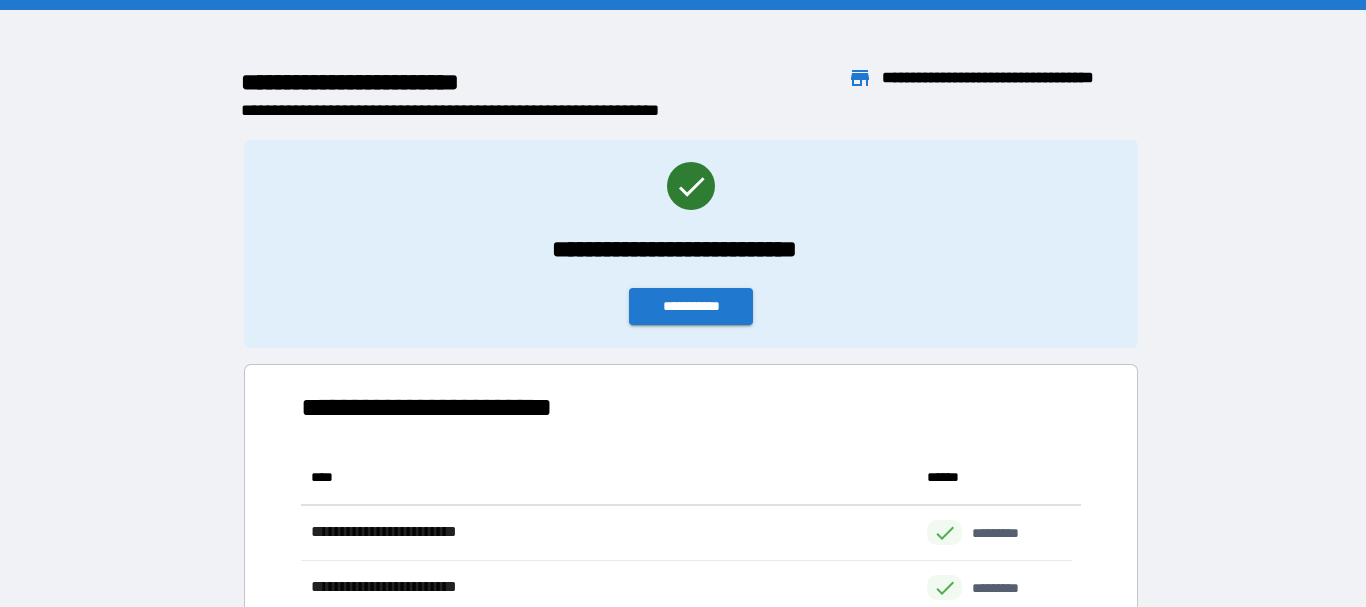 scroll, scrollTop: 16, scrollLeft: 16, axis: both 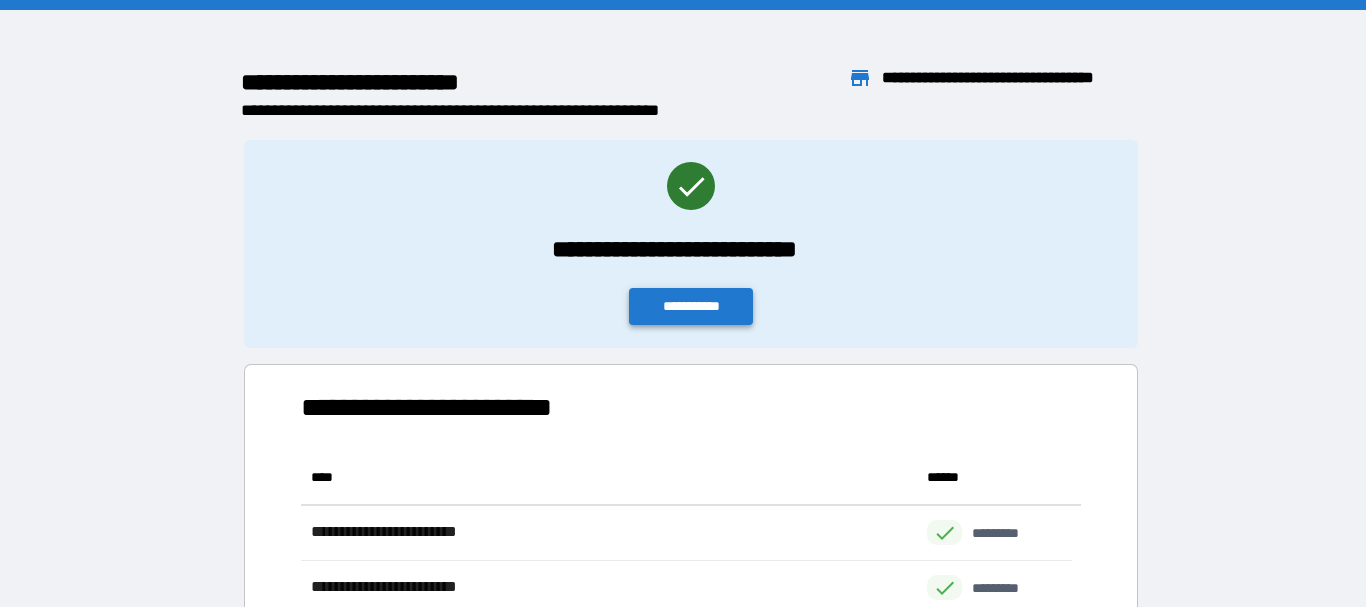 click on "**********" at bounding box center (691, 306) 